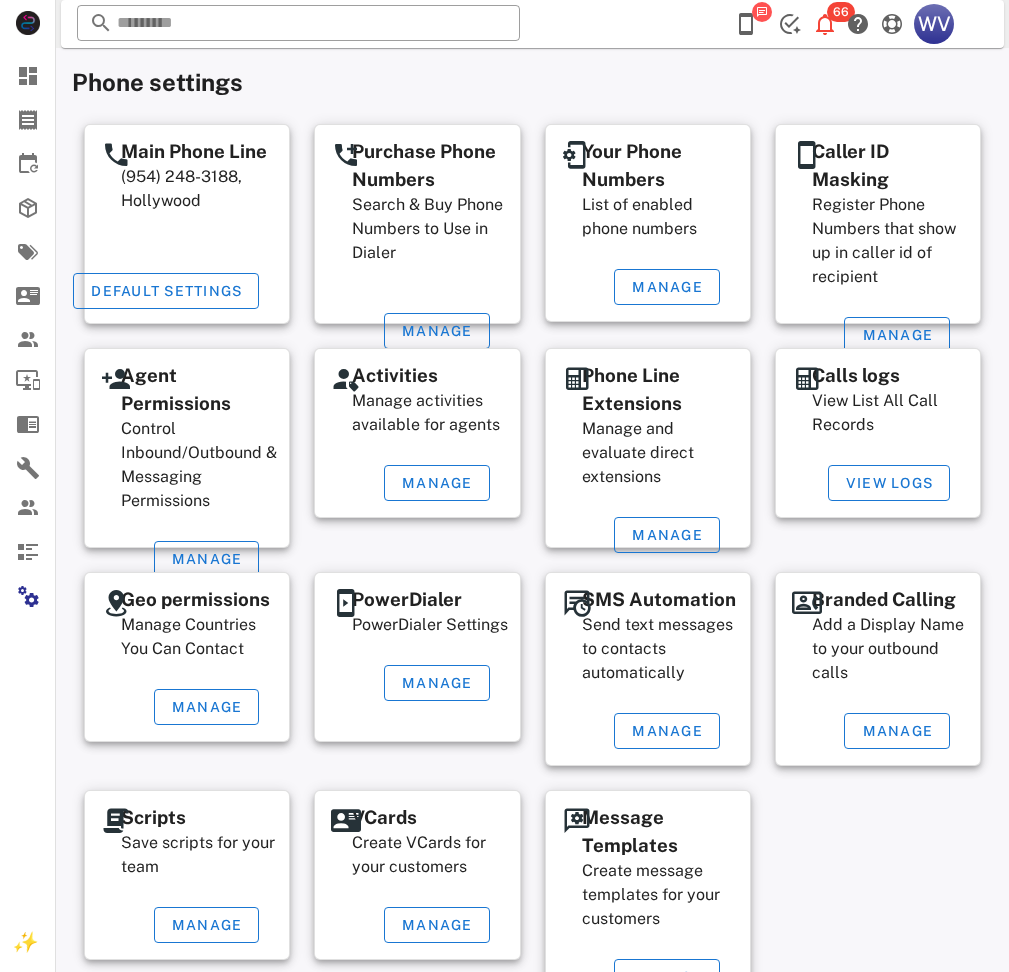 scroll, scrollTop: 30, scrollLeft: 0, axis: vertical 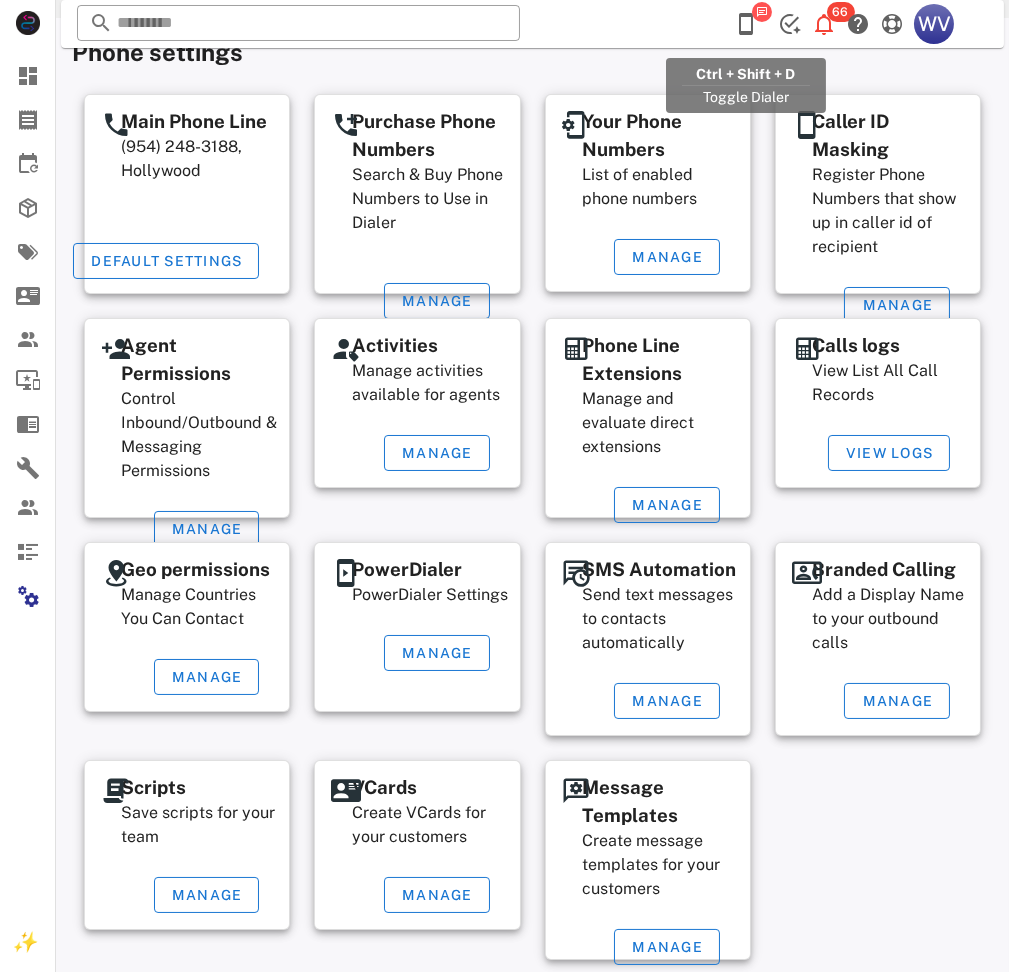 click at bounding box center [746, 24] 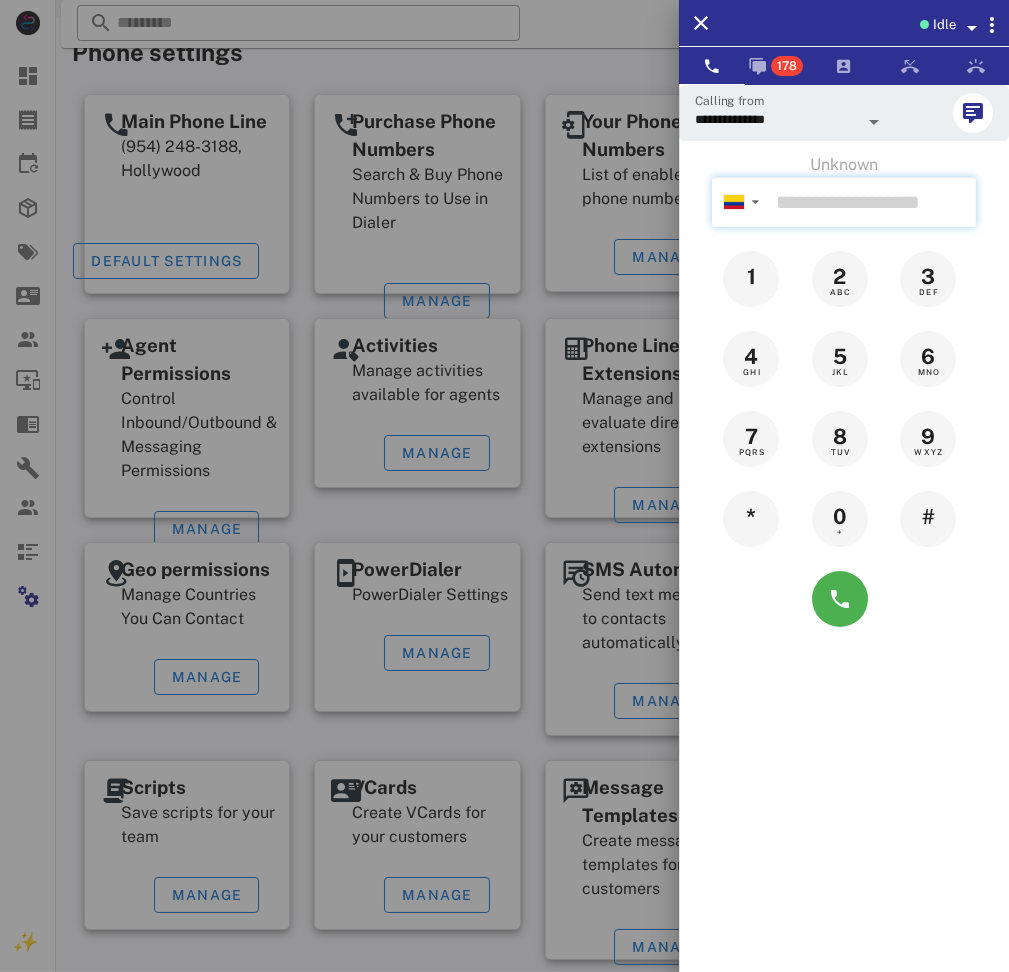 click at bounding box center [872, 202] 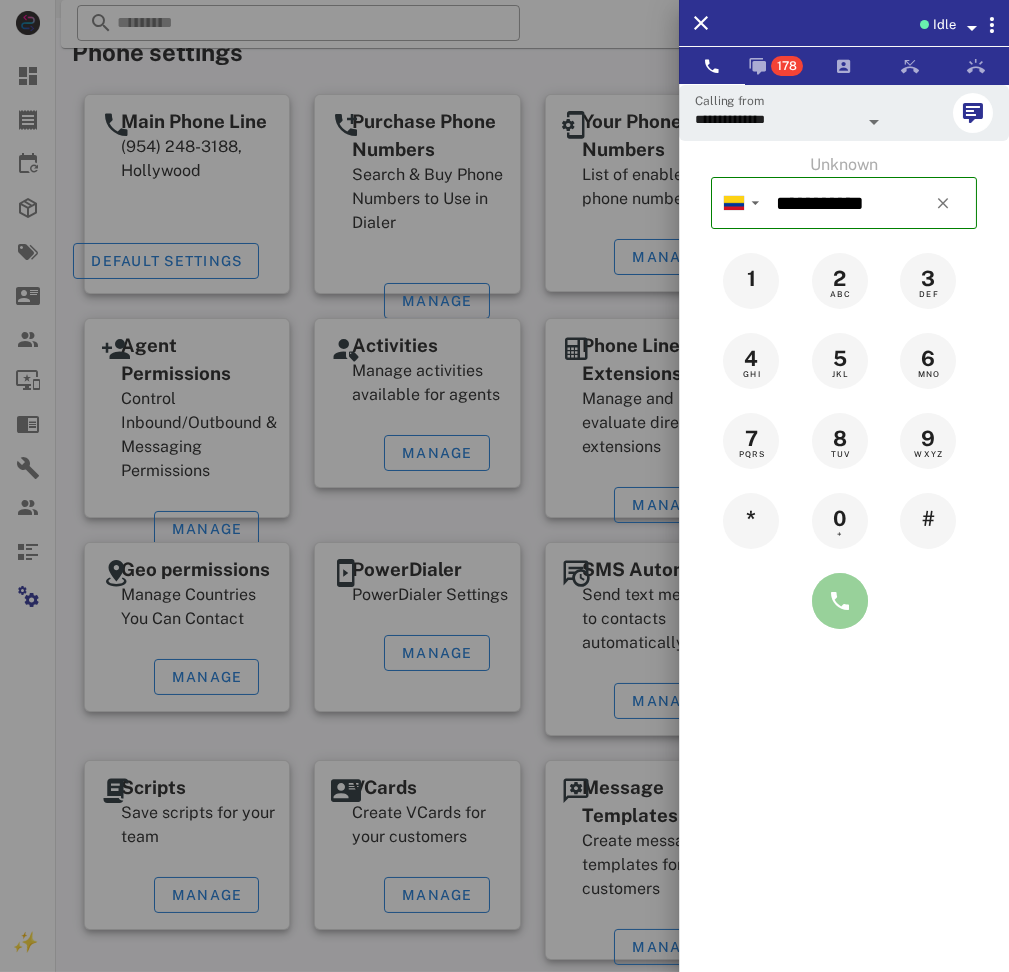 click at bounding box center [840, 601] 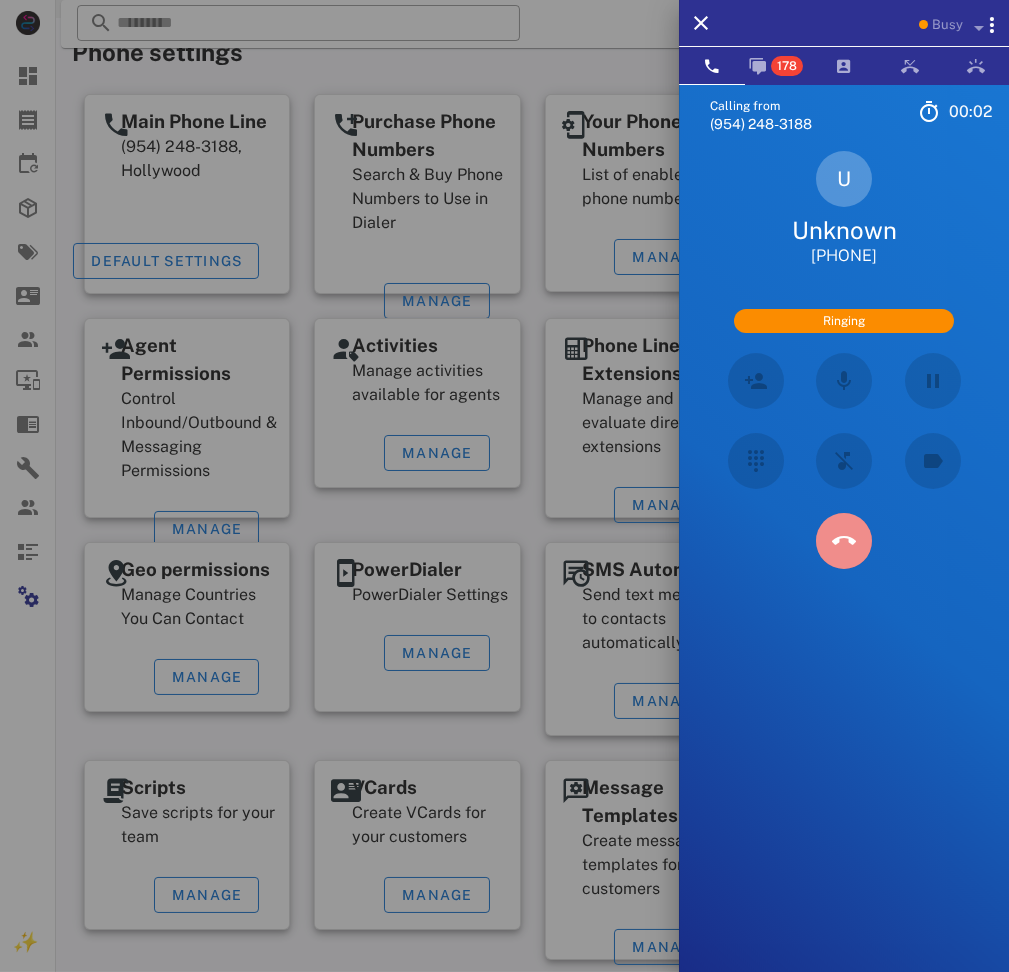 click at bounding box center (844, 541) 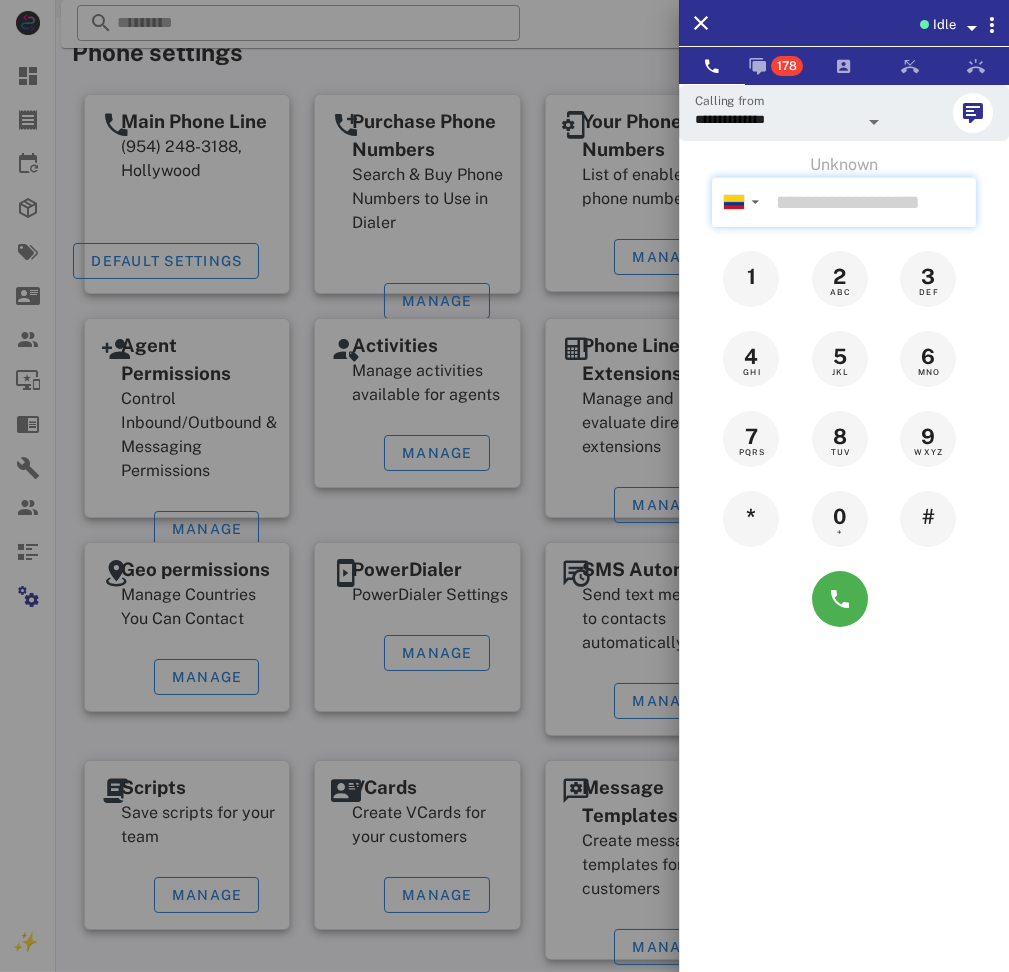 click at bounding box center [872, 202] 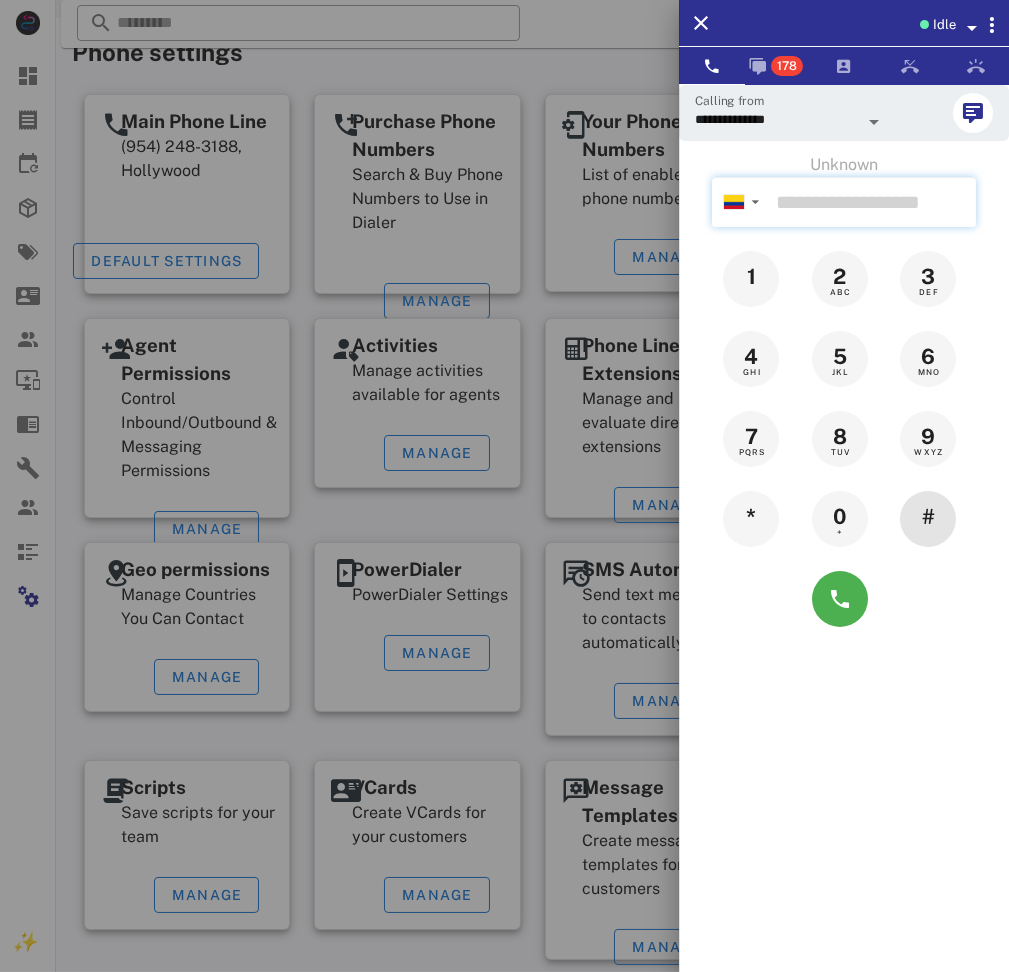 paste on "**********" 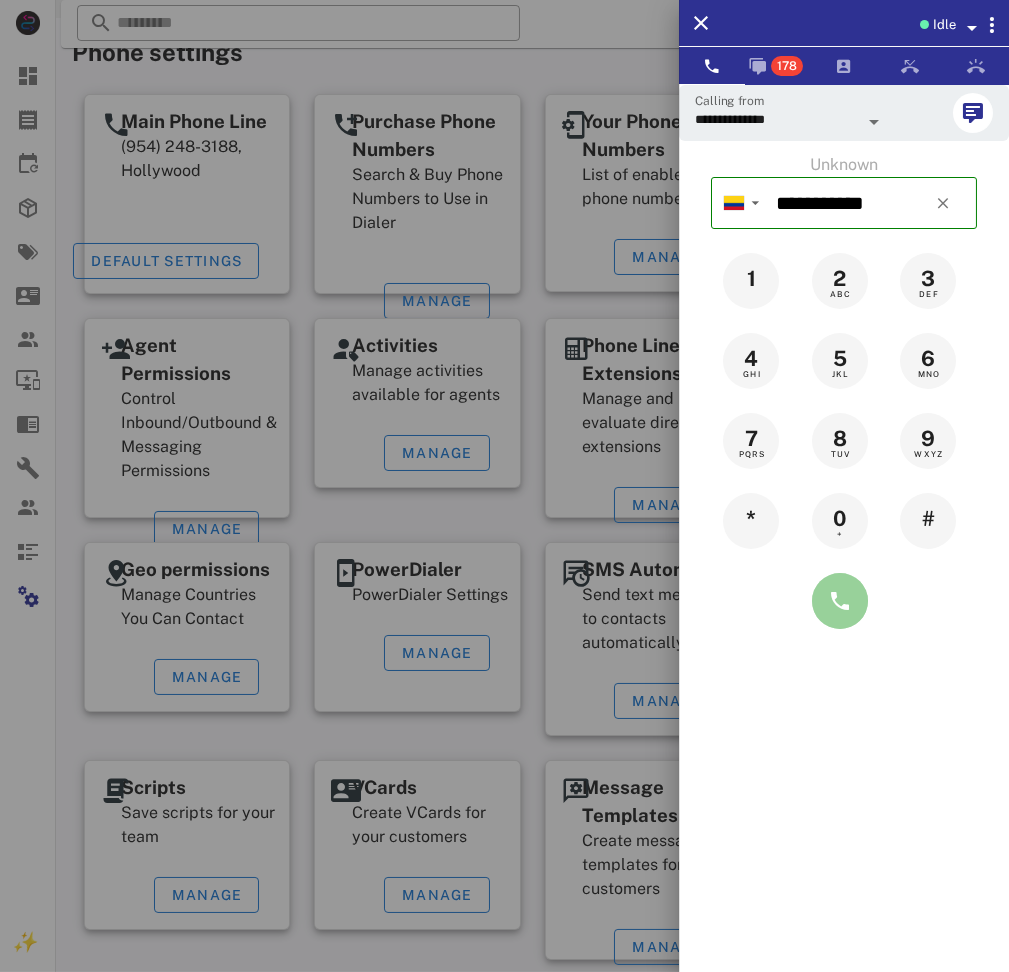 click at bounding box center (840, 601) 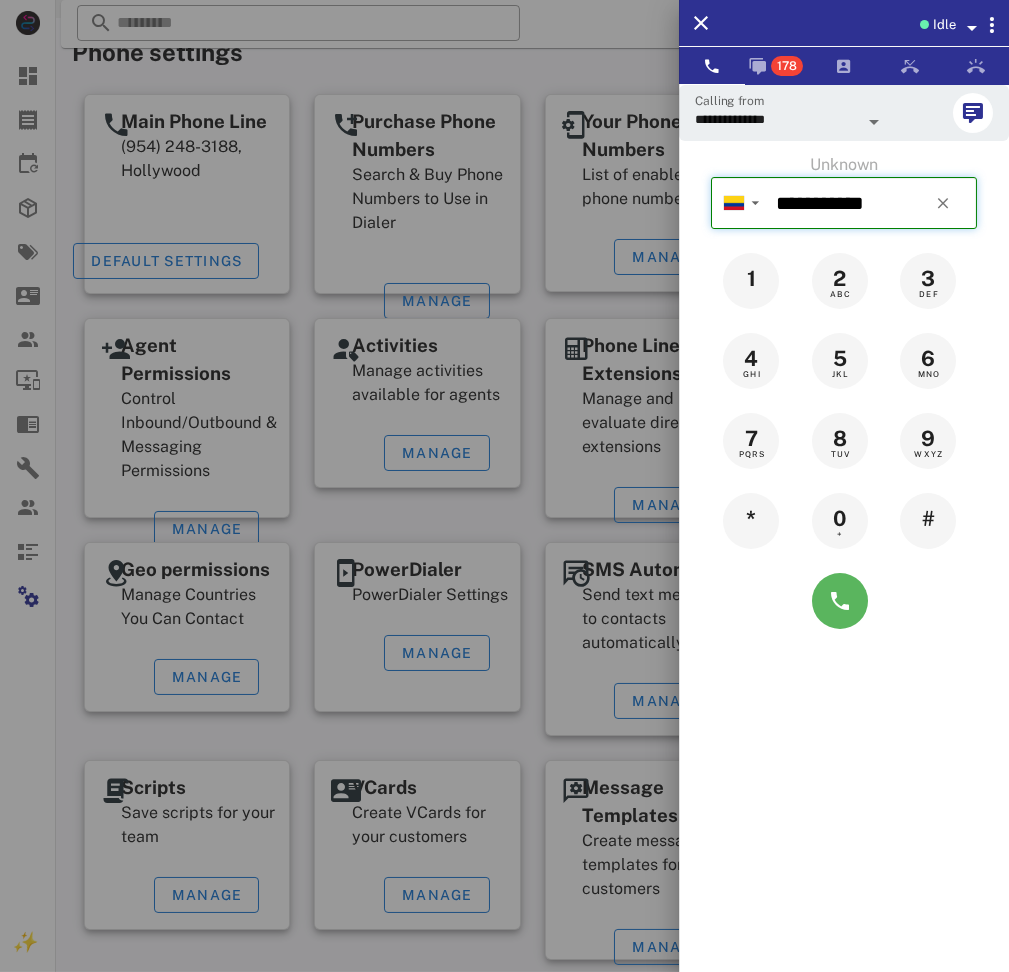 type on "**********" 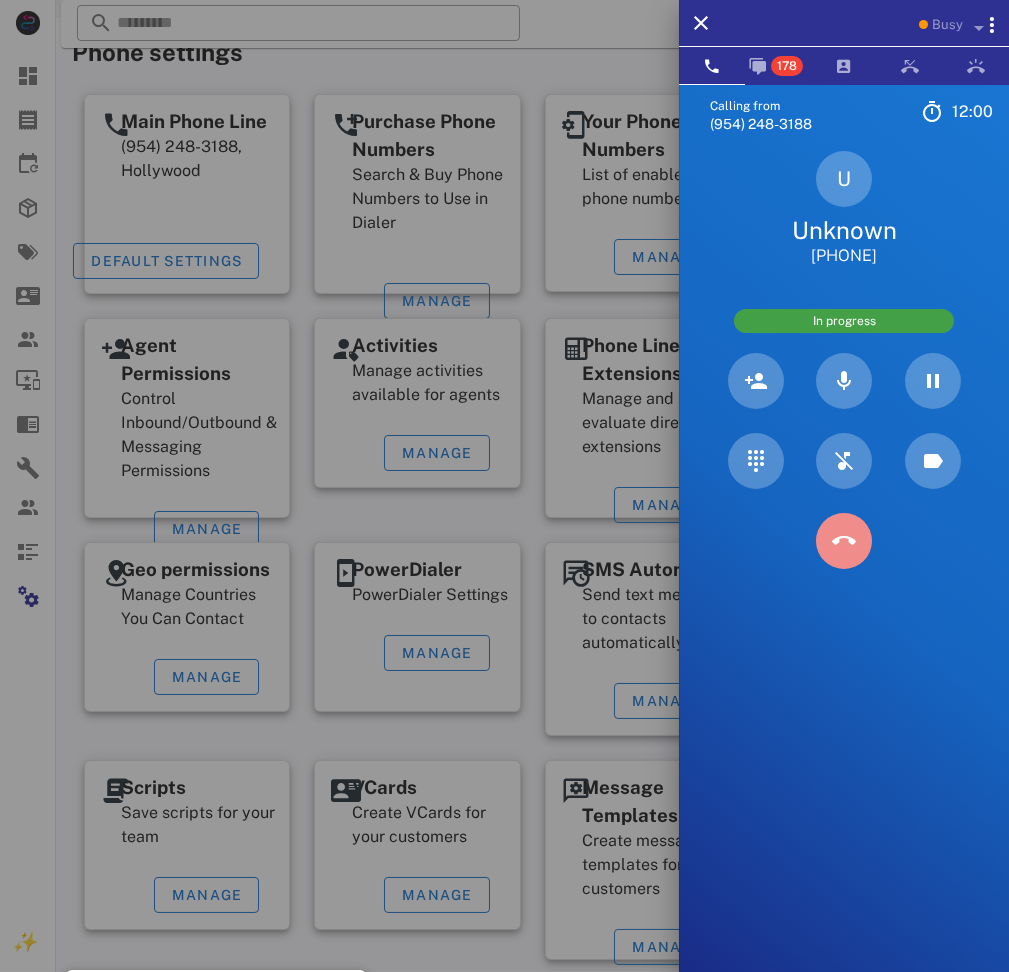 click at bounding box center (844, 541) 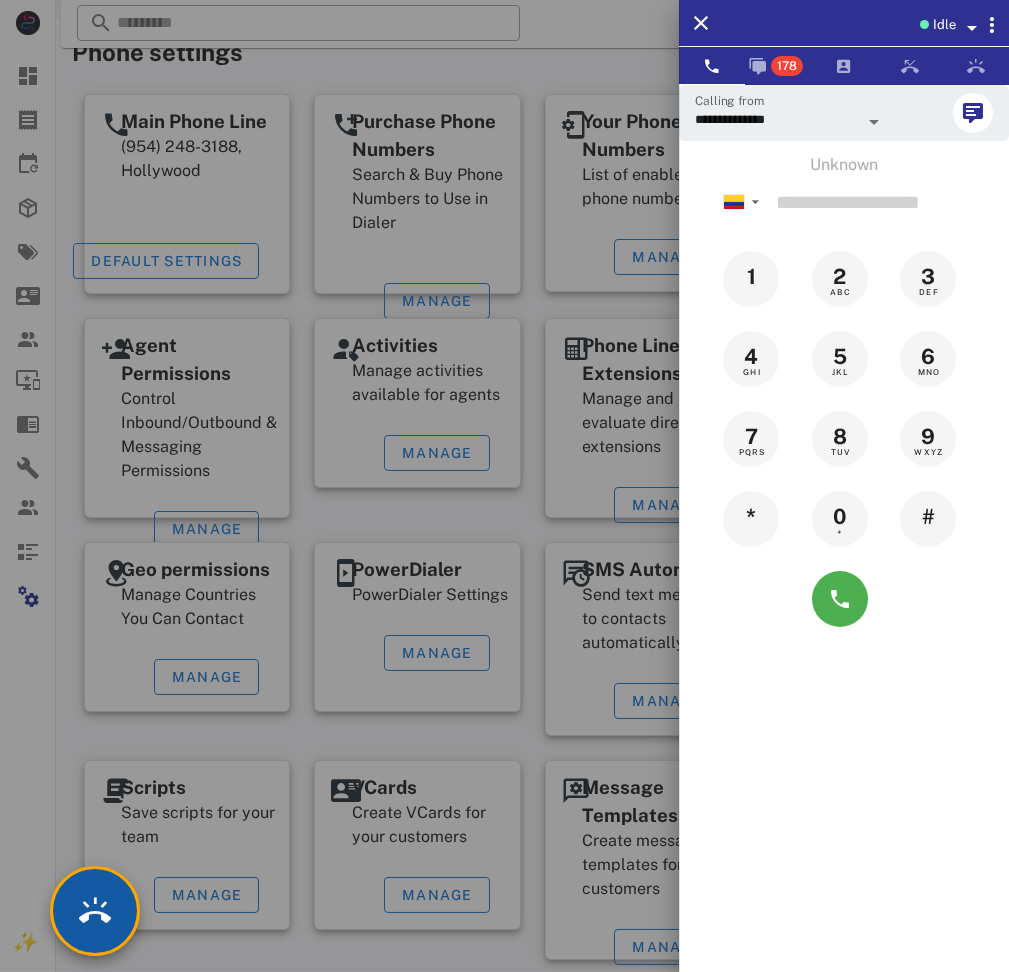 click at bounding box center [95, 911] 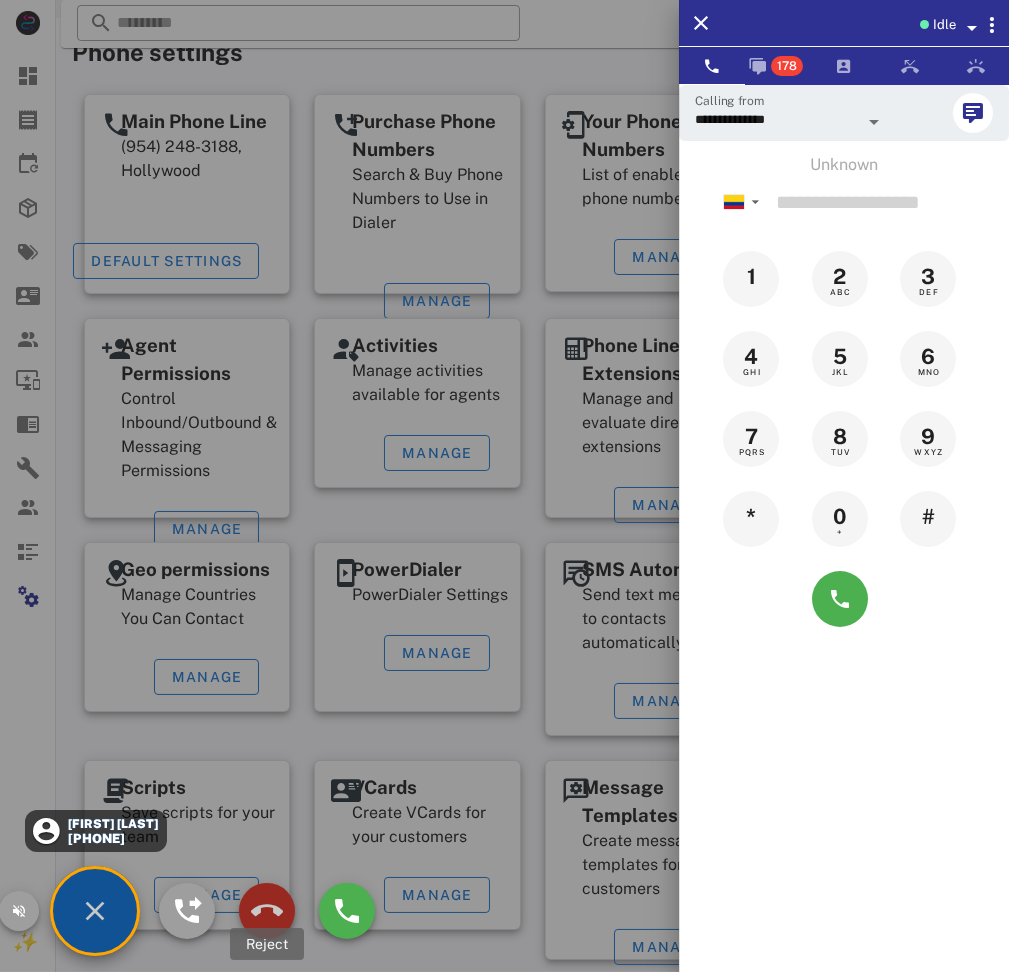 click at bounding box center [267, 911] 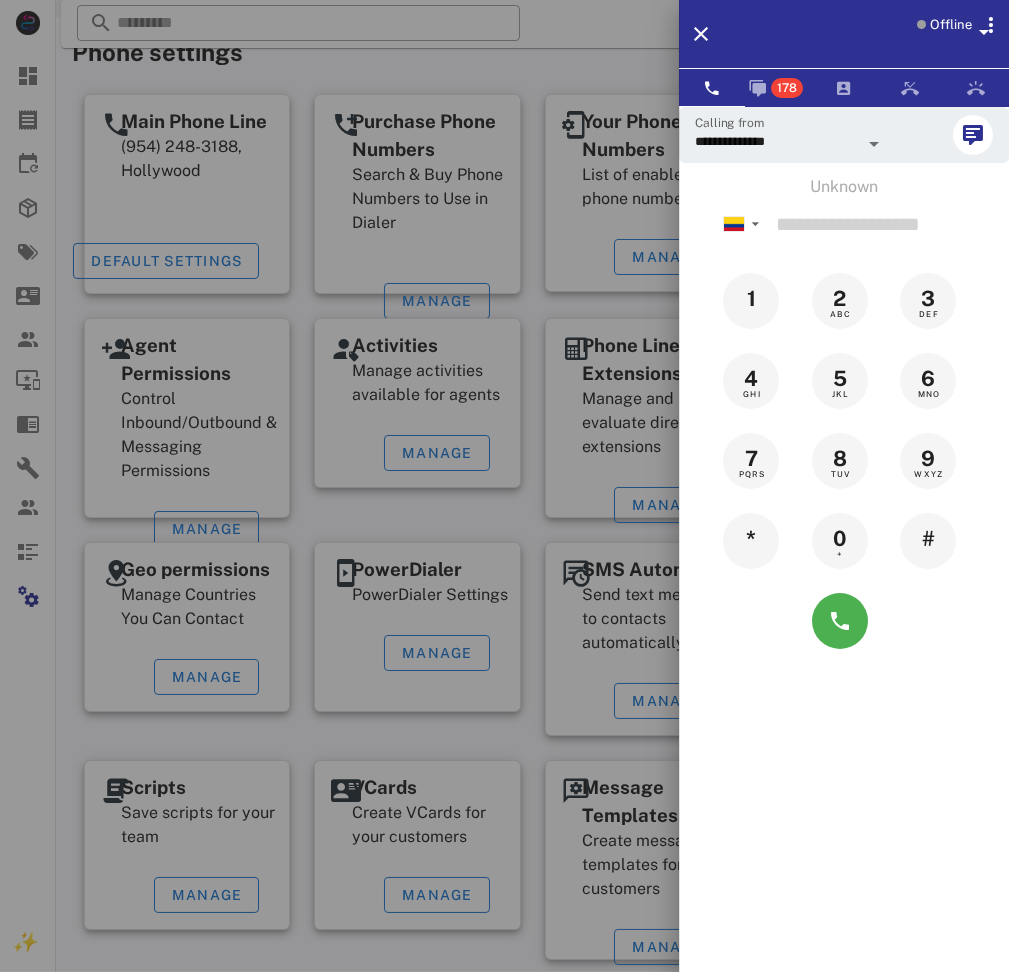 drag, startPoint x: 453, startPoint y: 495, endPoint x: 615, endPoint y: 407, distance: 184.35835 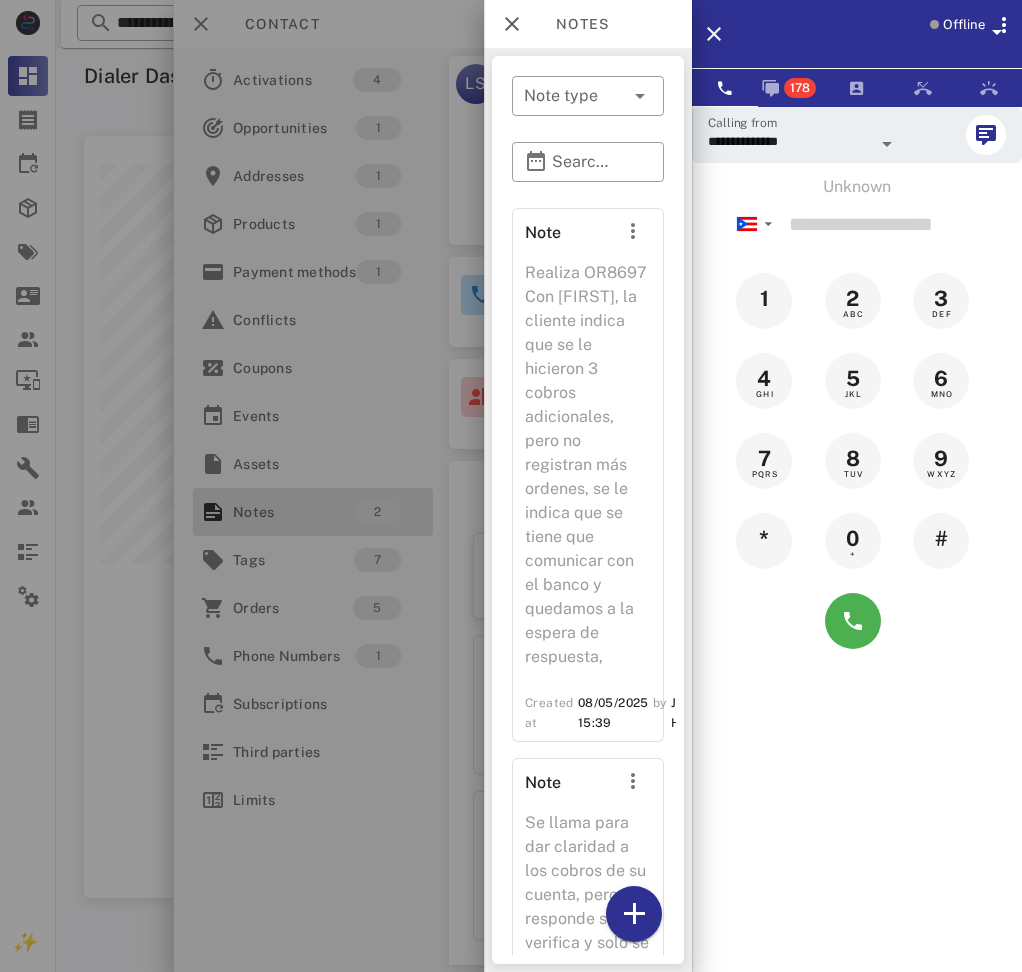 scroll, scrollTop: 0, scrollLeft: 0, axis: both 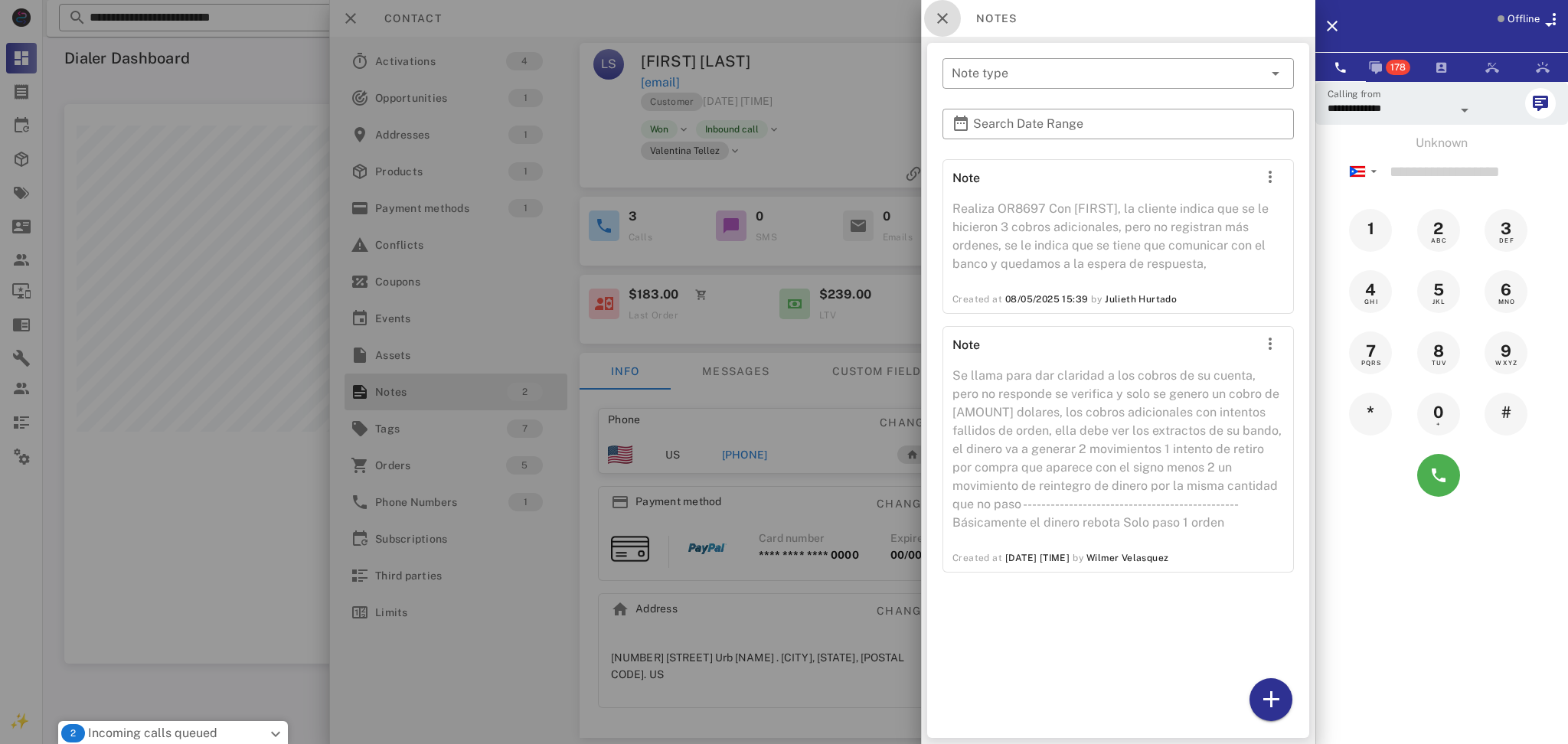 click at bounding box center (942, 18) 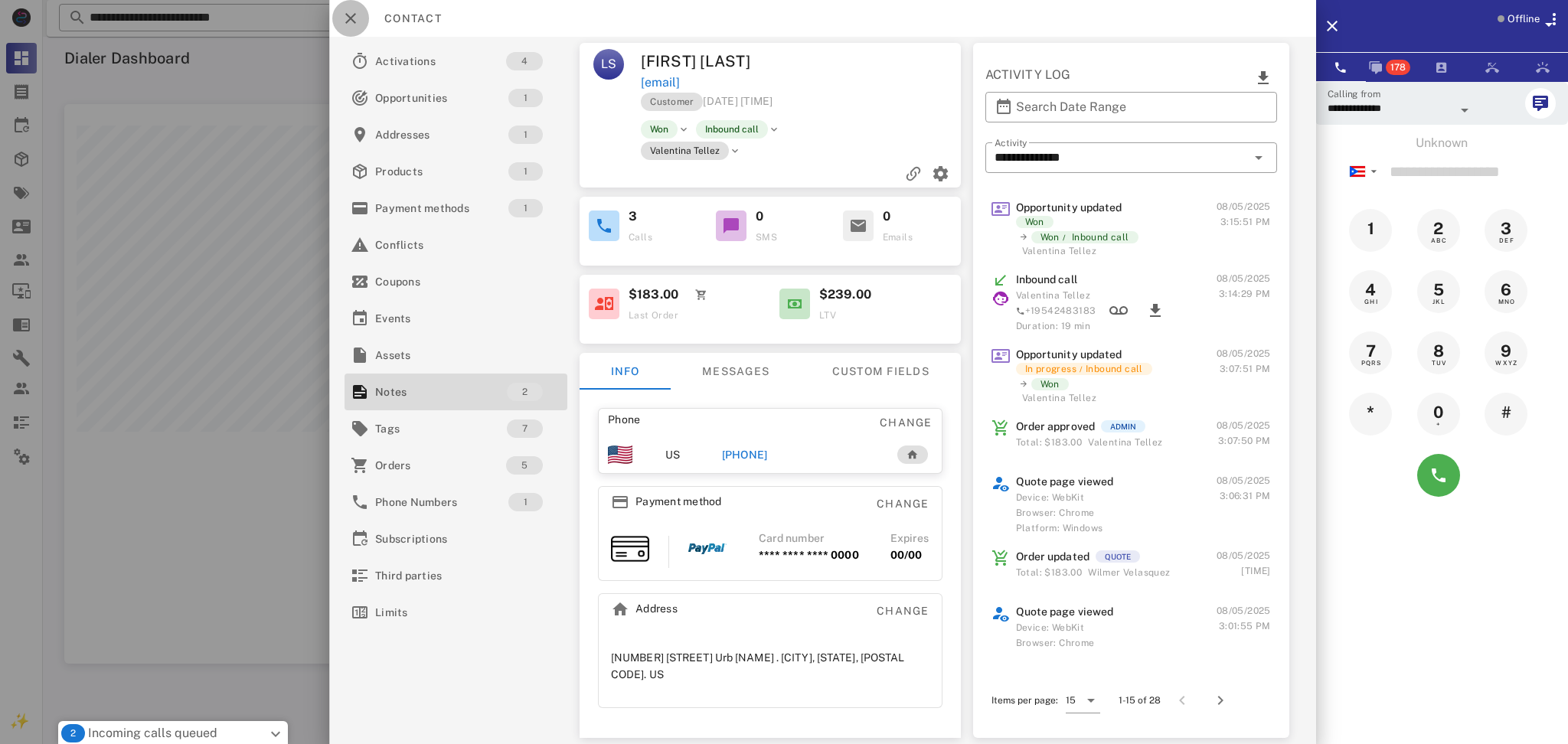 click at bounding box center [351, 18] 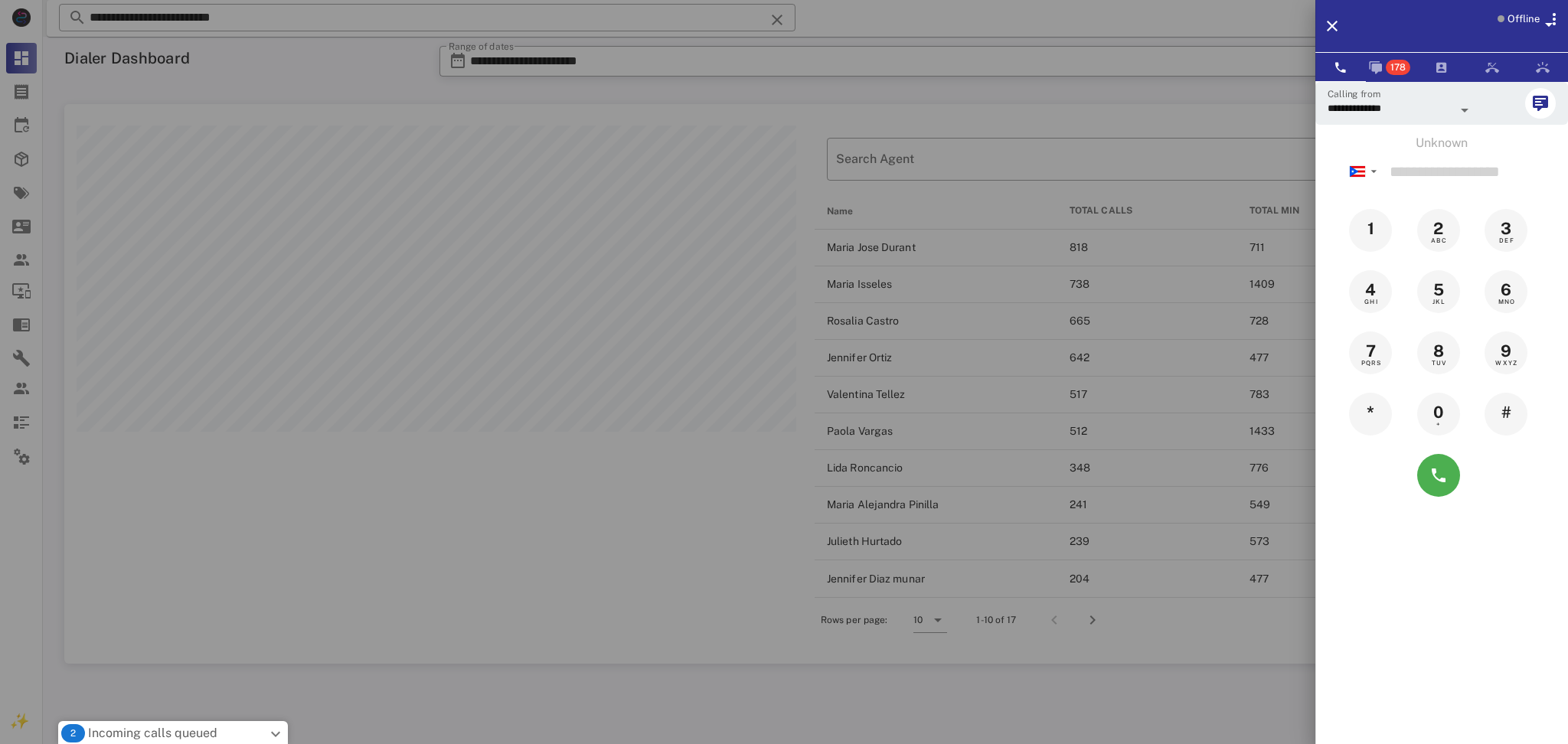 click at bounding box center (784, 372) 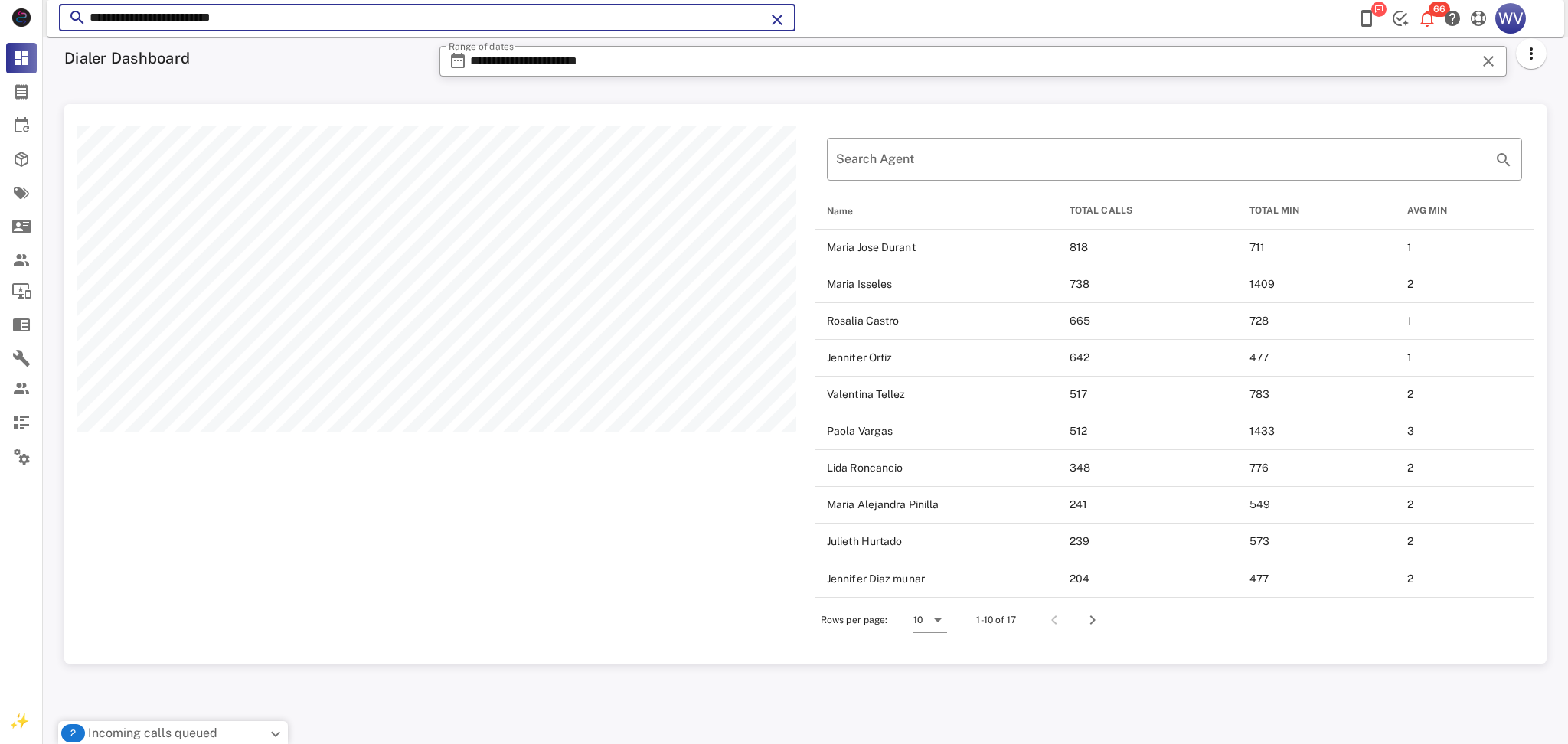 click on "**********" at bounding box center (427, 18) 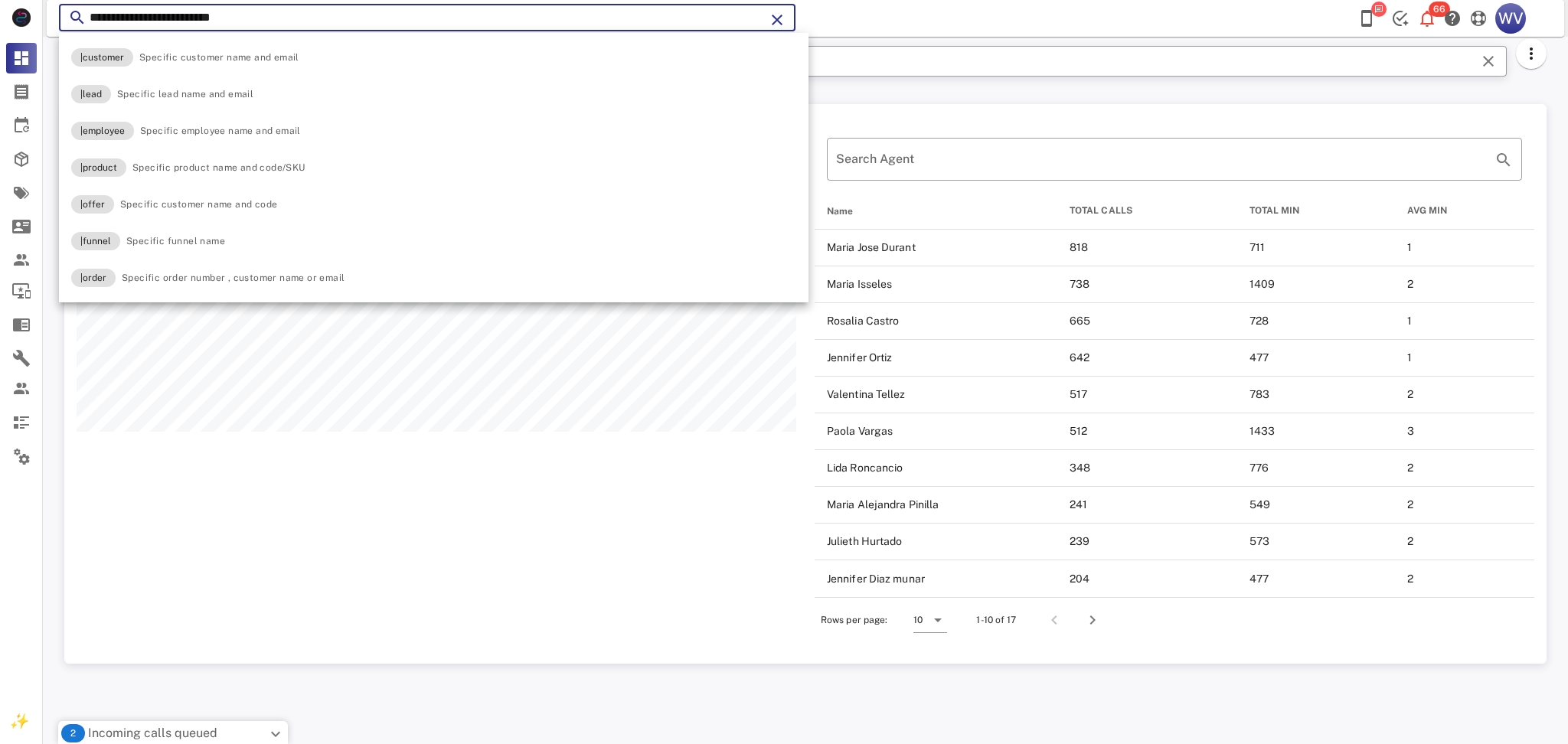 paste 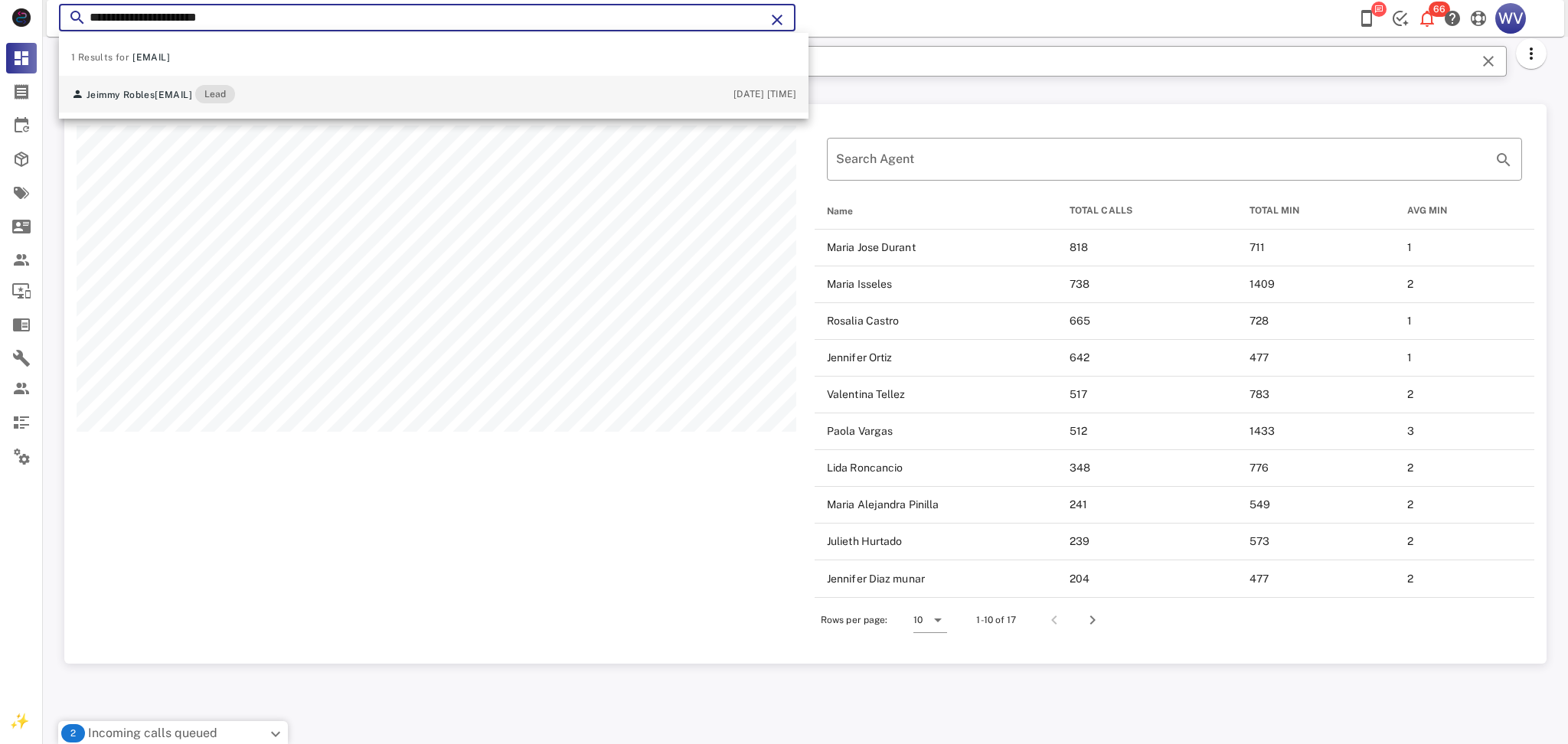type on "**********" 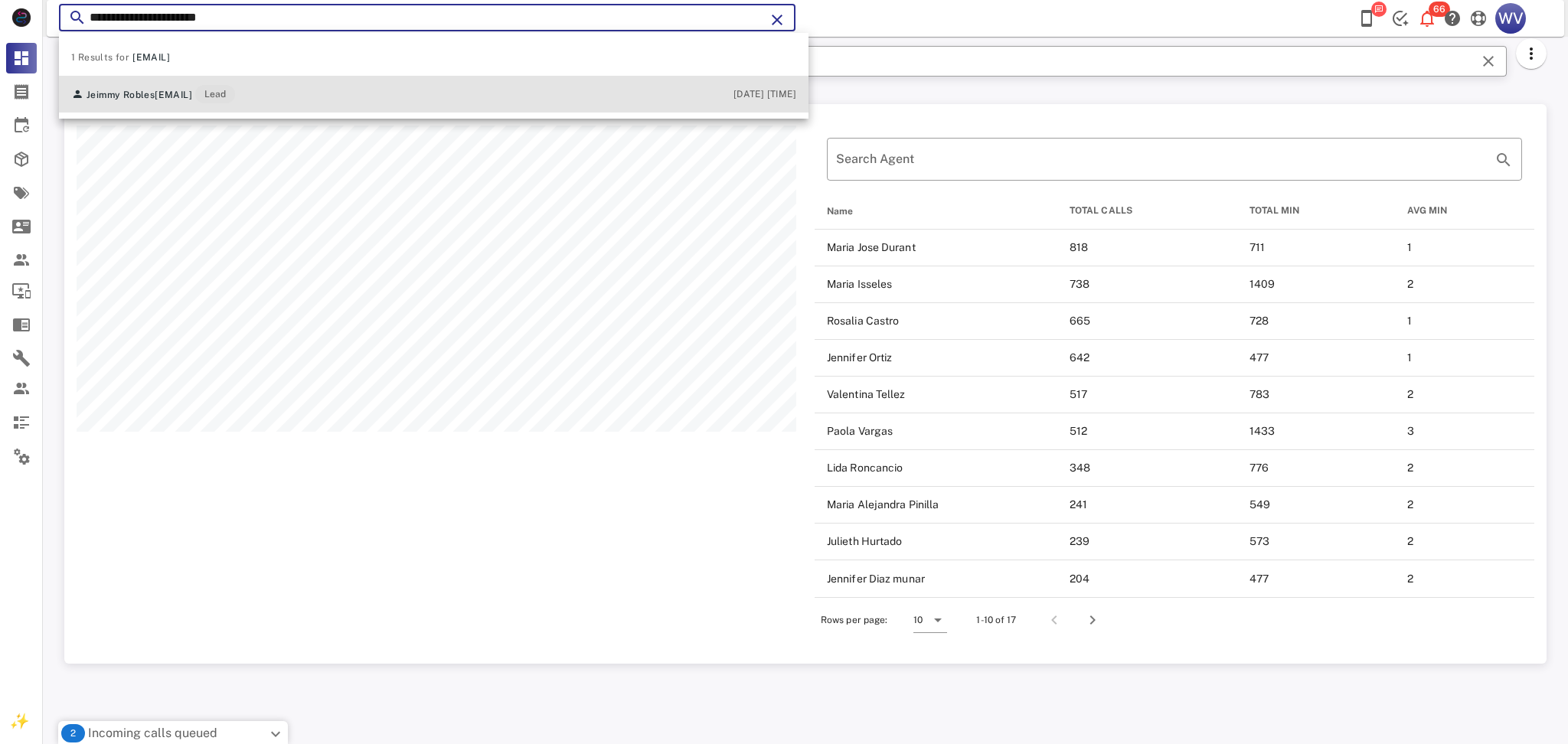click on "Jeimmy Robles   nacirirobles3@gmail.com   Lead   08/05/2025 15:13" at bounding box center [433, 94] 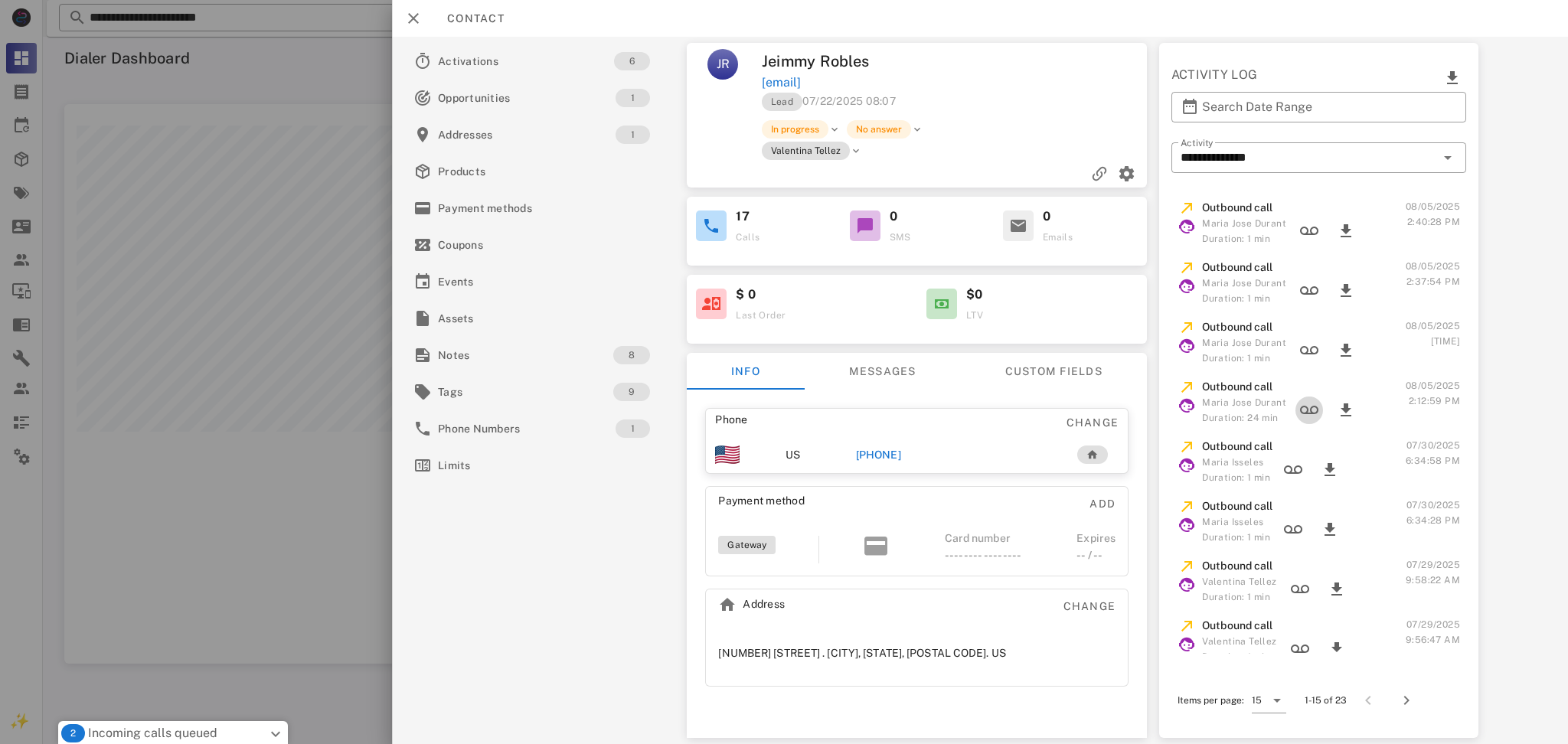 click at bounding box center [1309, 410] 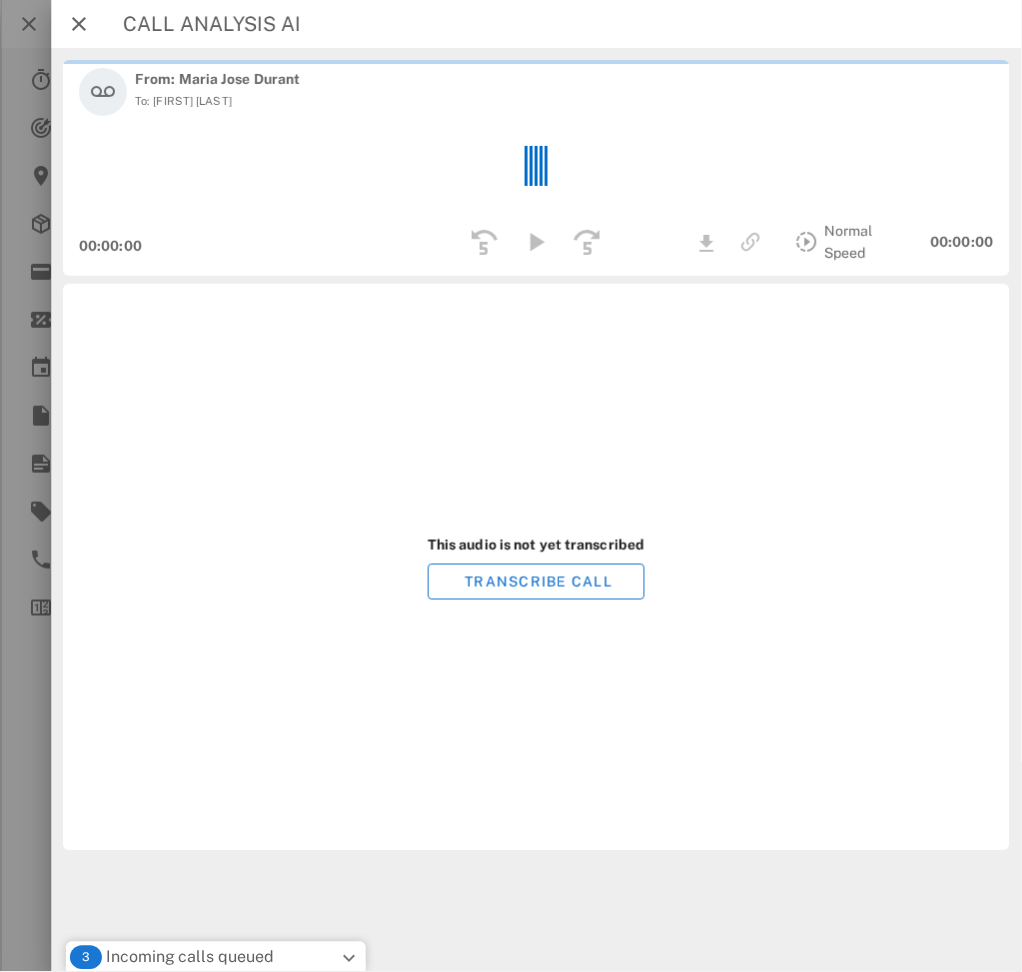 scroll, scrollTop: 999207, scrollLeft: 999089, axis: both 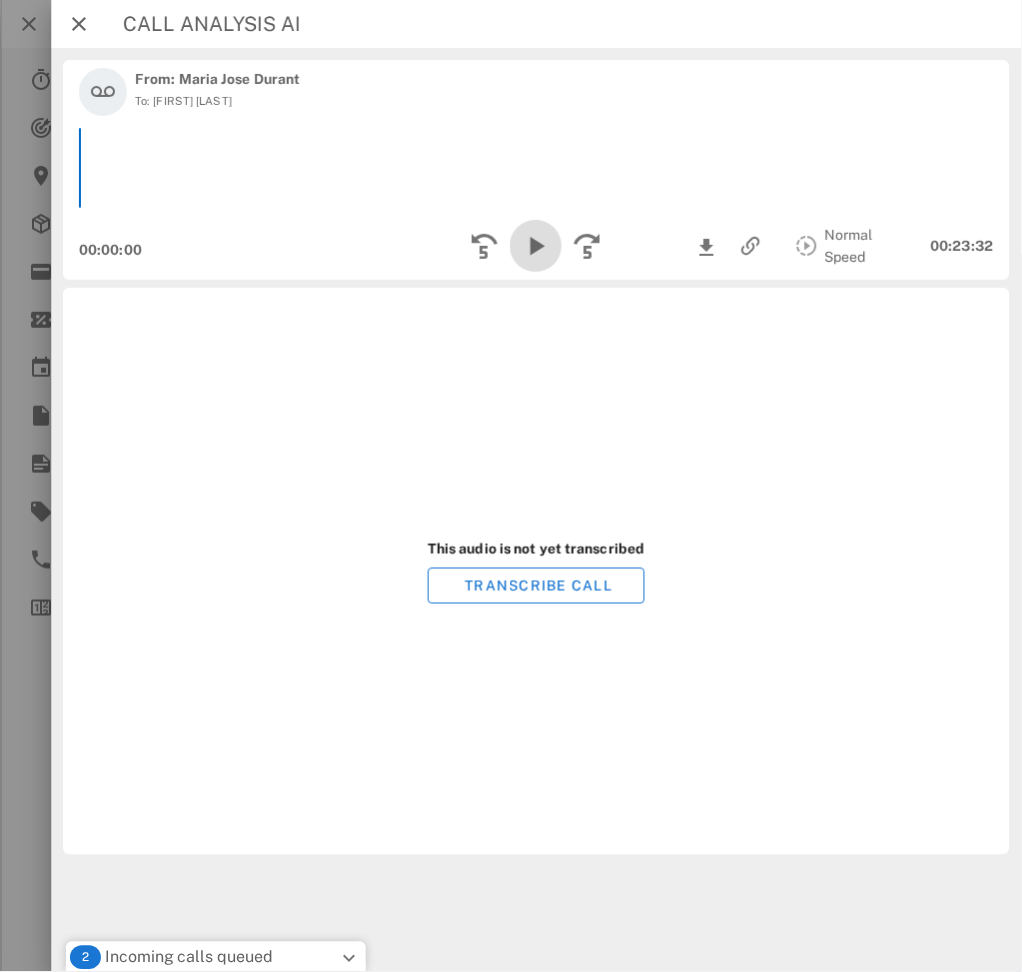 click at bounding box center [537, 246] 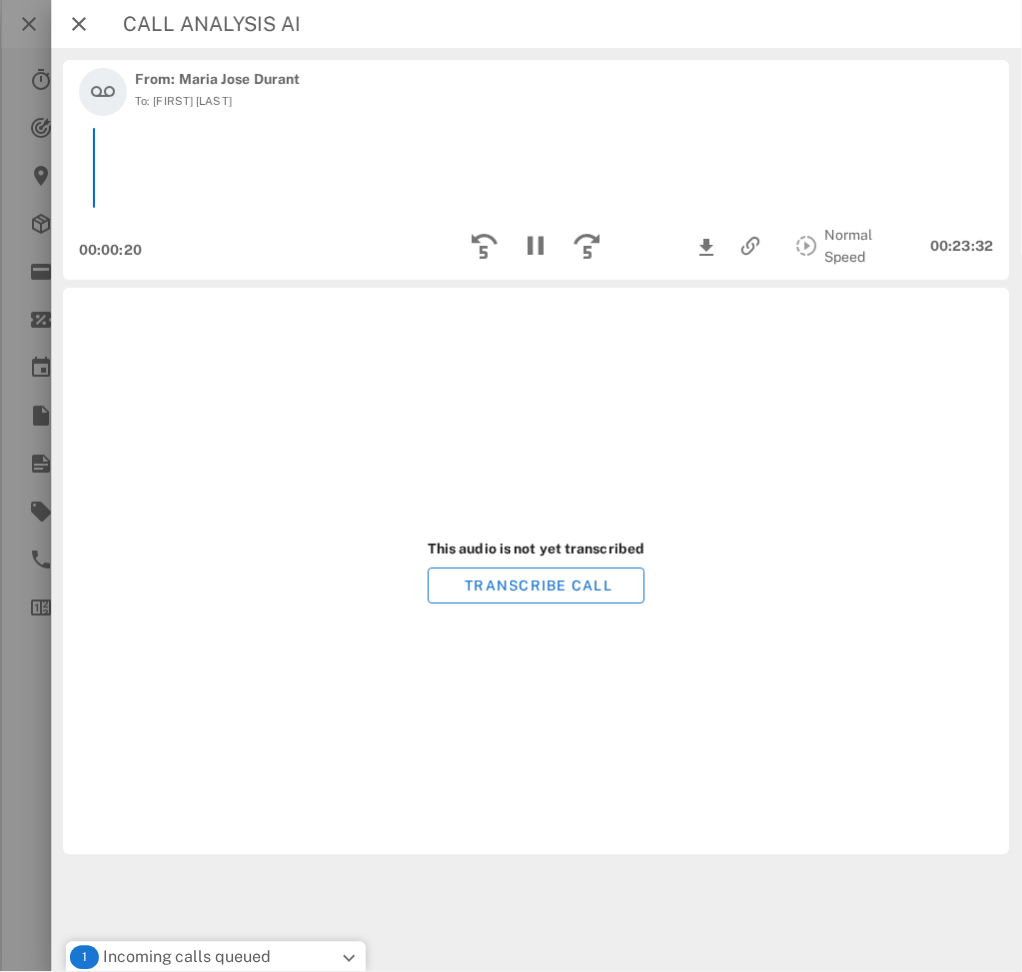 click on "This audio is not yet transcribed  TRANSCRIBE CALL" at bounding box center [536, 571] 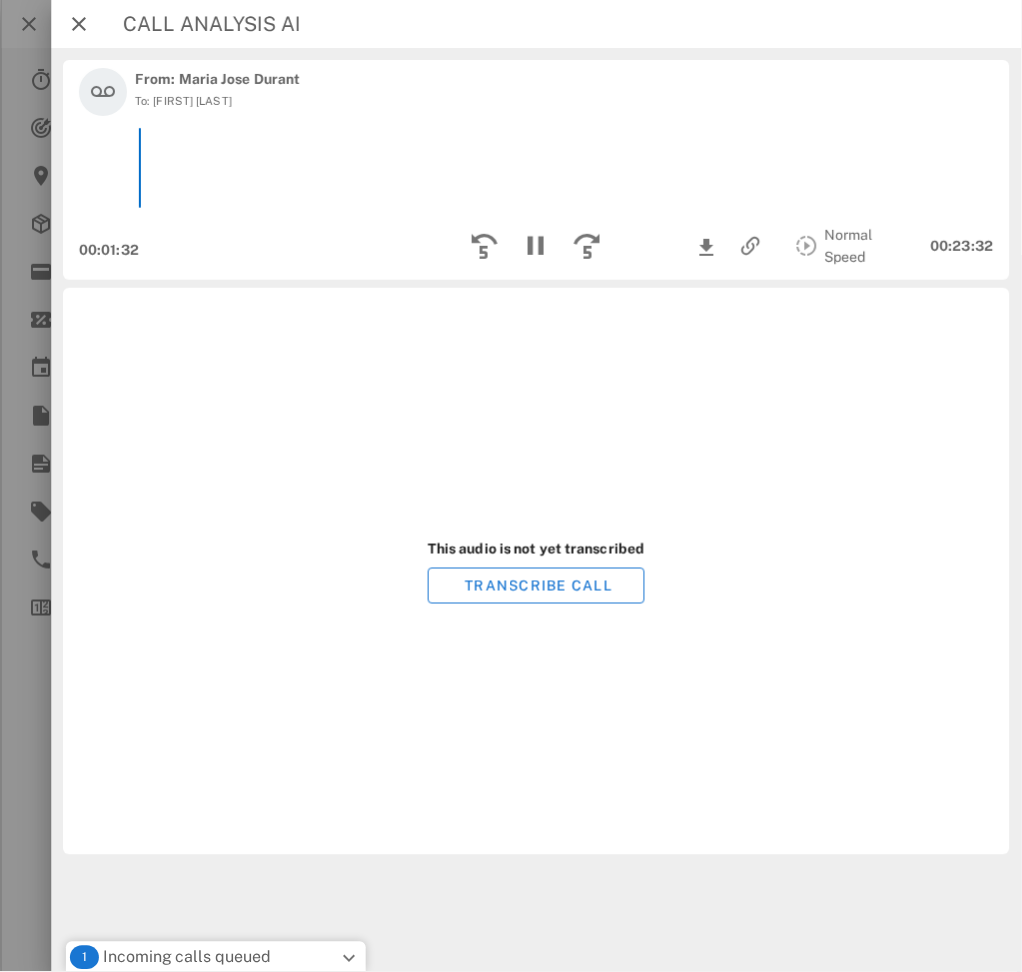 click on "From: Maria Jose Durant   To: Jeimmy Robles  00:01:32 Normal Speed 00:23:32 This audio is not yet transcribed  TRANSCRIBE CALL   Text copied to clipboard!   Close   Transcription Call Analysis AI is disabled" at bounding box center [536, 507] 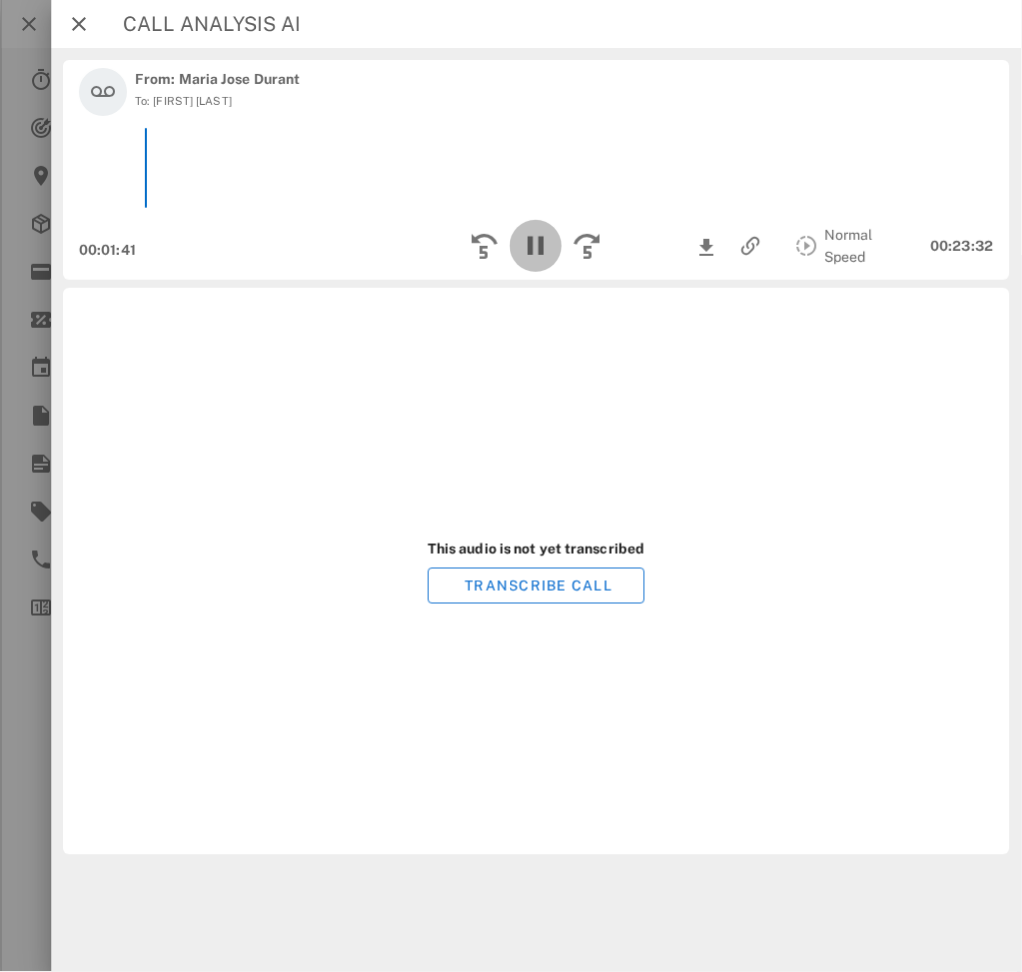 click at bounding box center (537, 246) 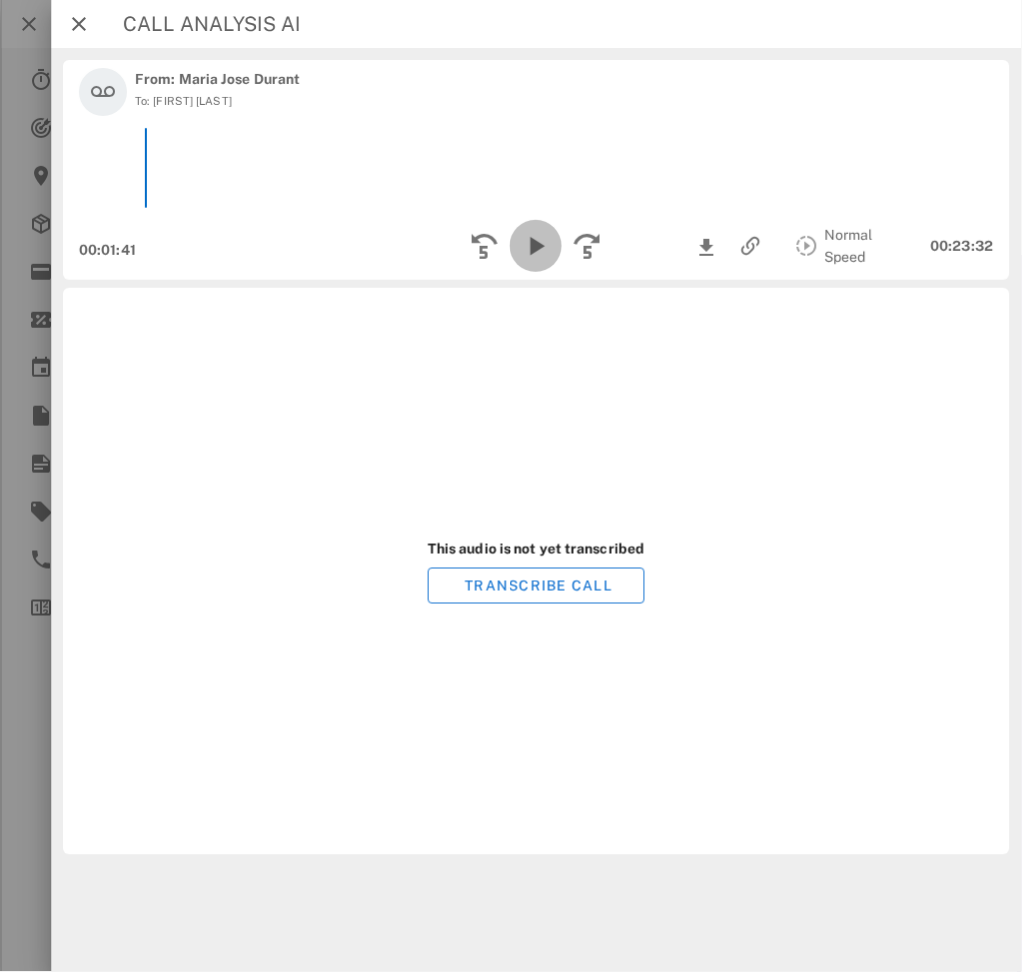 click at bounding box center [537, 246] 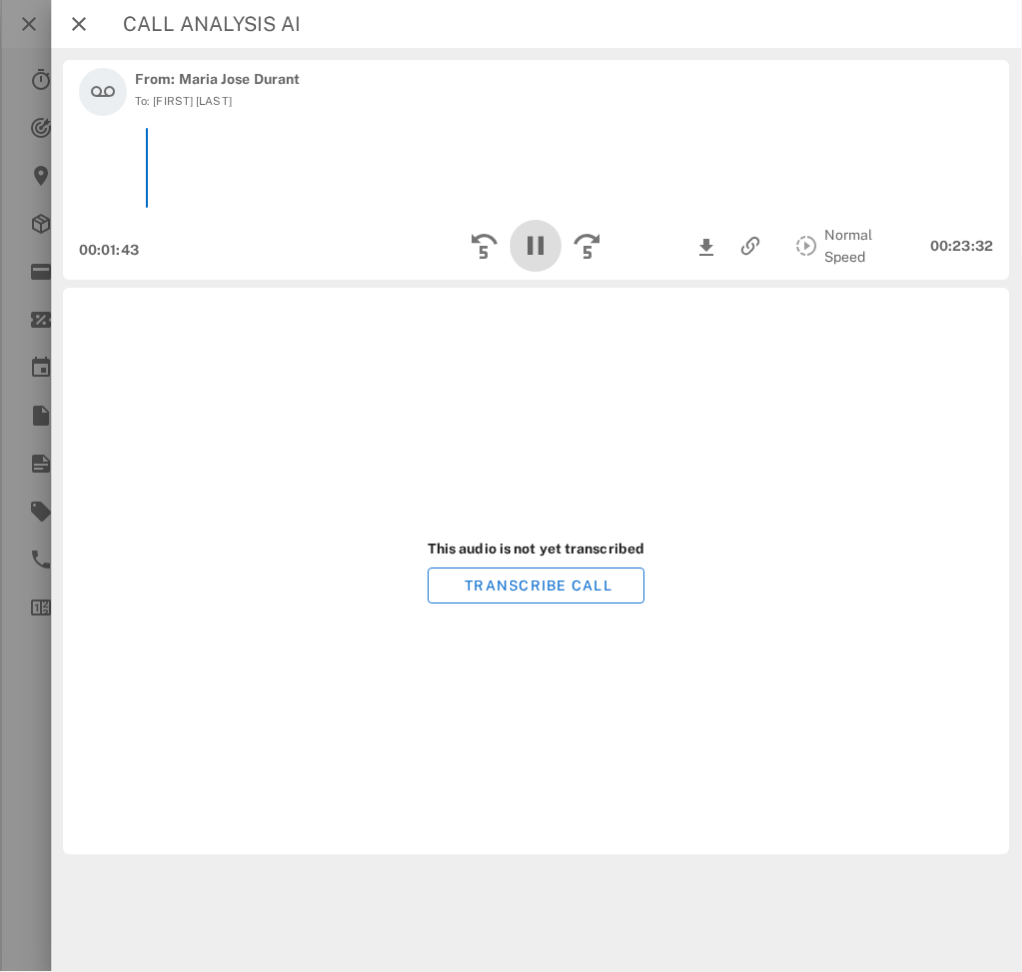click at bounding box center (537, 246) 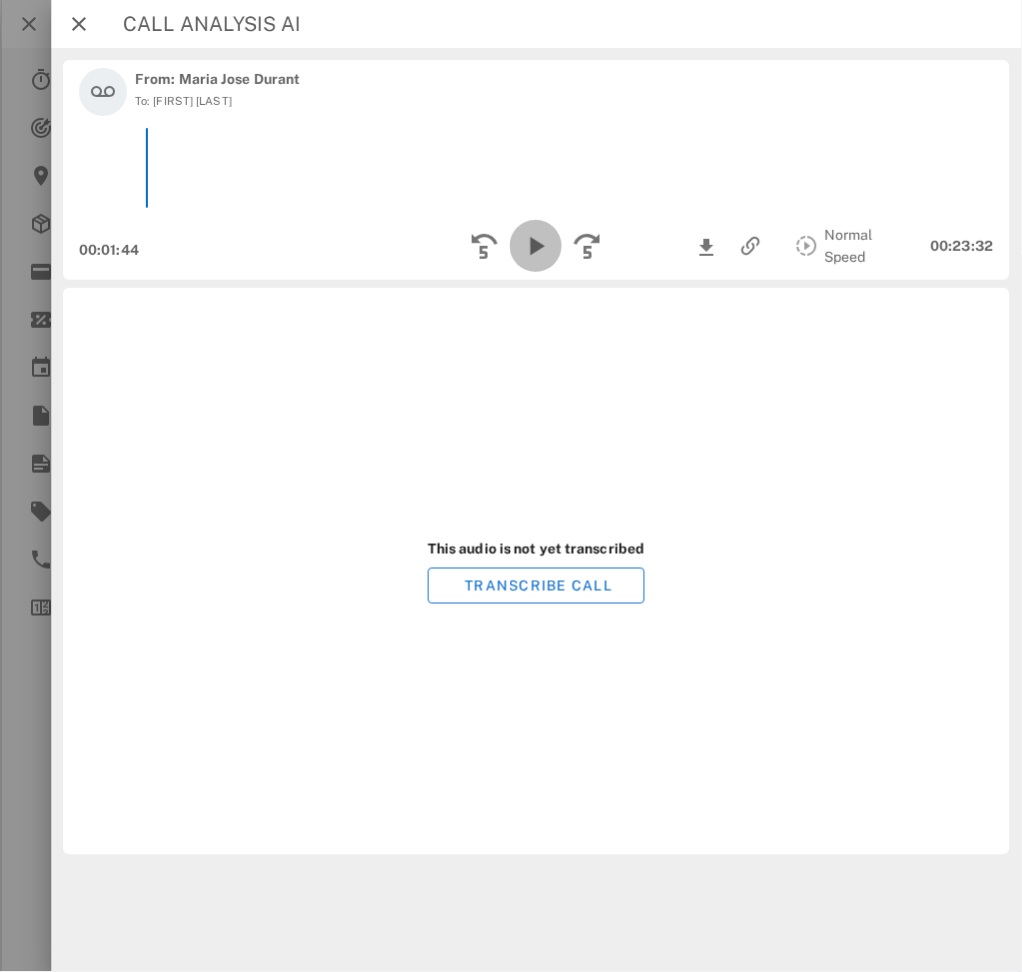 click at bounding box center [537, 246] 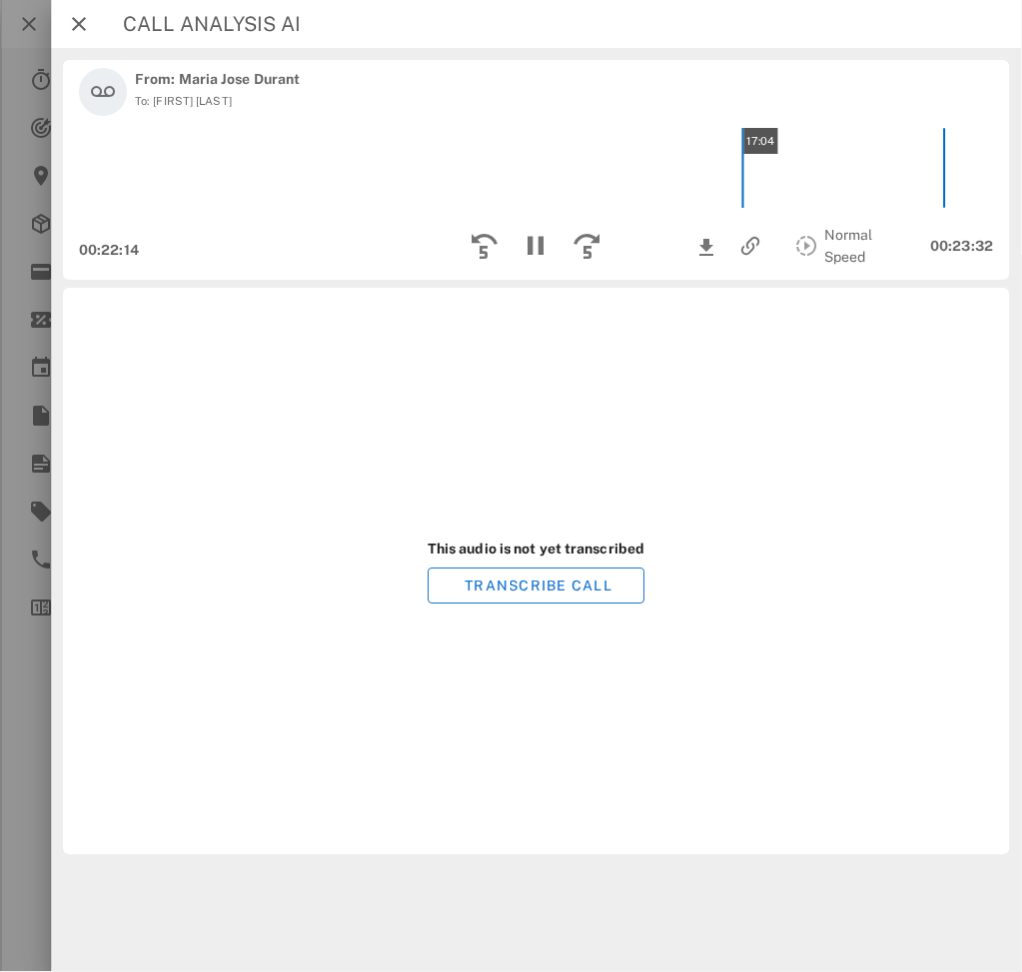 click on "17:04" at bounding box center [536, 168] 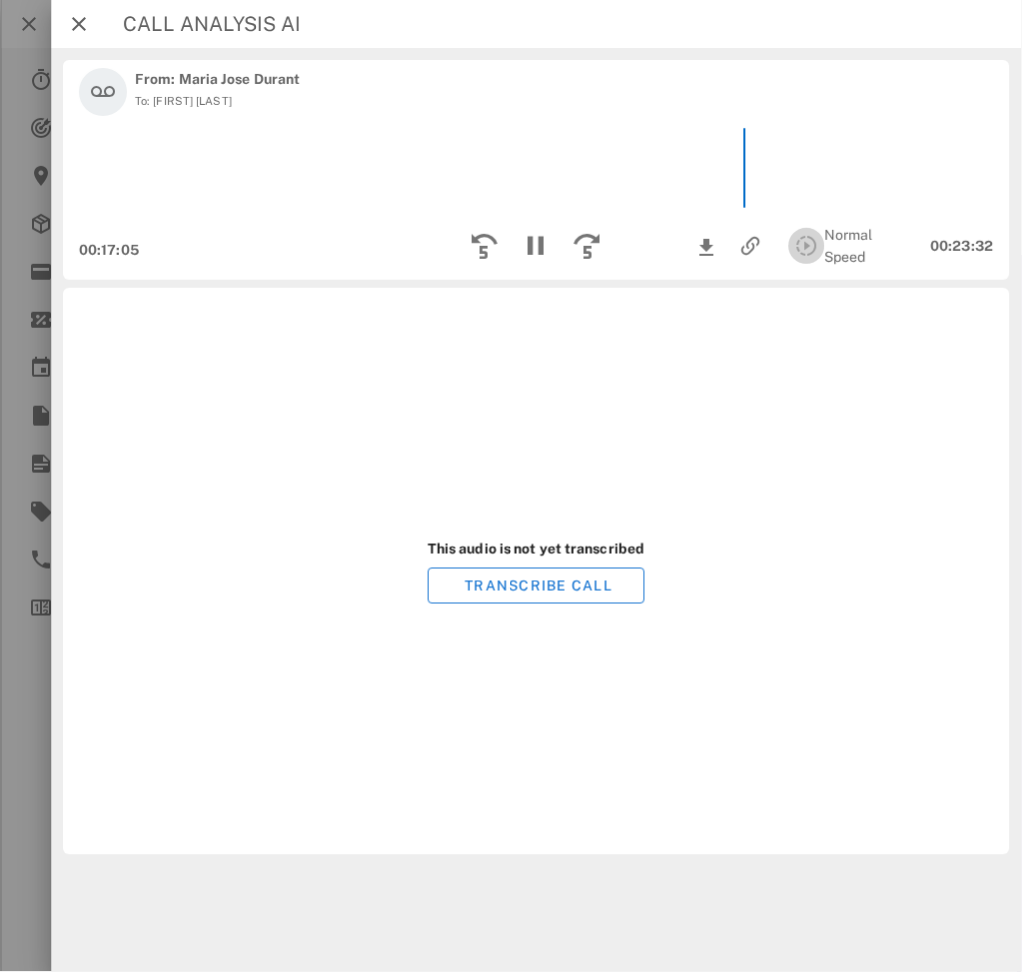 click at bounding box center (807, 246) 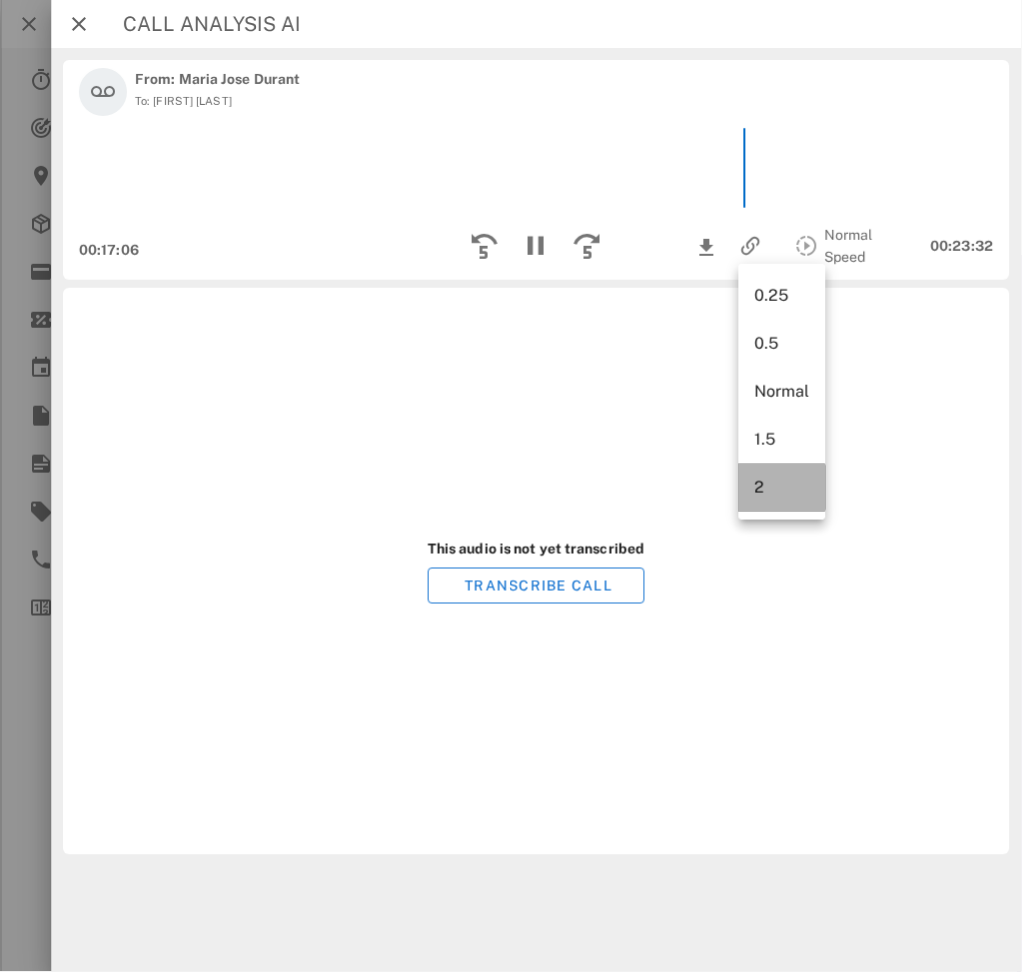 click on "2" at bounding box center (782, 488) 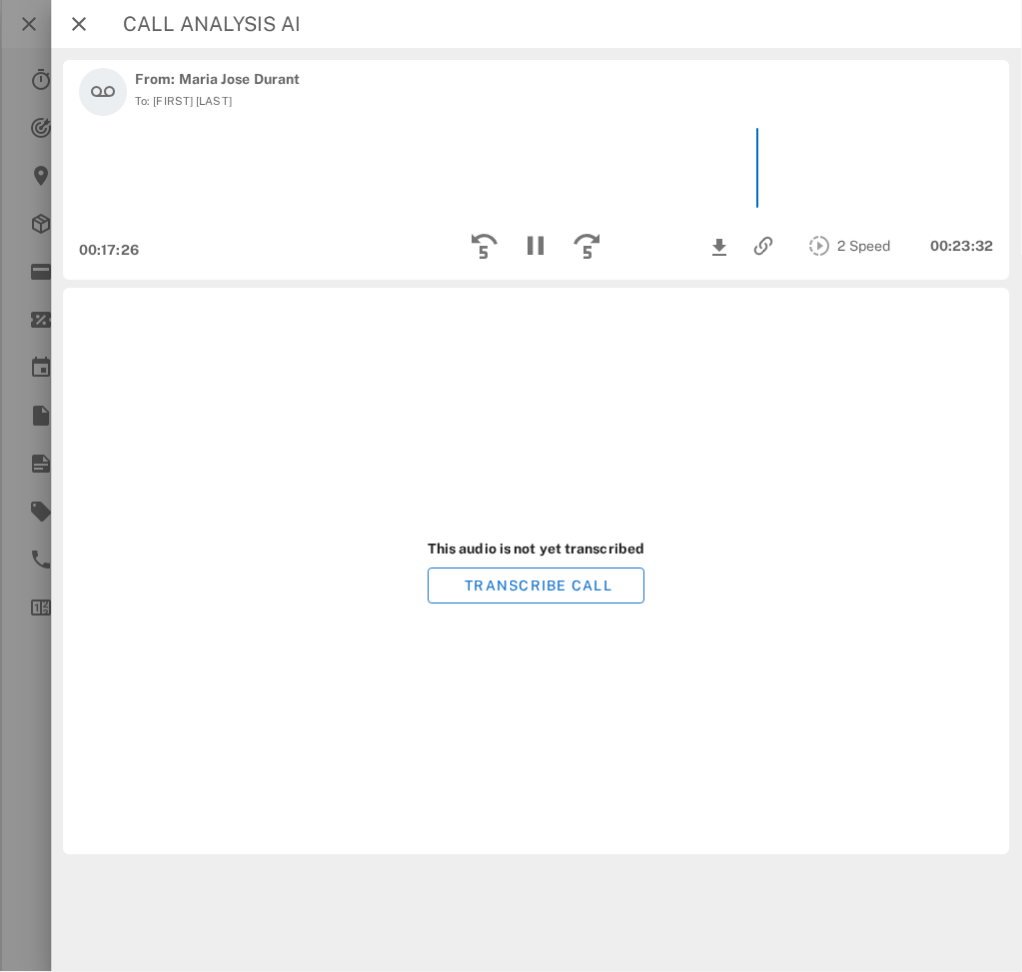 click on "This audio is not yet transcribed  TRANSCRIBE CALL" at bounding box center [536, 571] 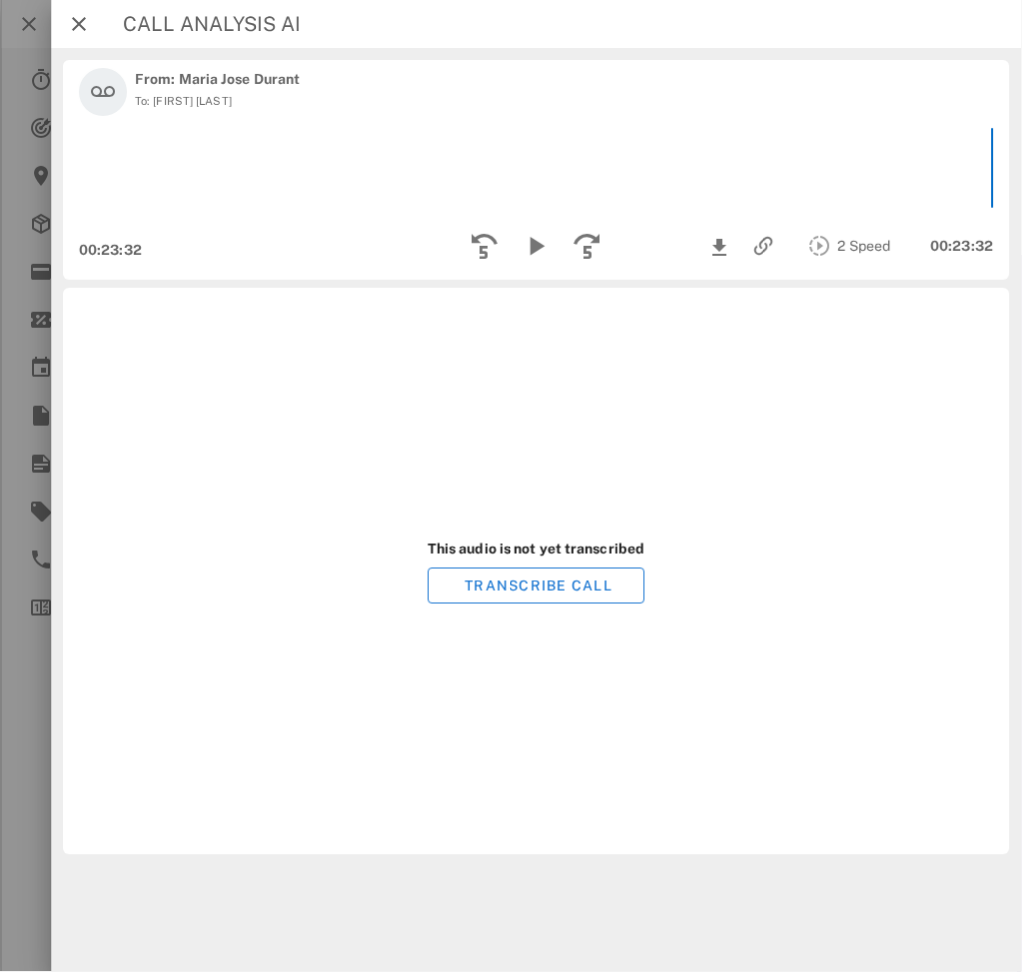 click on "From: Maria Jose Durant   To: Jeimmy Robles  00:23:32 2 Speed 00:23:32 This audio is not yet transcribed  TRANSCRIBE CALL   Text copied to clipboard!   Close   Transcription Call Analysis AI is disabled" at bounding box center [536, 507] 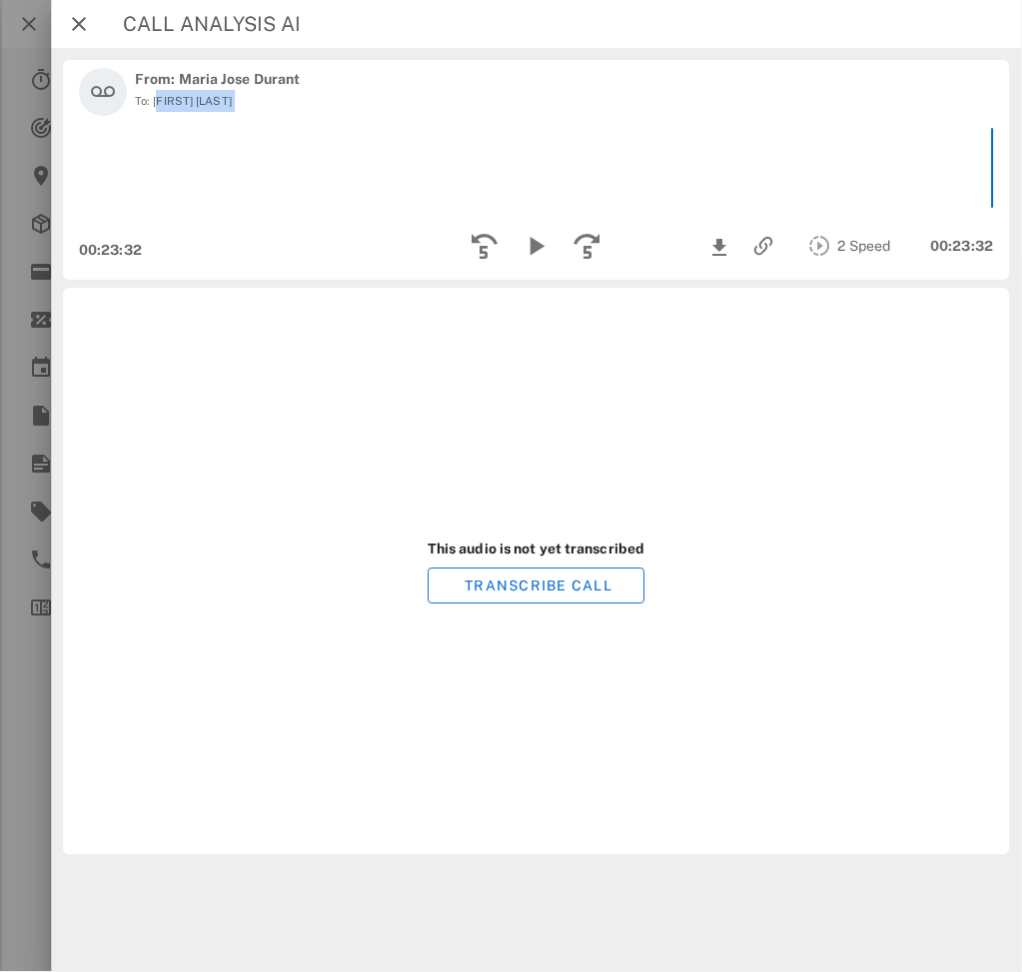 copy on "Jeimmy Robles" 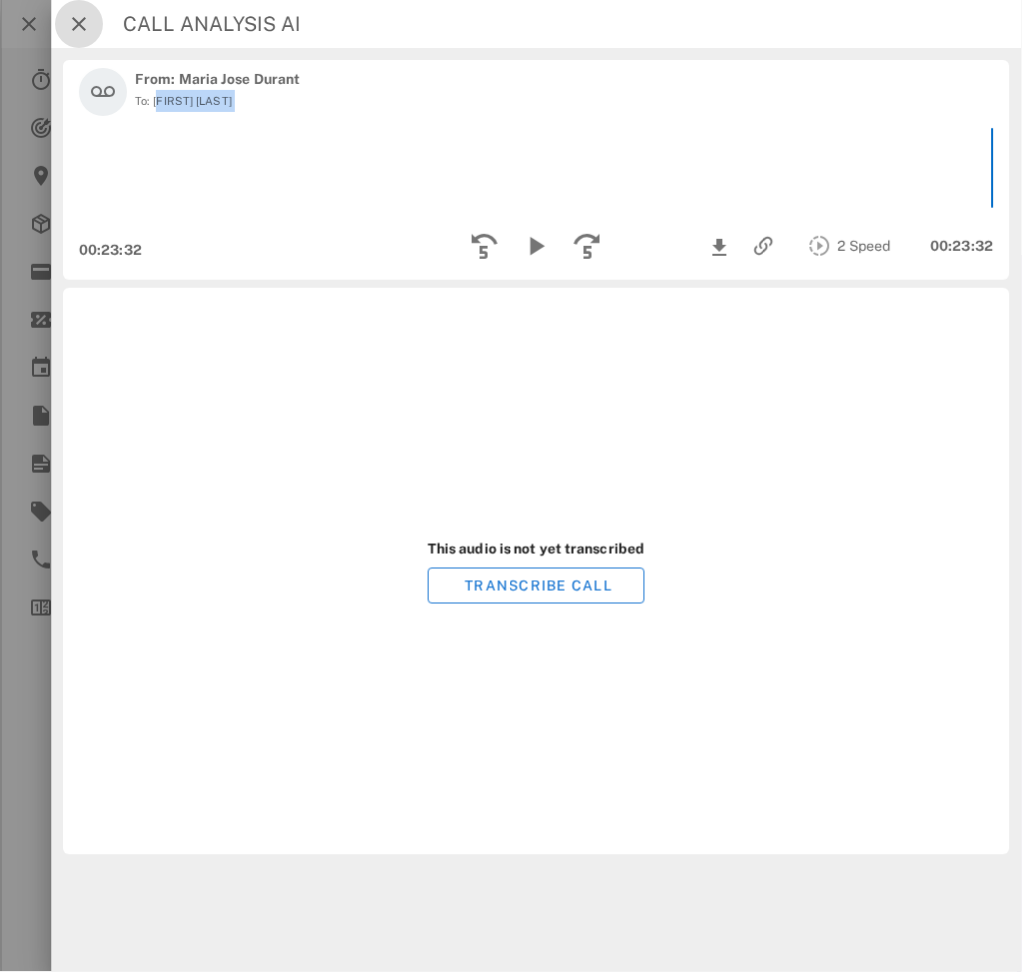 type 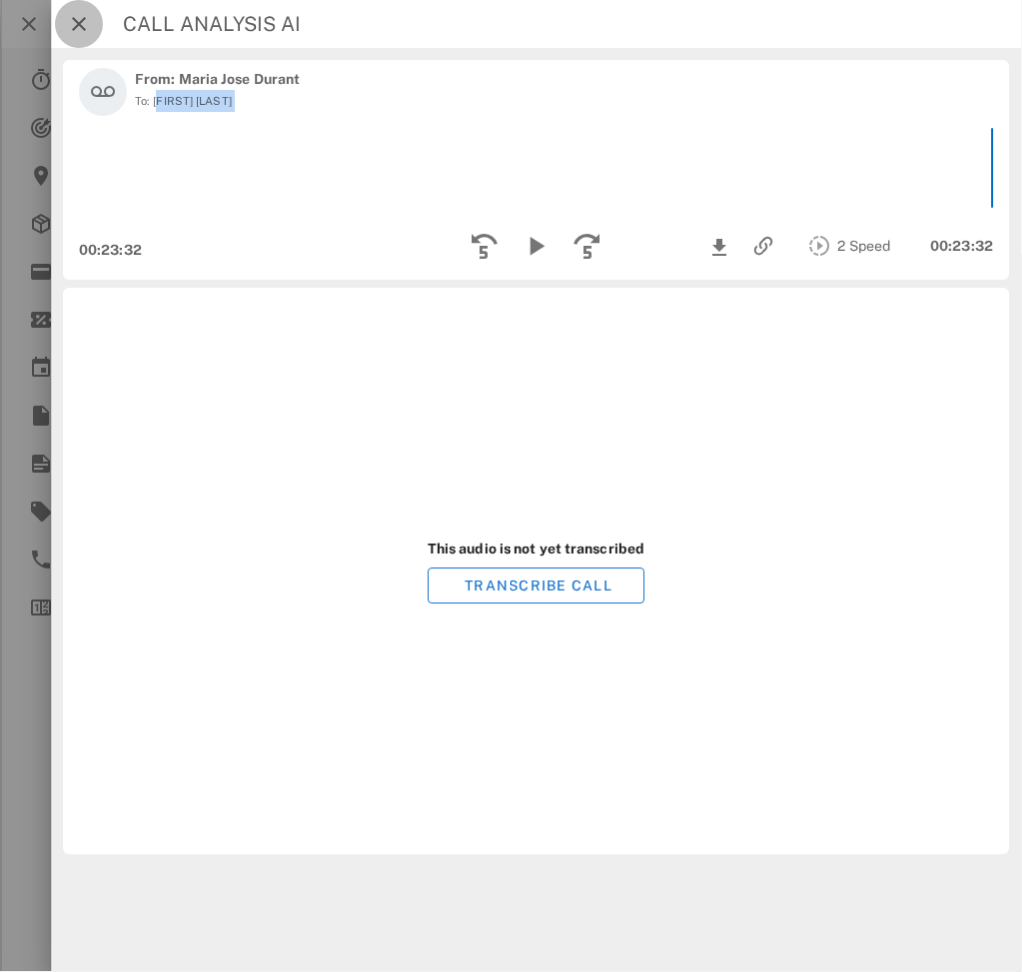 click at bounding box center (79, 24) 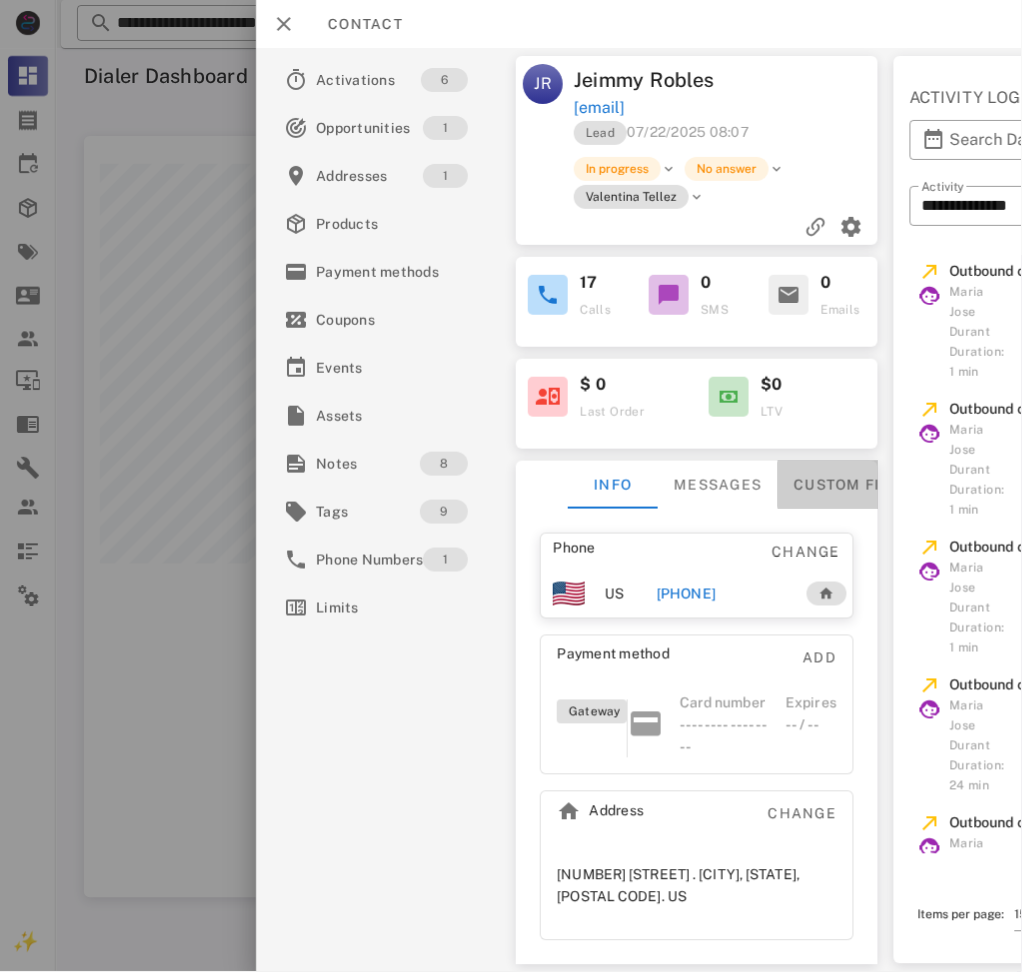 click on "Custom fields" at bounding box center (857, 485) 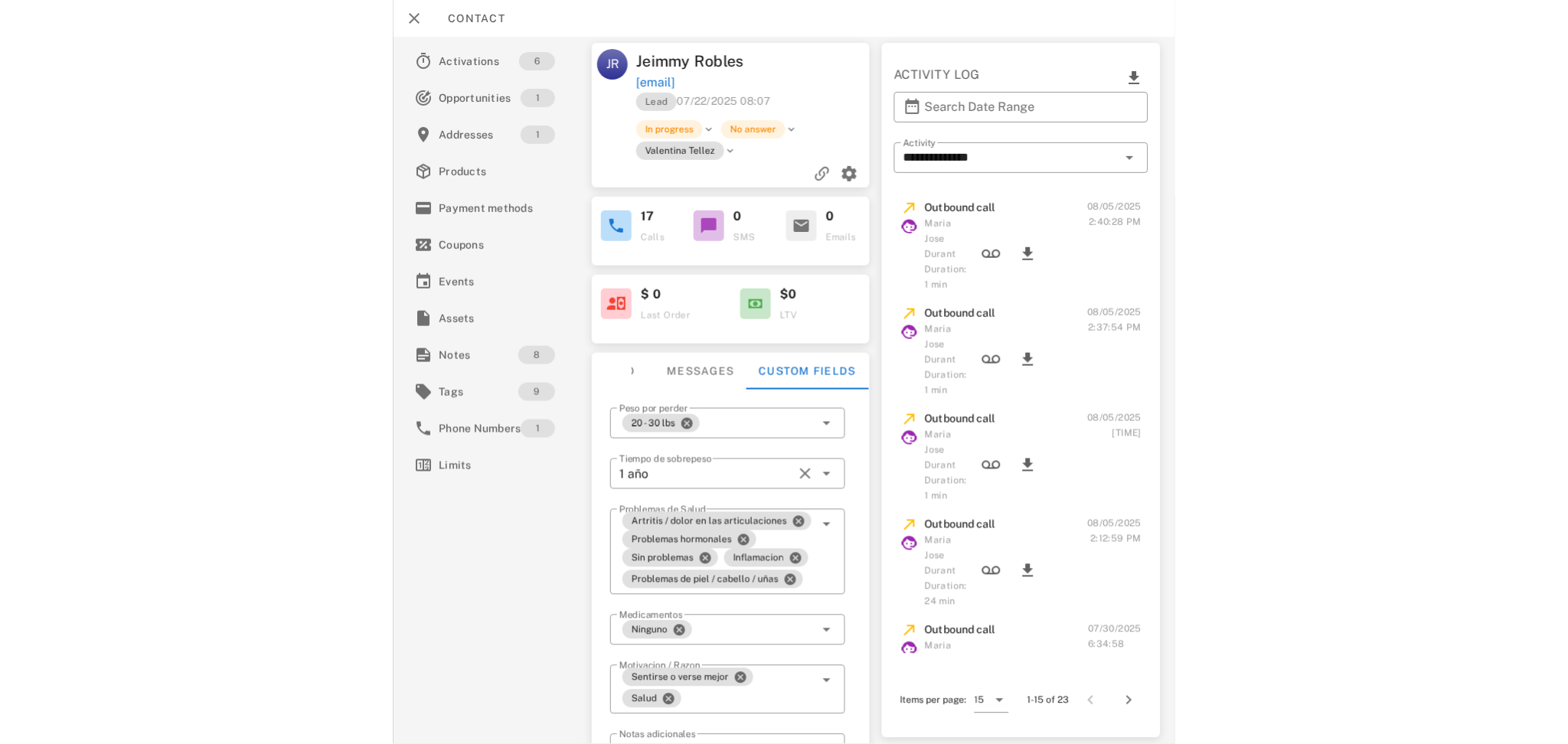 scroll, scrollTop: 764873, scrollLeft: 764143, axis: both 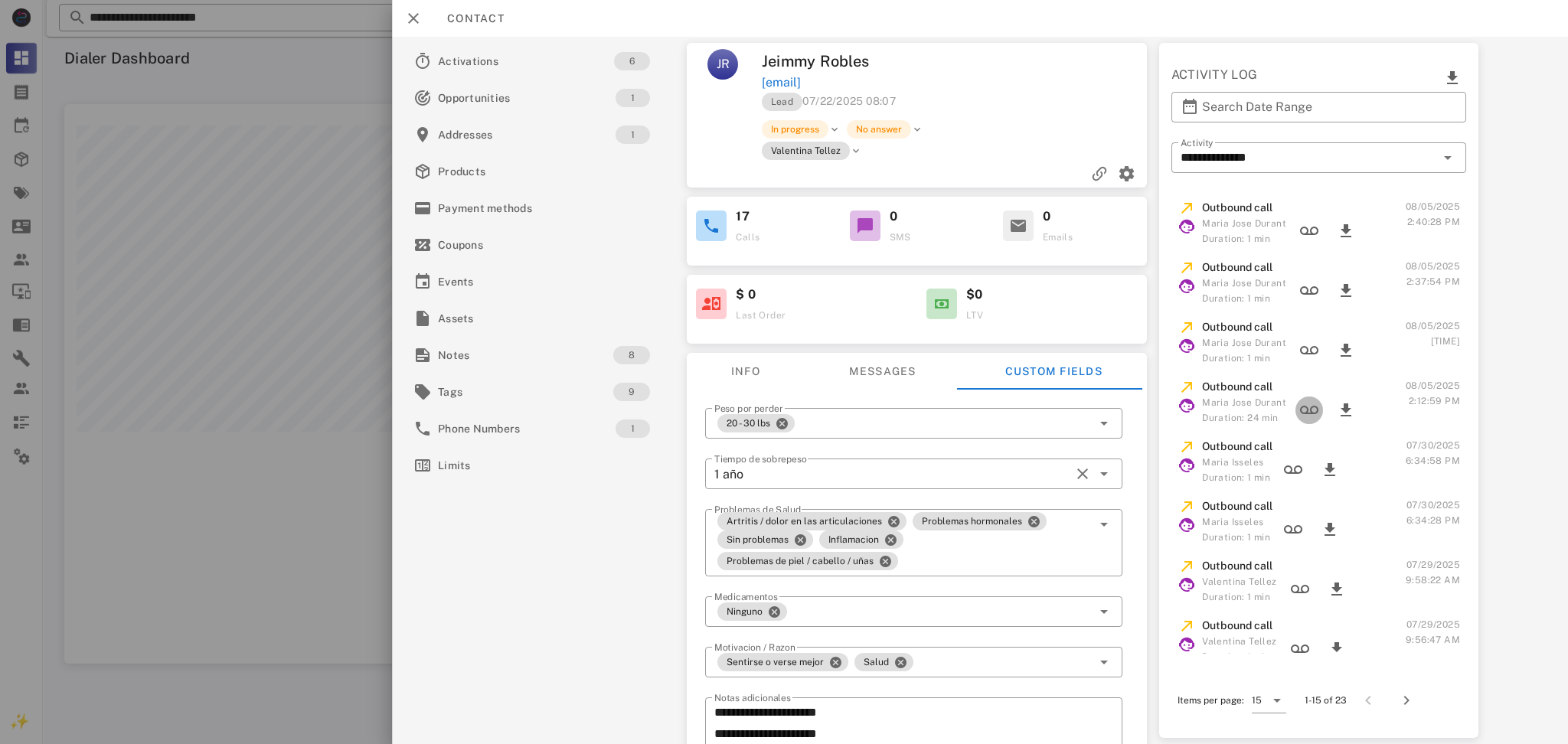 click at bounding box center [1309, 410] 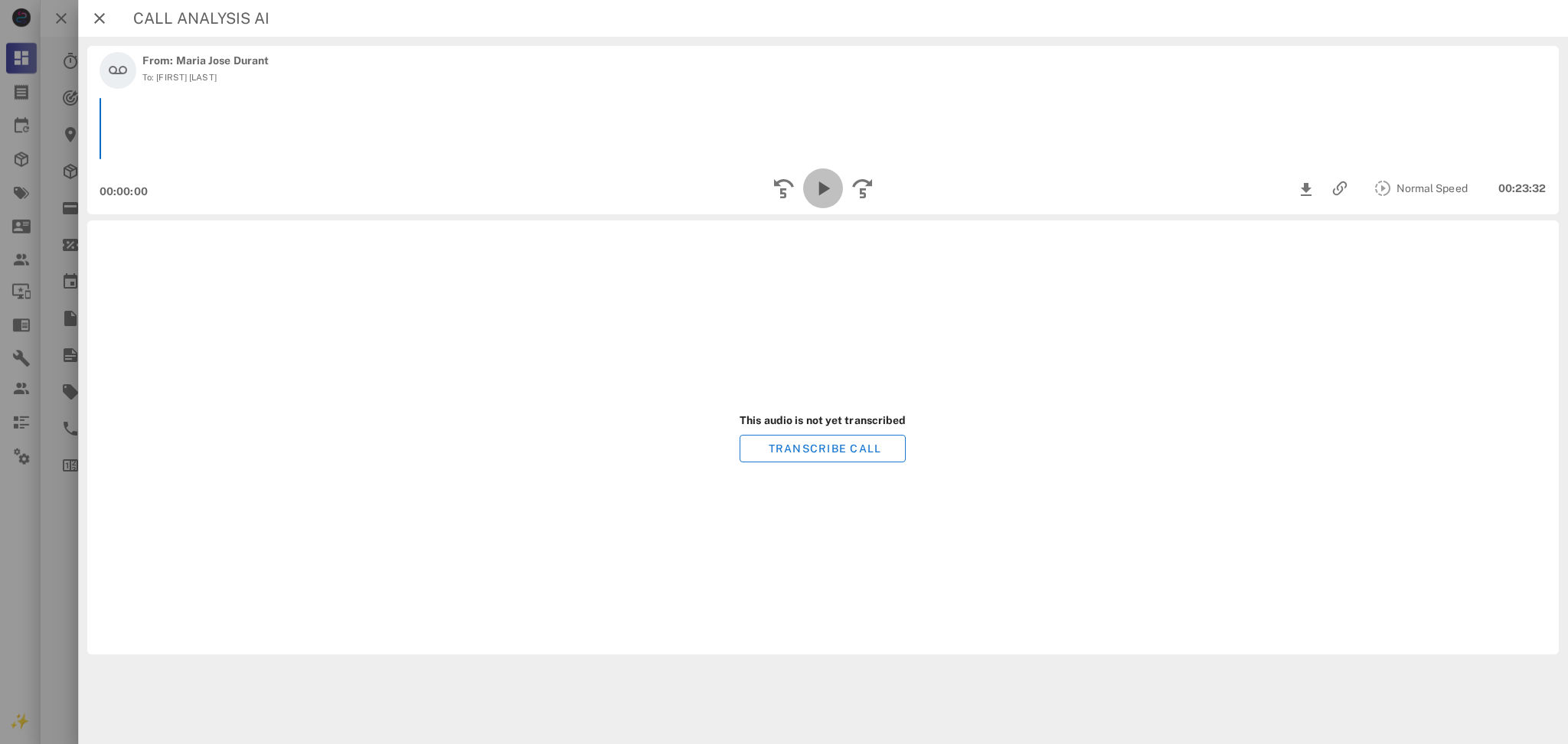 click at bounding box center (823, 188) 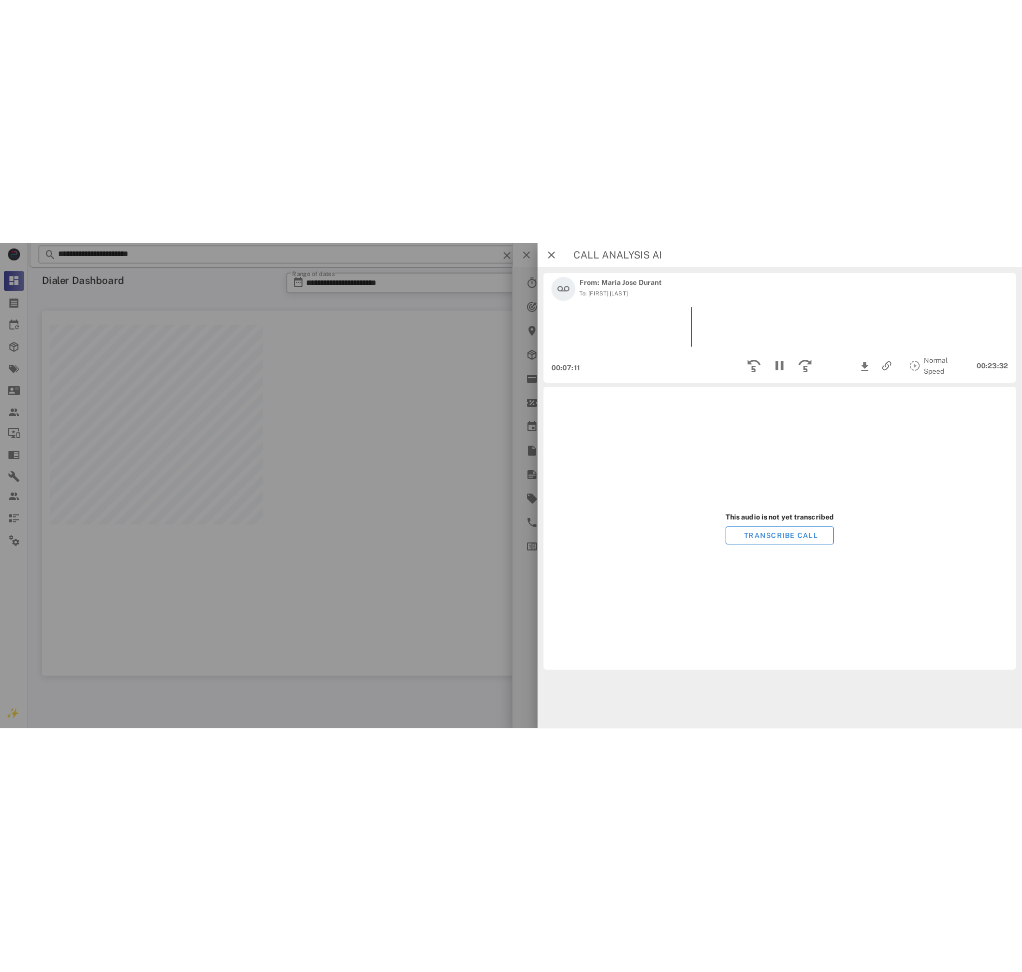 scroll, scrollTop: 999207, scrollLeft: 999089, axis: both 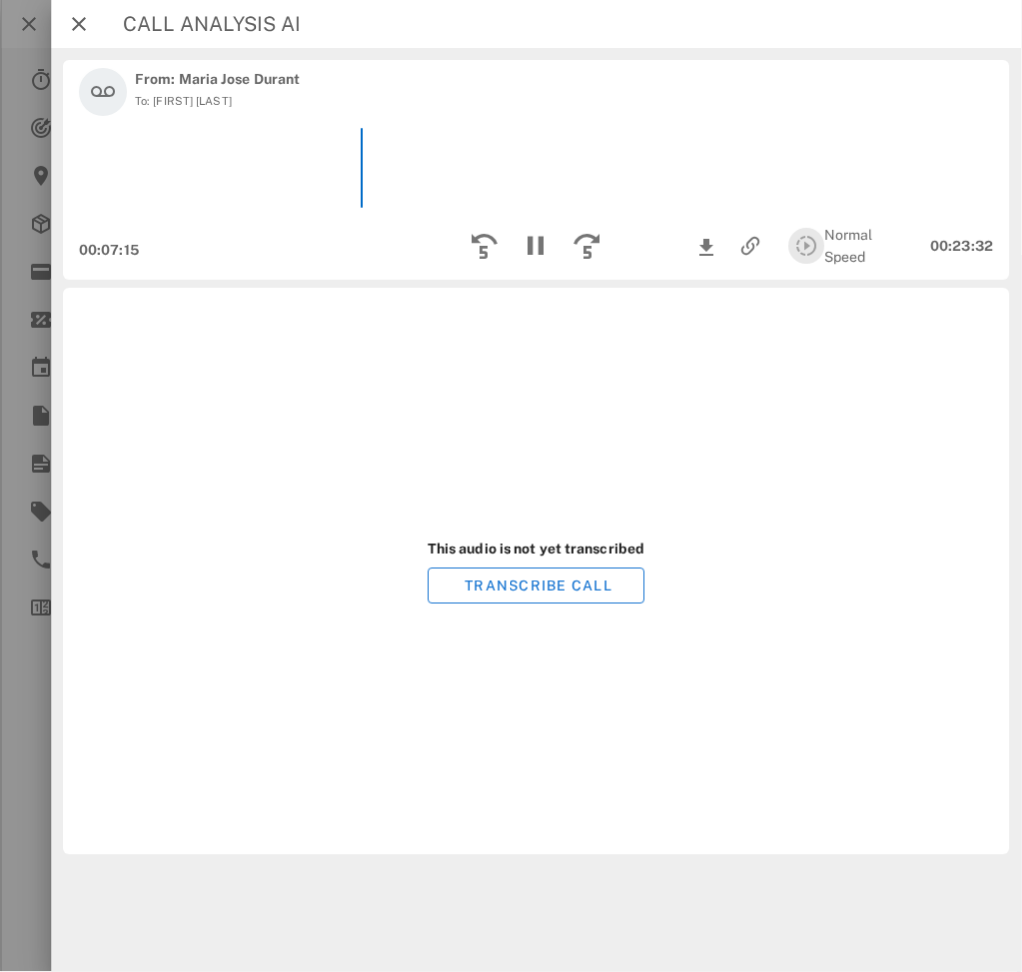 click at bounding box center (807, 246) 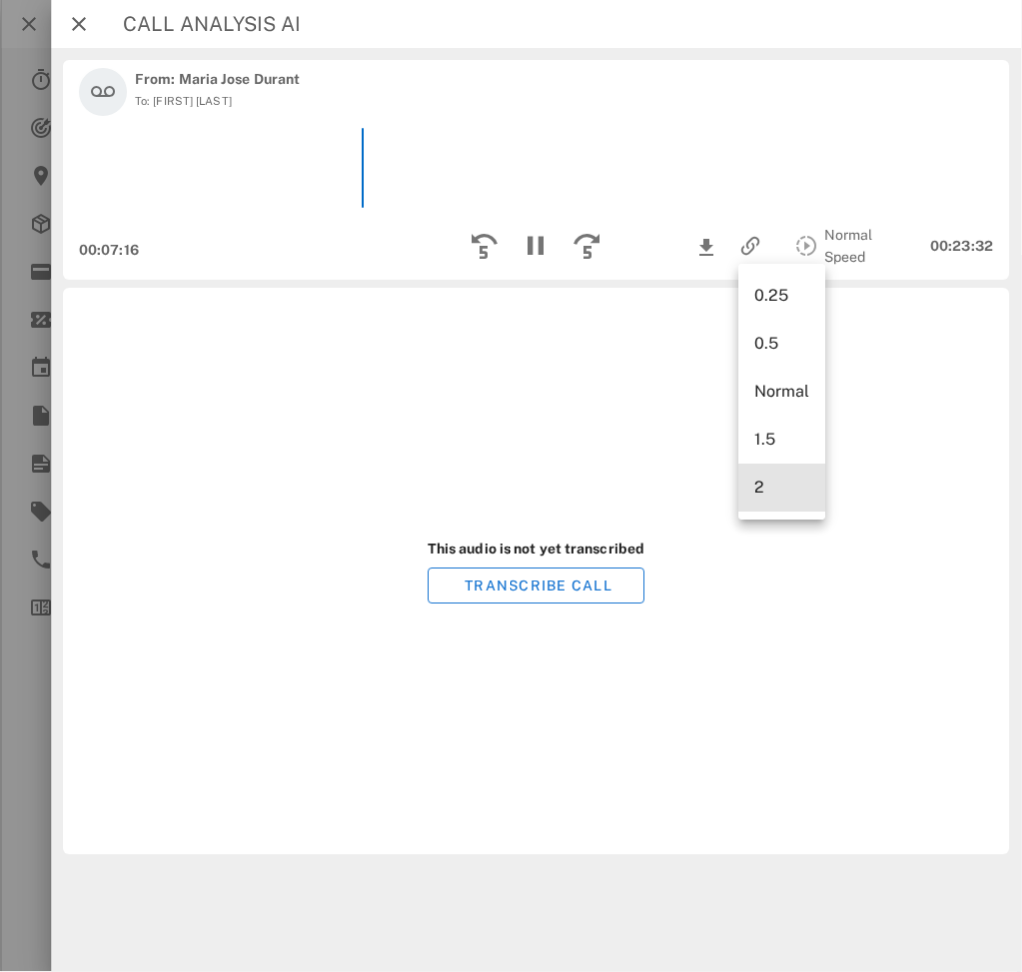 click on "2" at bounding box center [782, 488] 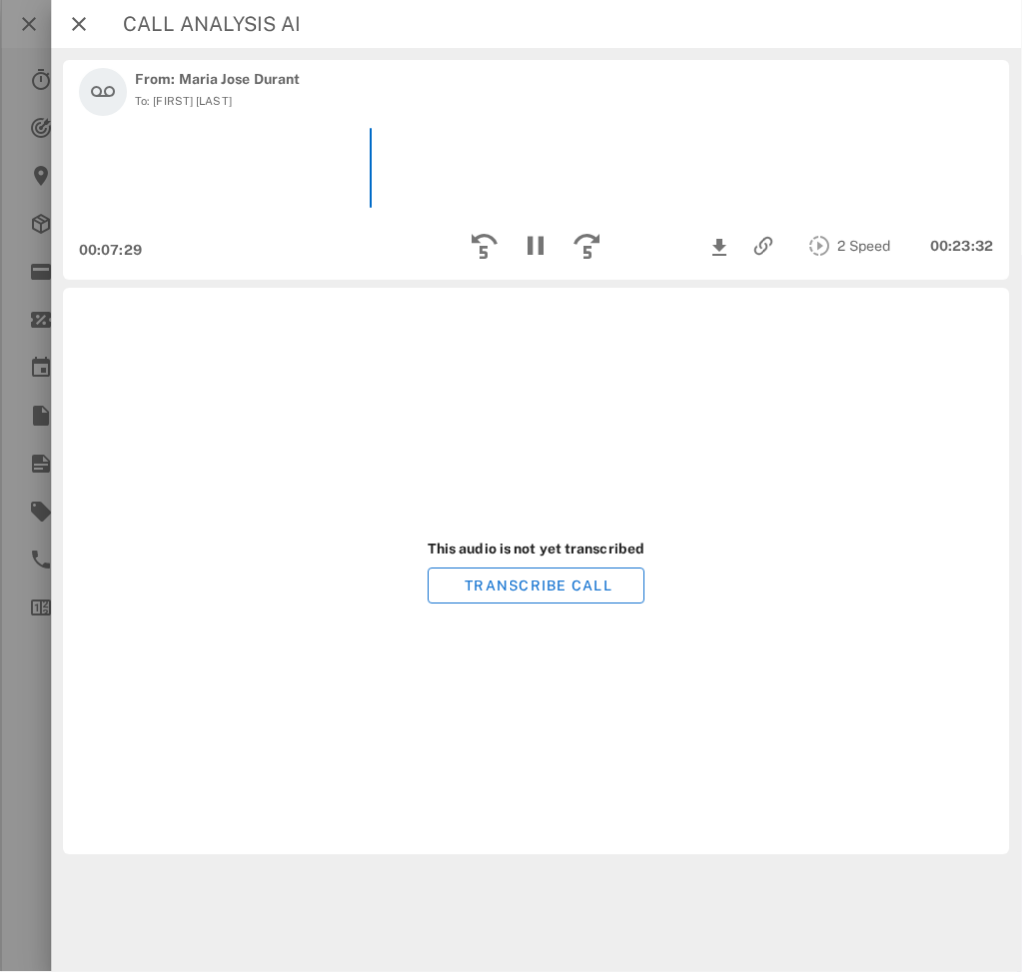click on "This audio is not yet transcribed  TRANSCRIBE CALL" at bounding box center (536, 571) 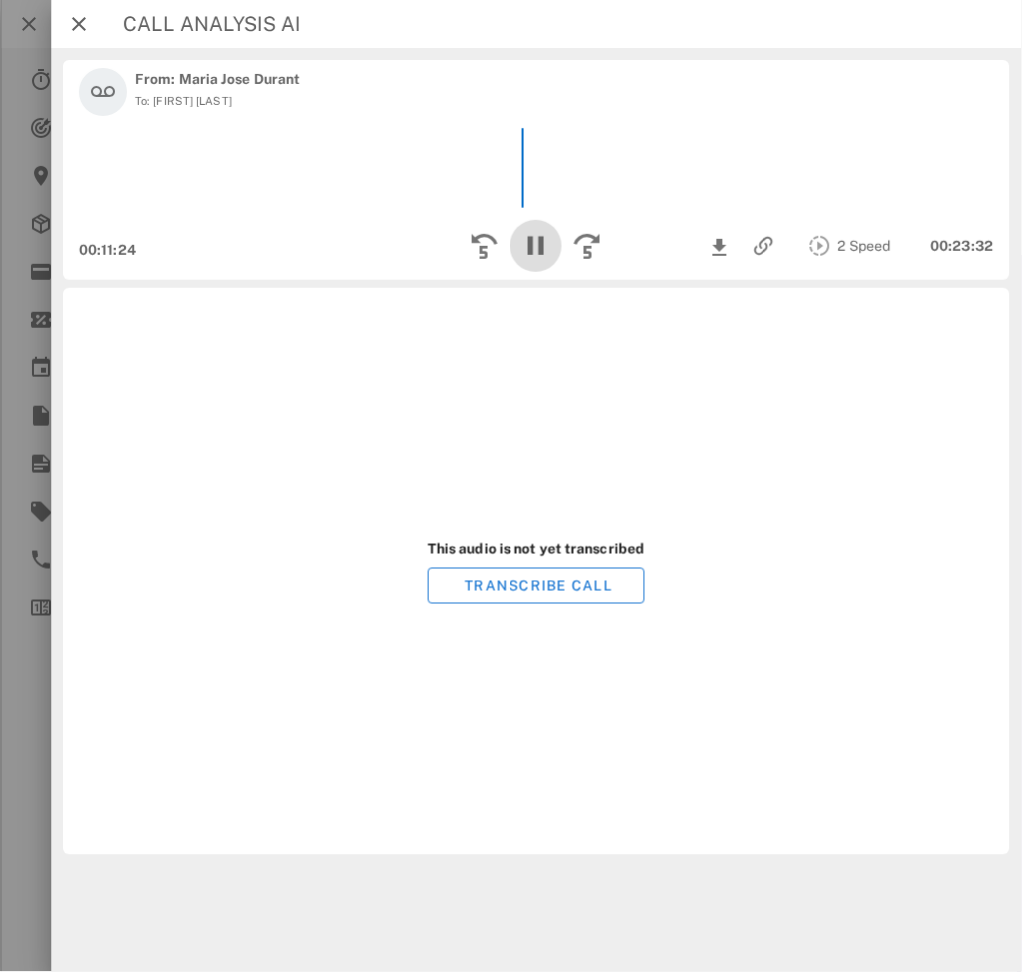 click at bounding box center [537, 246] 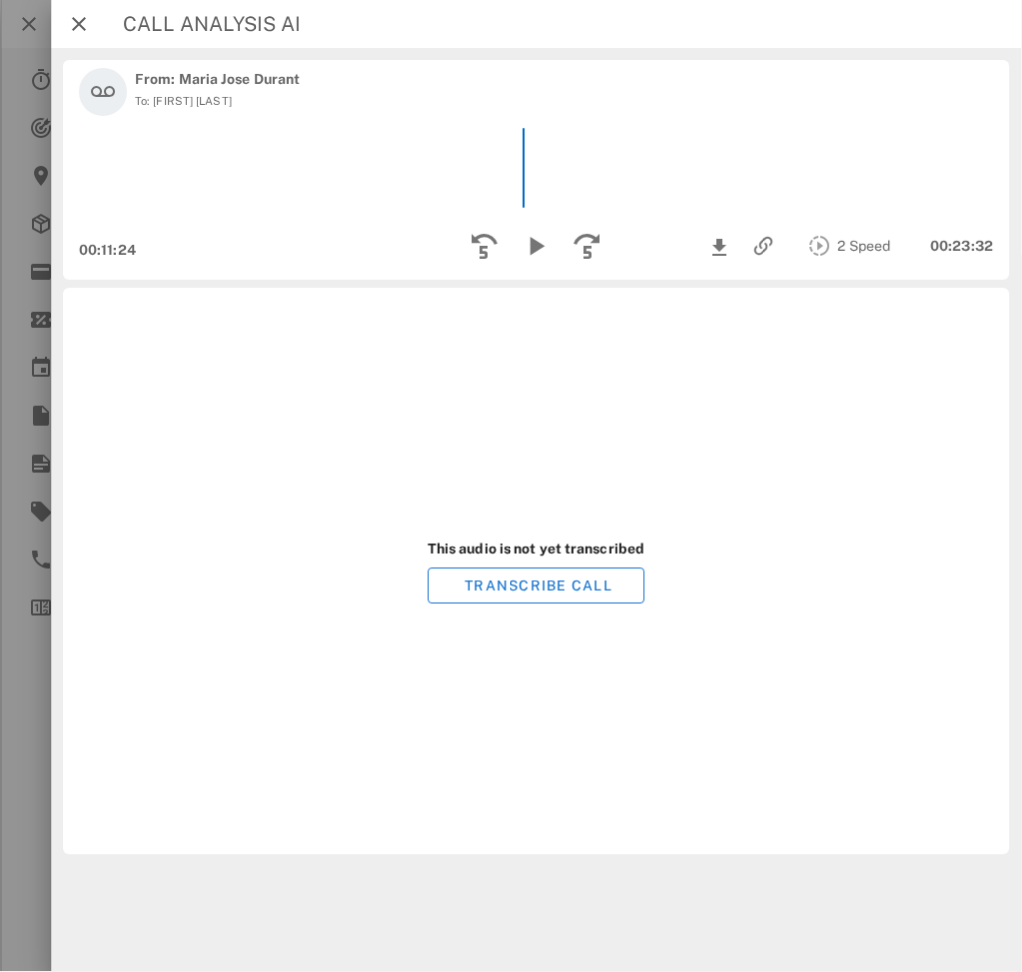 click on "To: Jeimmy Robles" at bounding box center (217, 101) 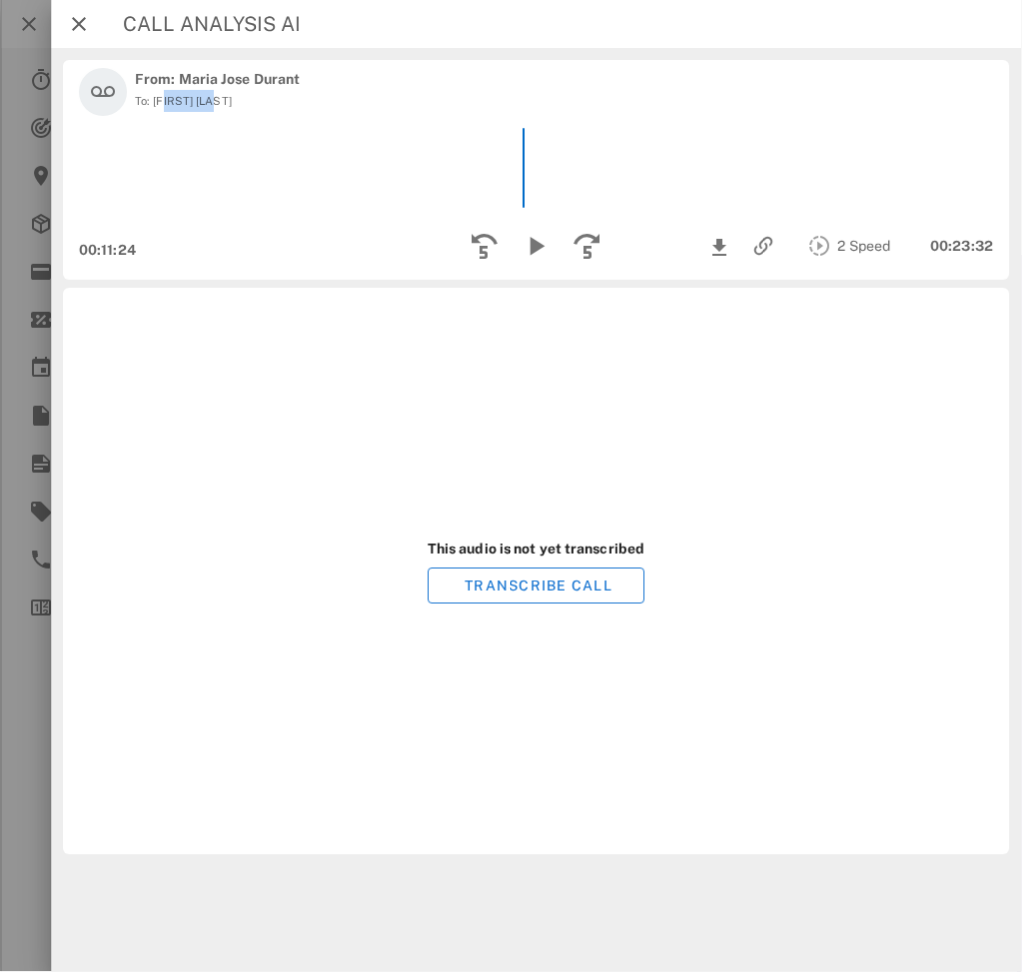 drag, startPoint x: 161, startPoint y: 98, endPoint x: 216, endPoint y: 100, distance: 55.03635 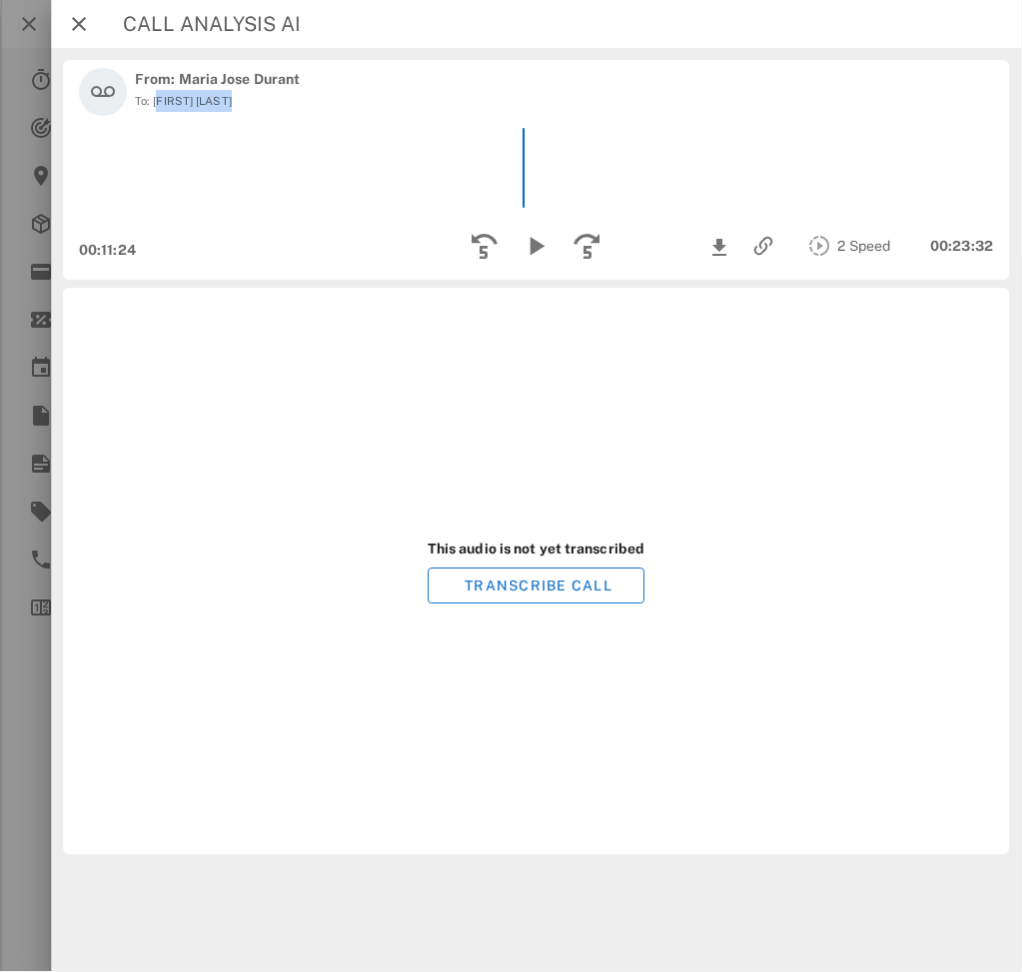drag, startPoint x: 216, startPoint y: 100, endPoint x: 167, endPoint y: 102, distance: 49.0408 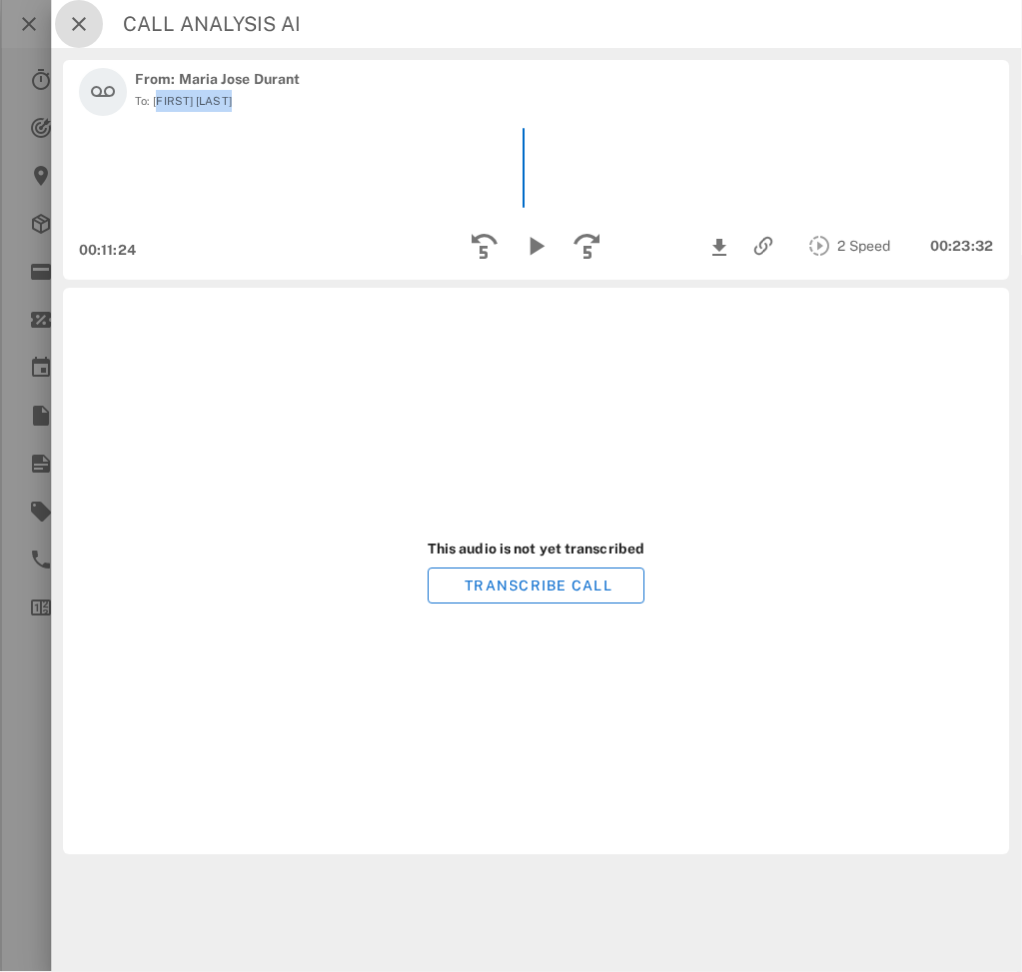 click at bounding box center [79, 24] 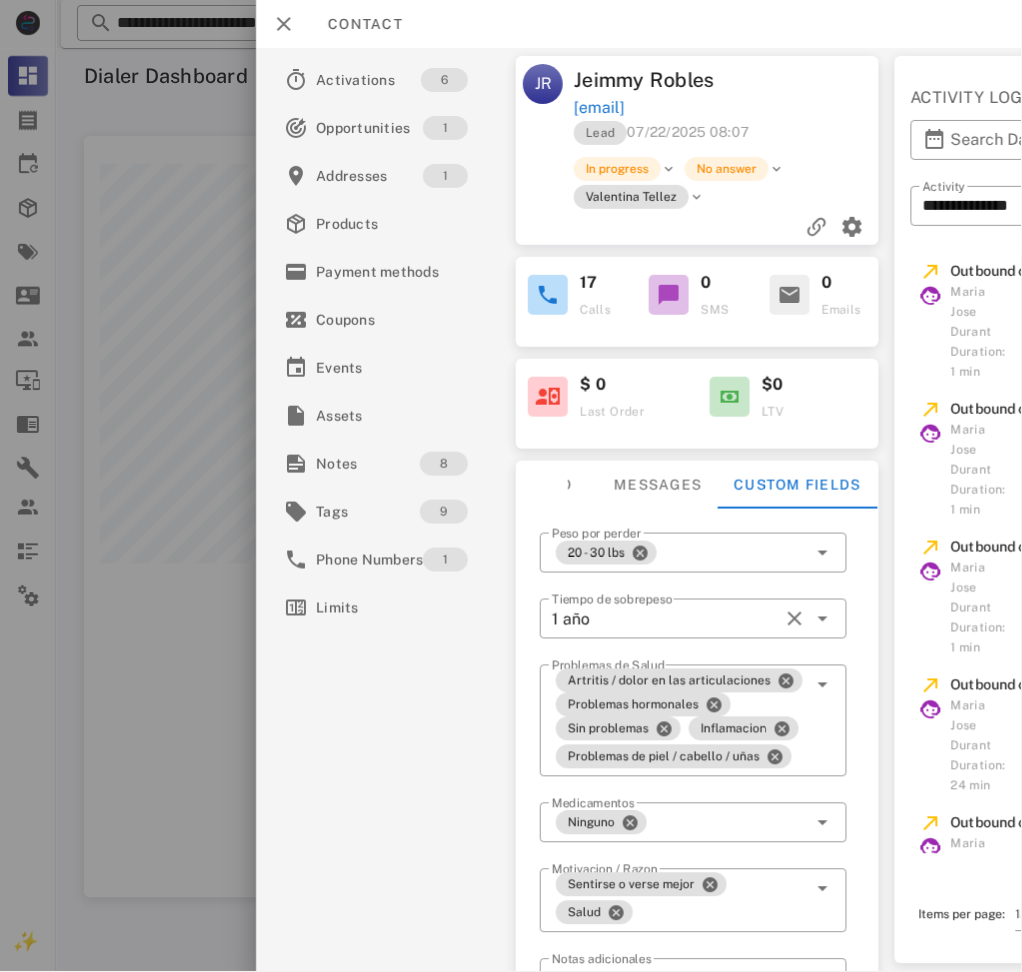 drag, startPoint x: 760, startPoint y: 74, endPoint x: 792, endPoint y: 105, distance: 44.553337 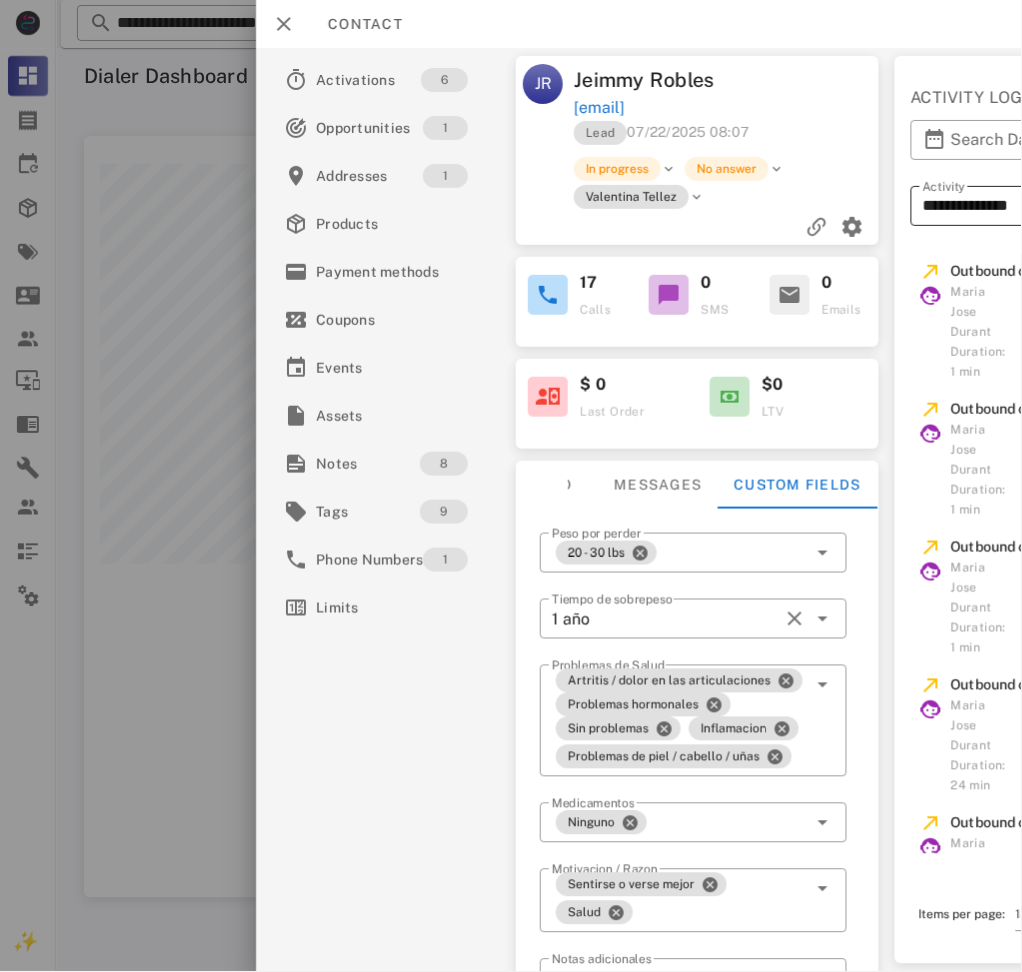 copy on "nacirirobles3@gmail.com" 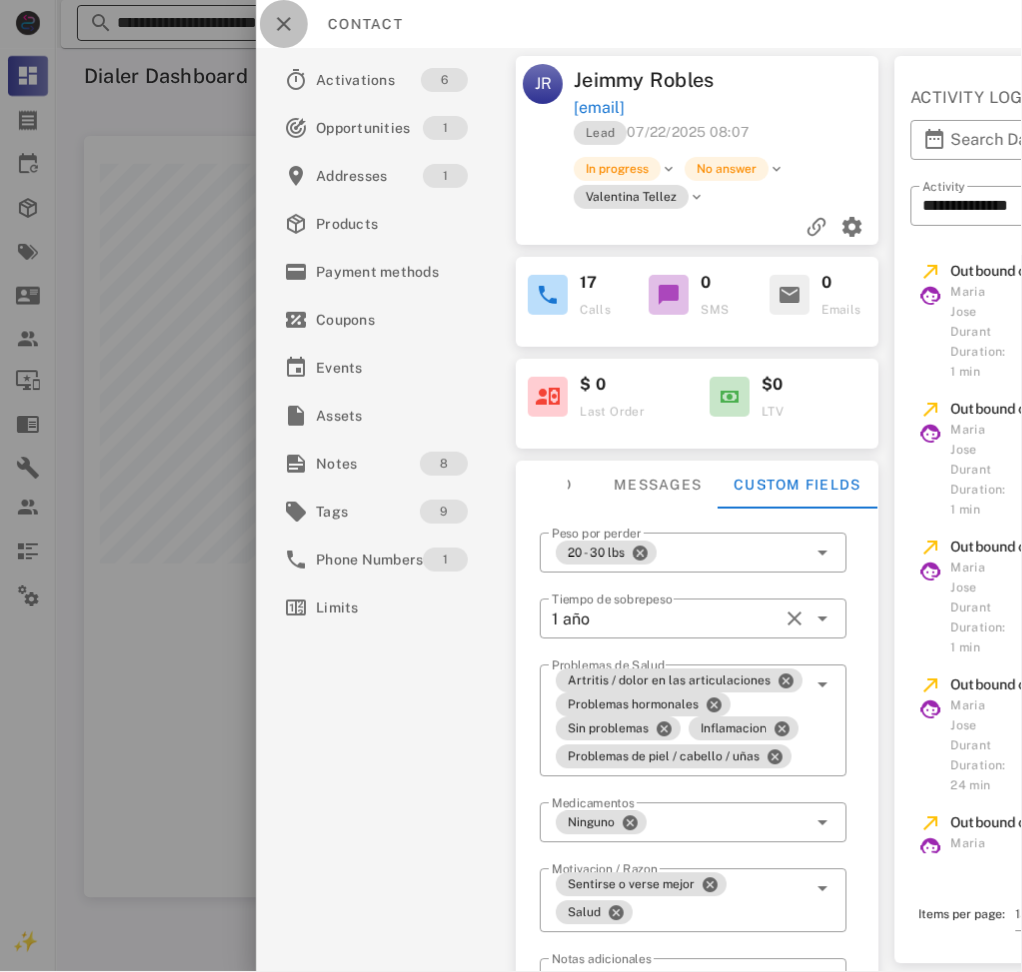 drag, startPoint x: 305, startPoint y: 24, endPoint x: 295, endPoint y: 25, distance: 10.049875 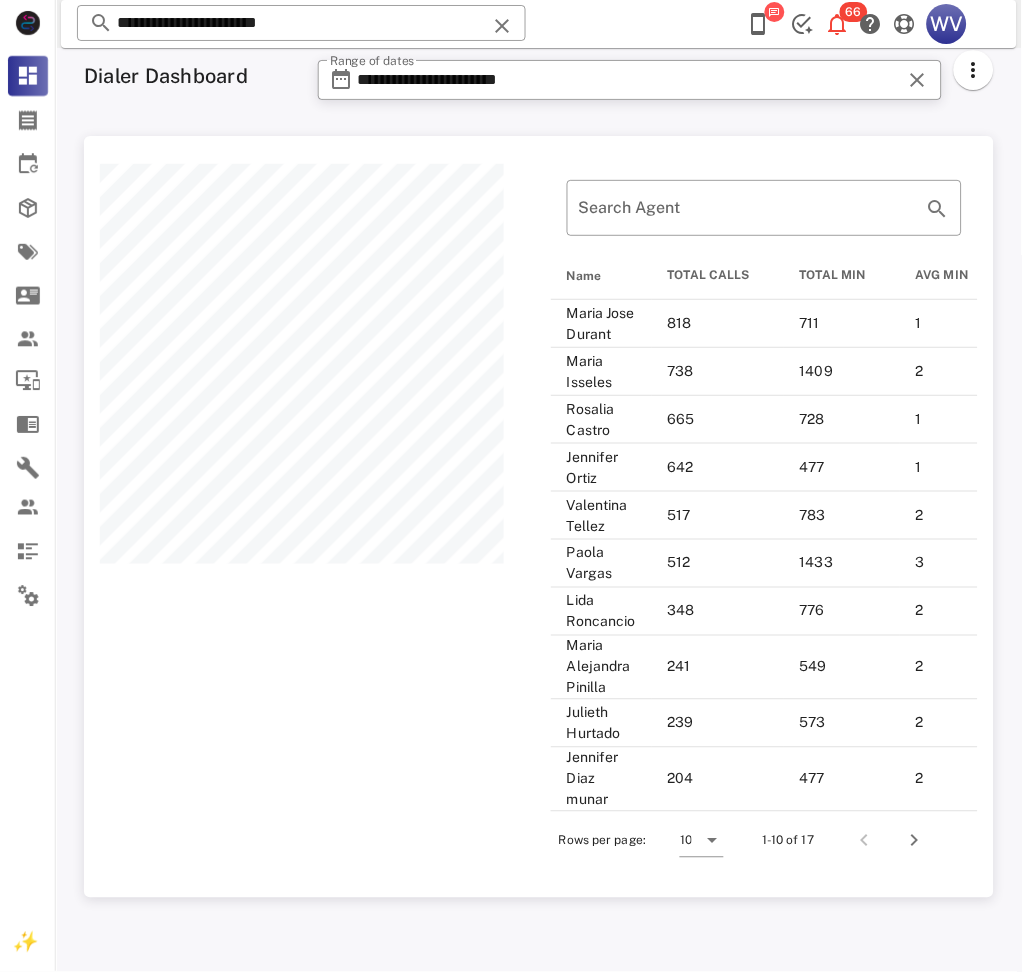 scroll, scrollTop: 791, scrollLeft: 910, axis: both 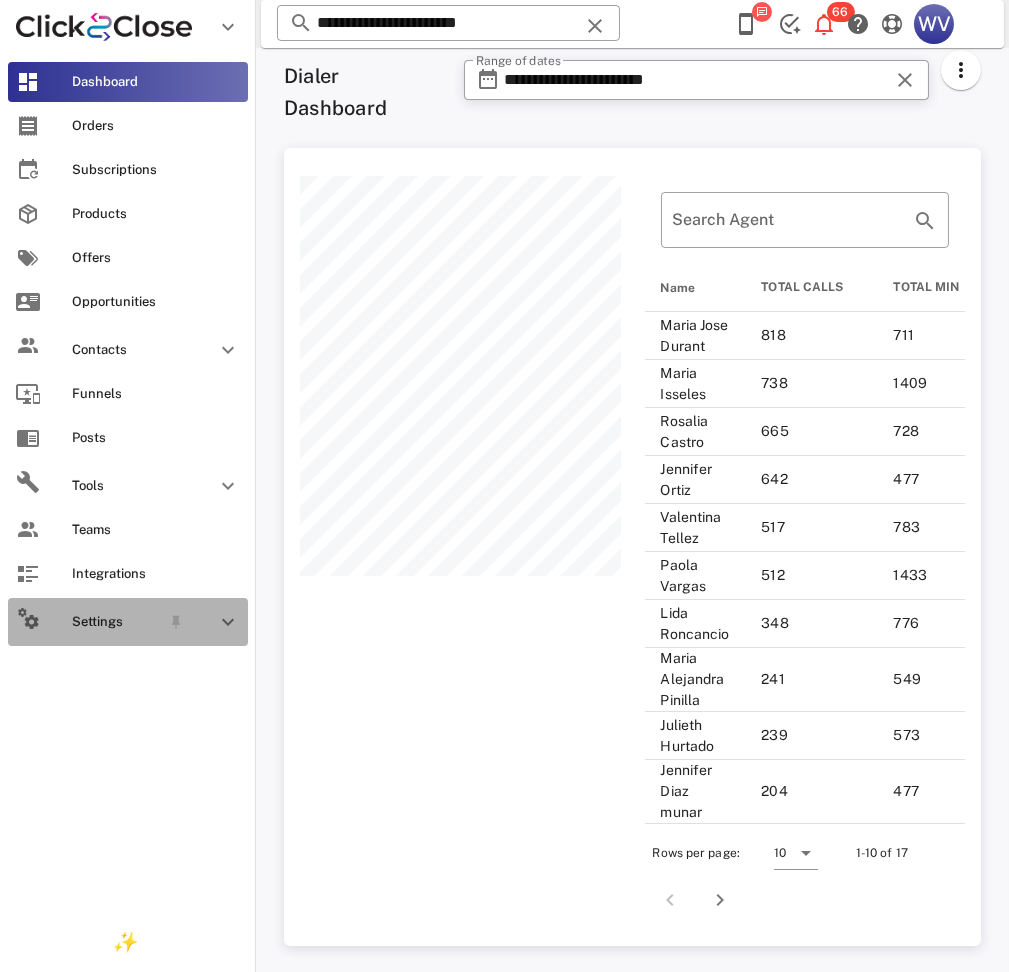 click on "Settings" at bounding box center (116, 622) 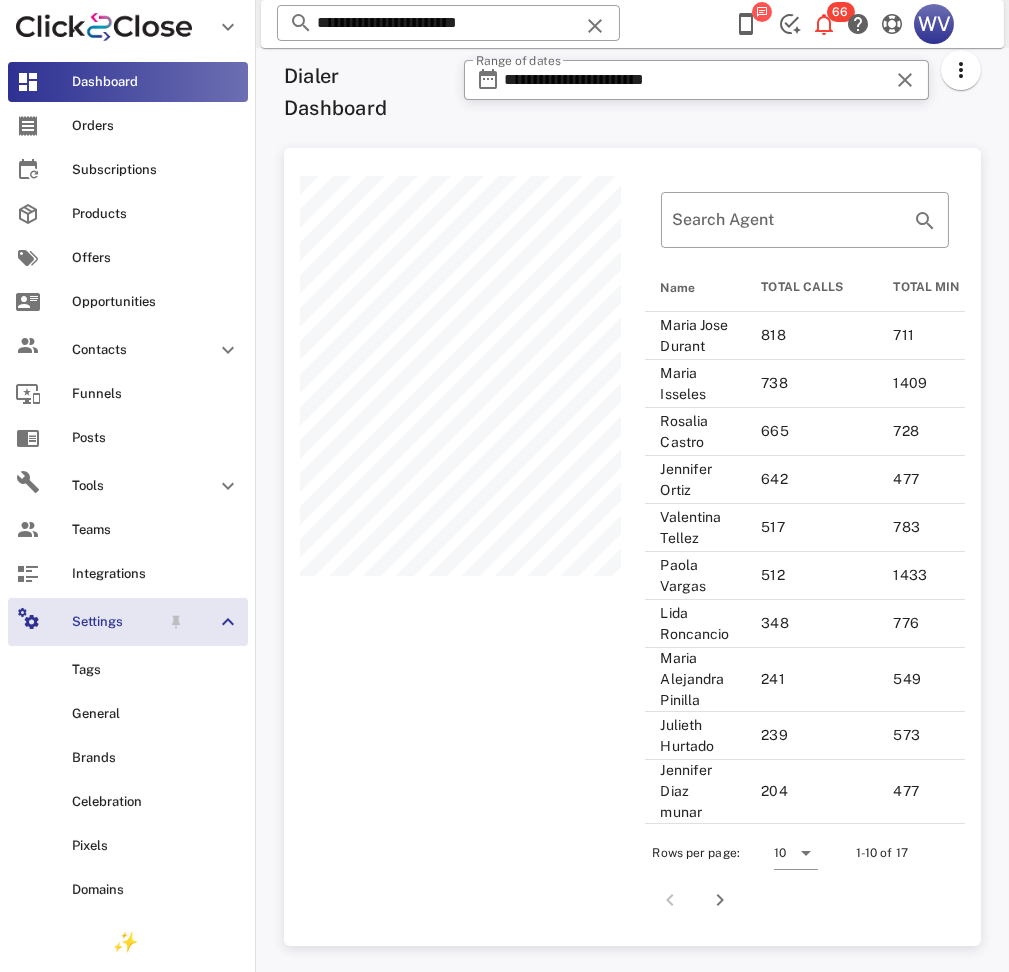 scroll, scrollTop: 665, scrollLeft: 0, axis: vertical 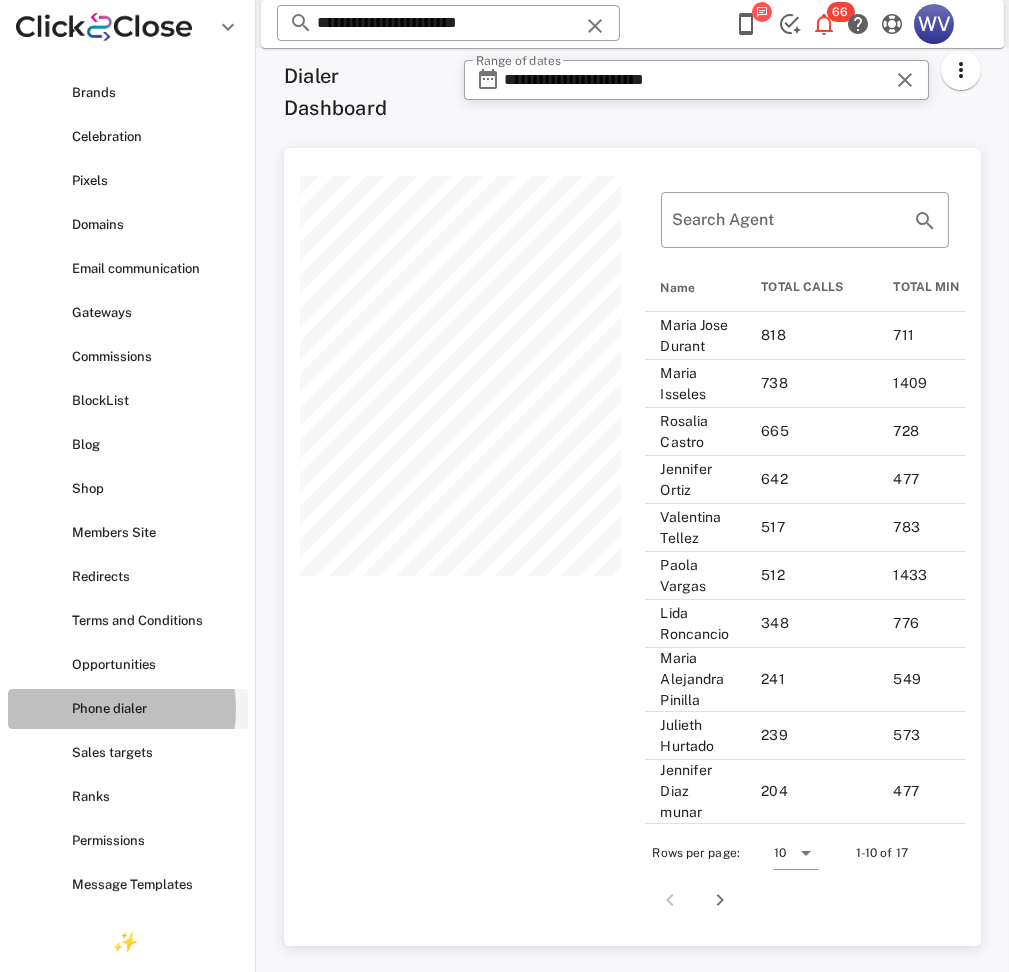 click on "Phone dialer" at bounding box center (156, 709) 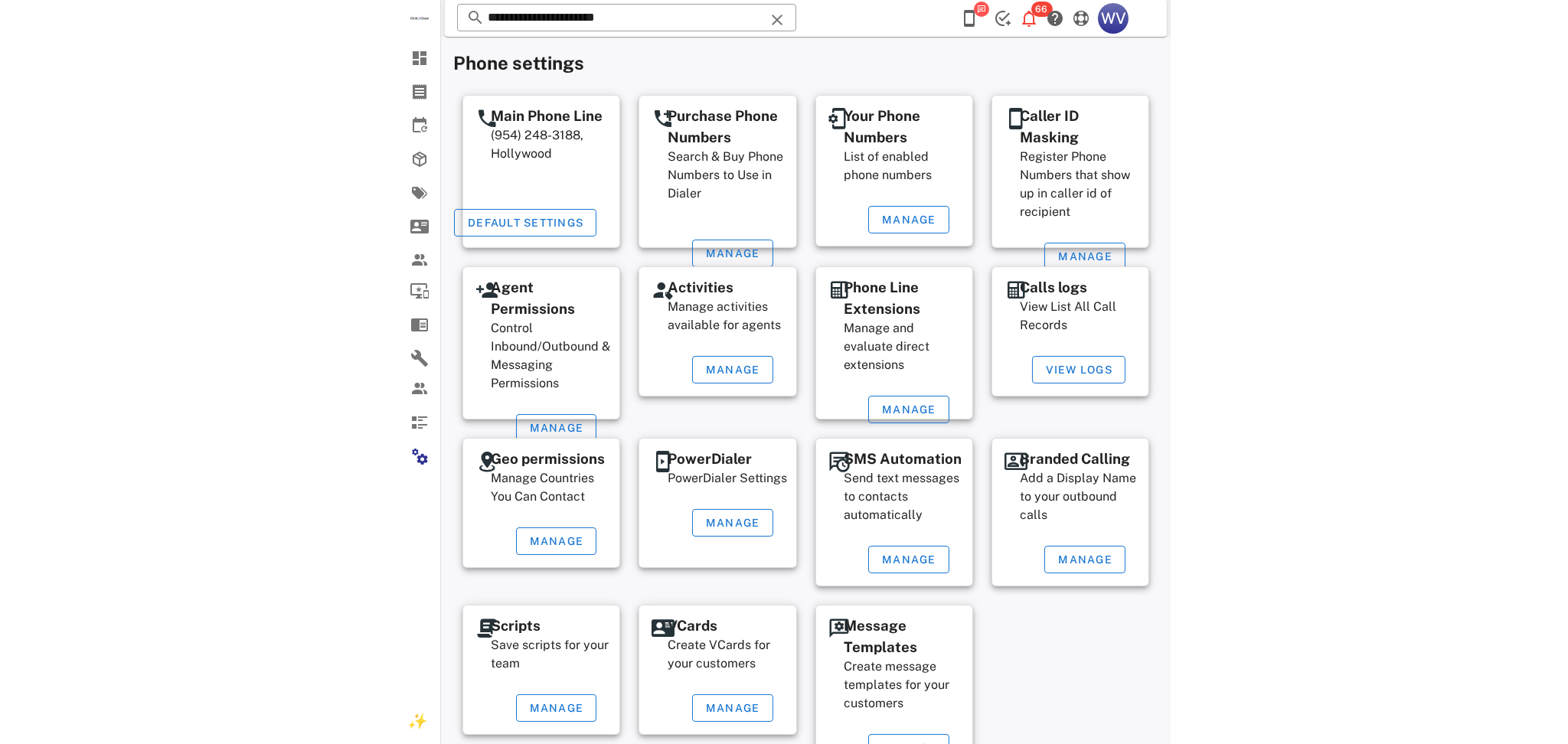 scroll, scrollTop: 0, scrollLeft: 0, axis: both 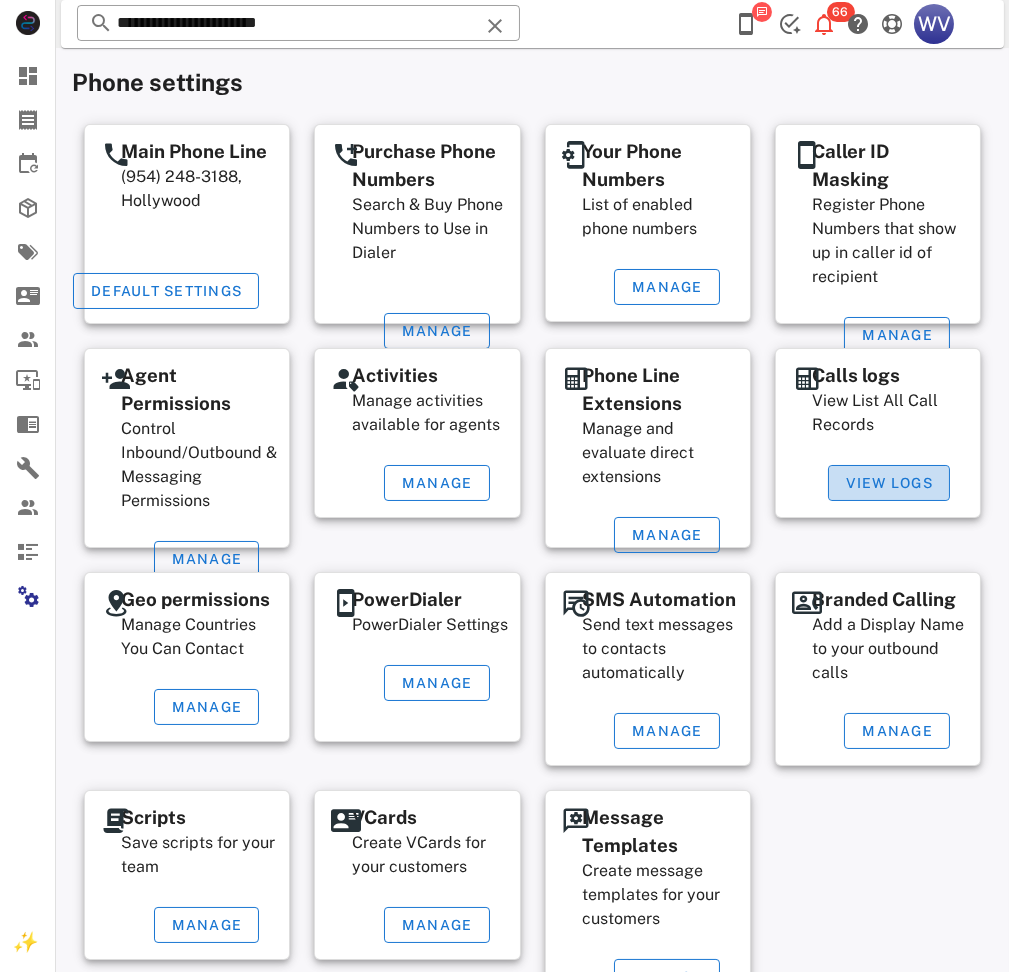 click on "View Logs" at bounding box center (889, 483) 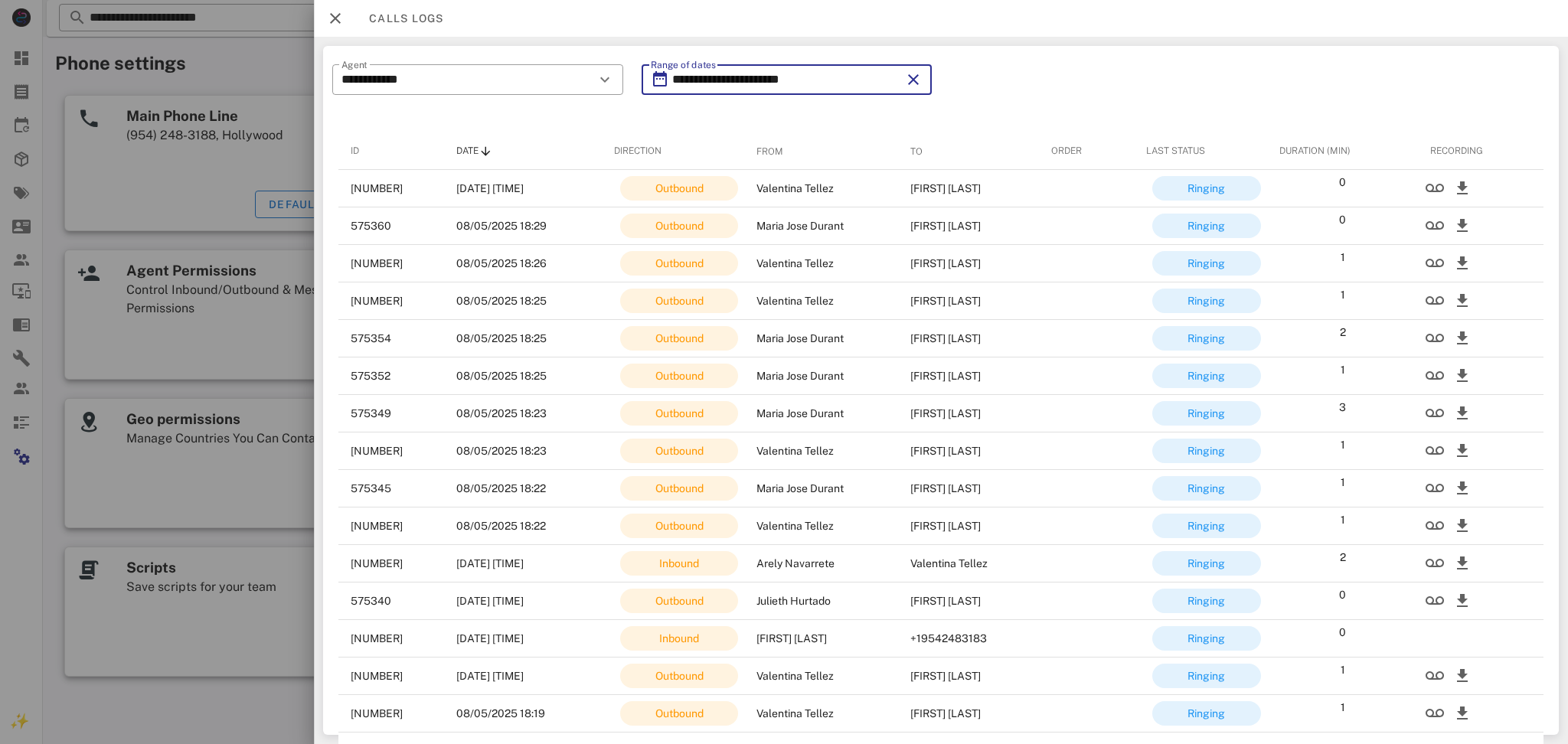 click on "**********" at bounding box center (786, 80) 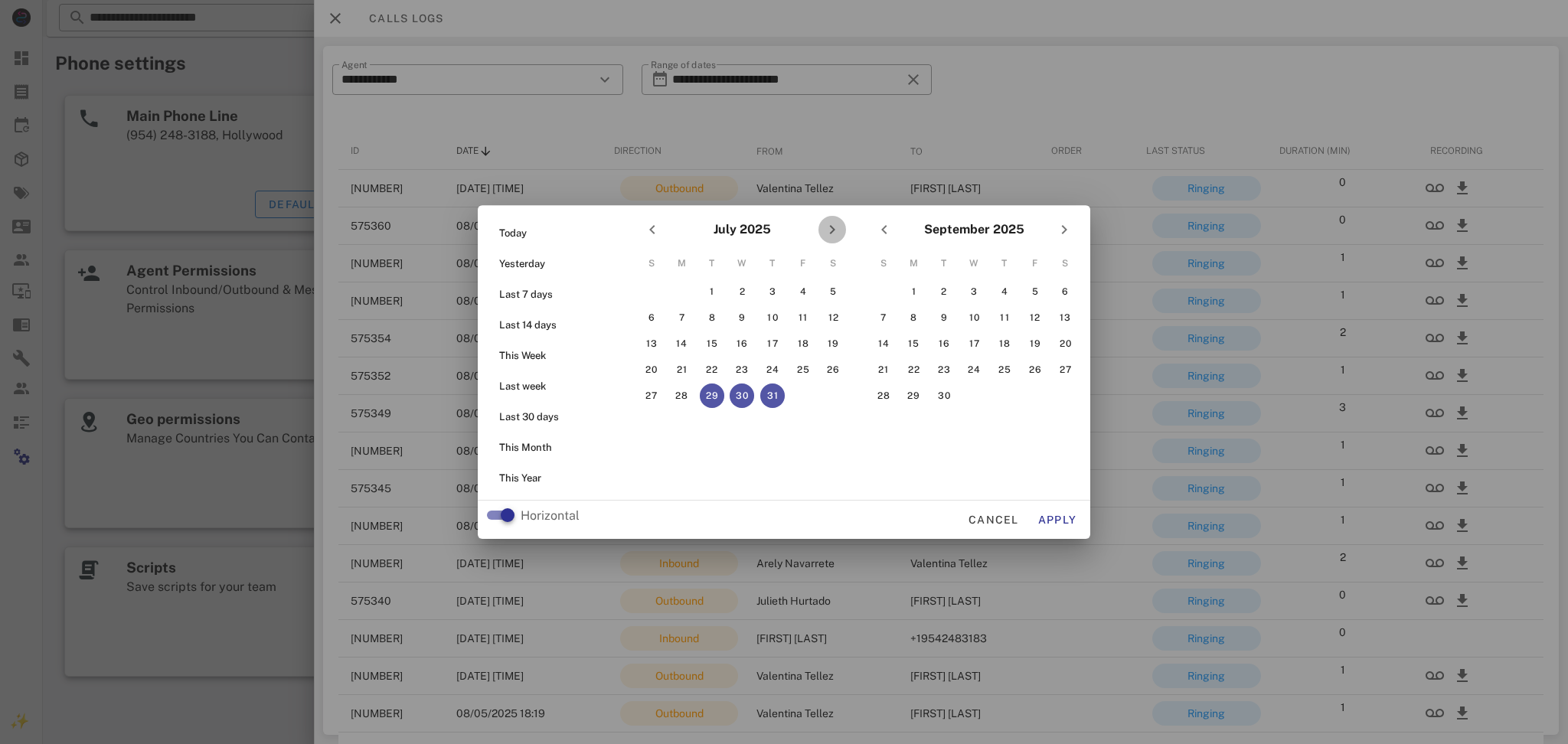 click at bounding box center [832, 230] 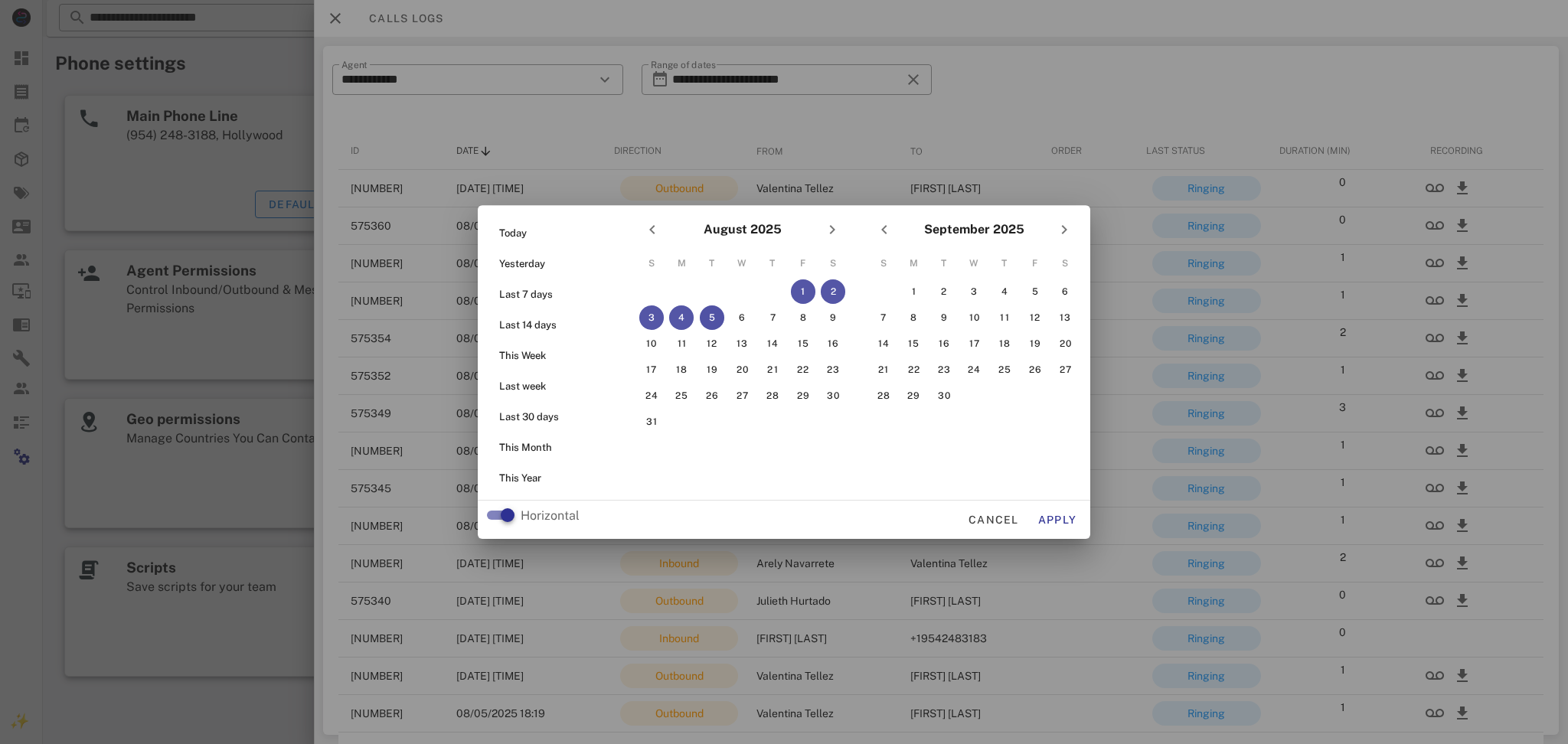 click on "5" at bounding box center (712, 318) 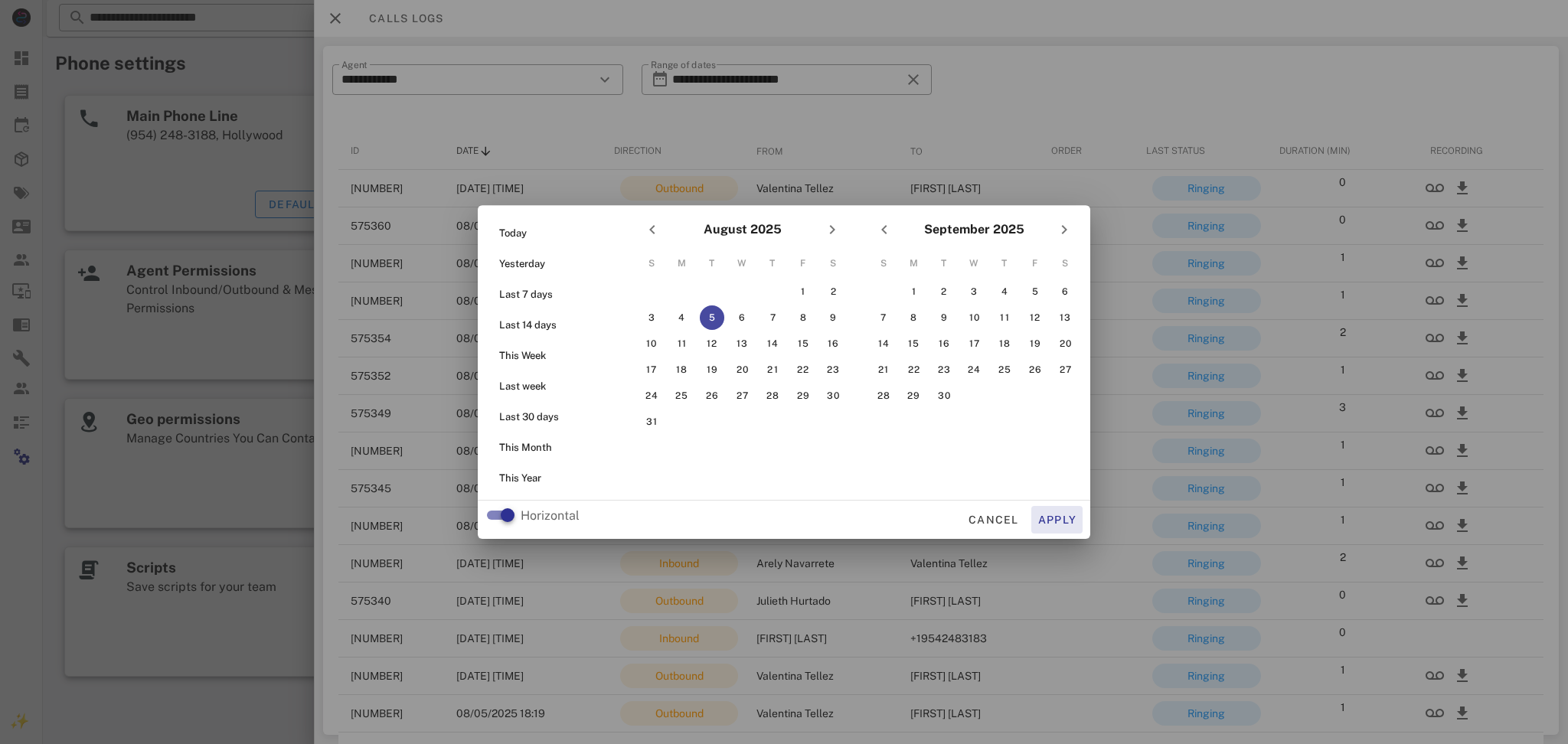 click on "Apply" at bounding box center [1057, 520] 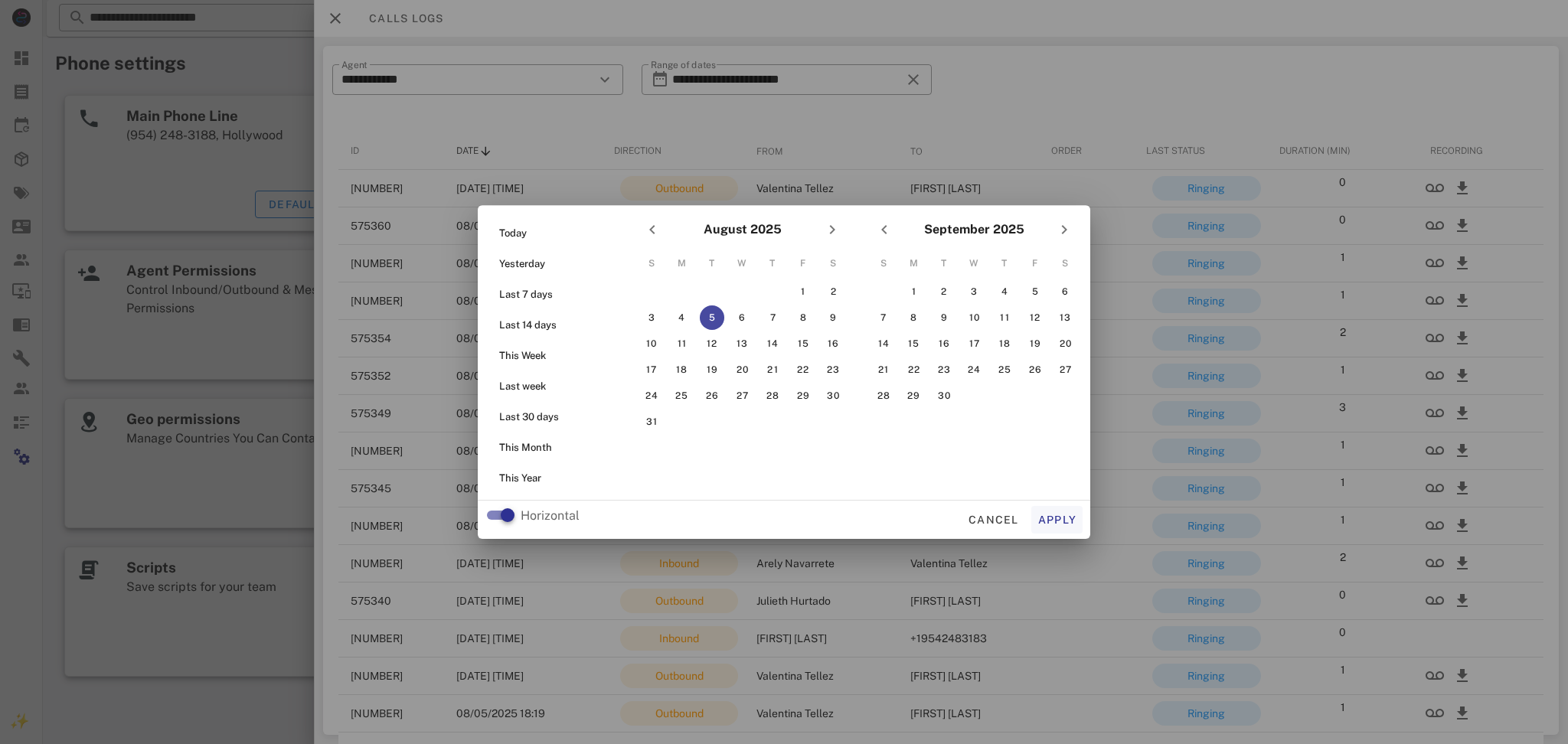 type on "**********" 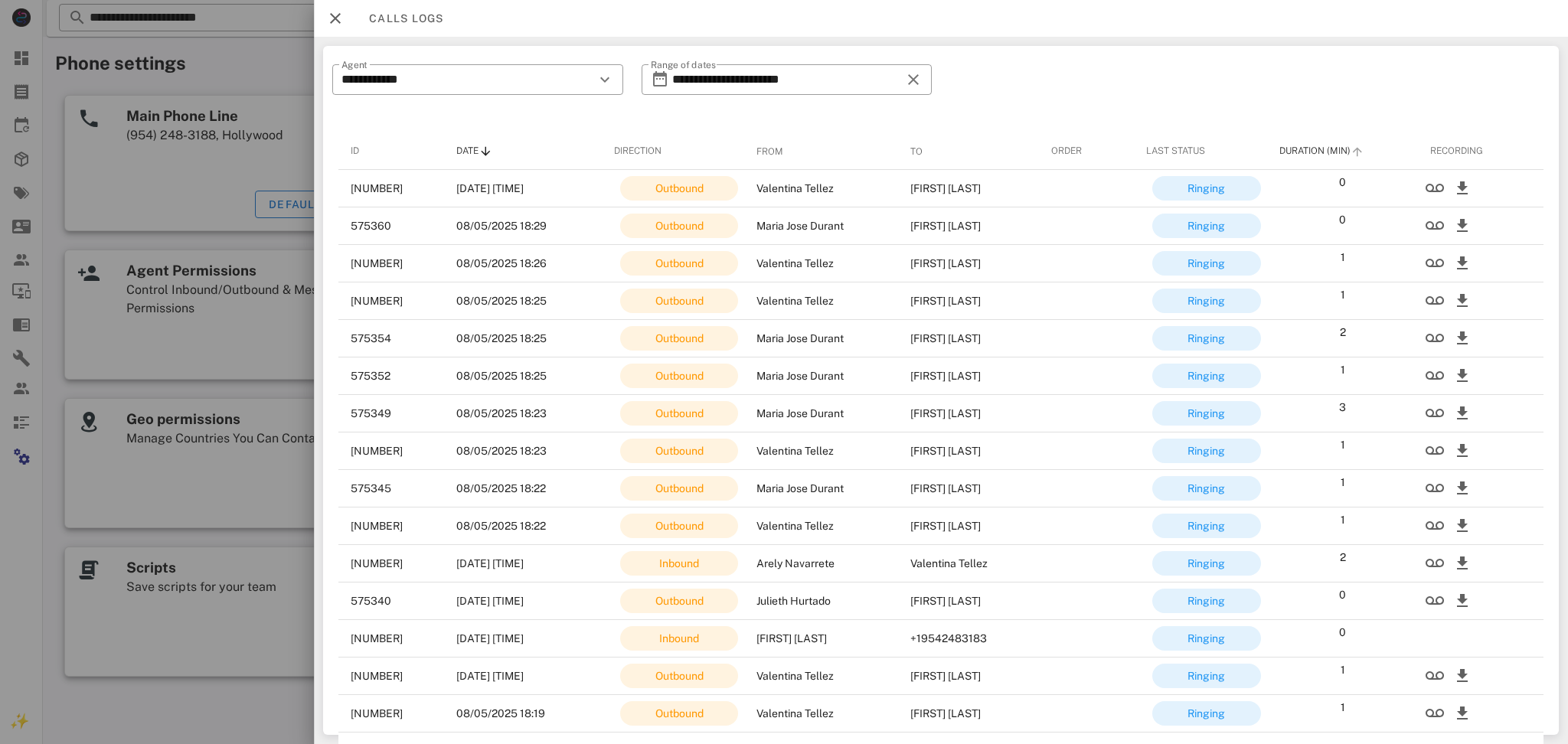 click on "Duration (Min)" at bounding box center (1342, 152) 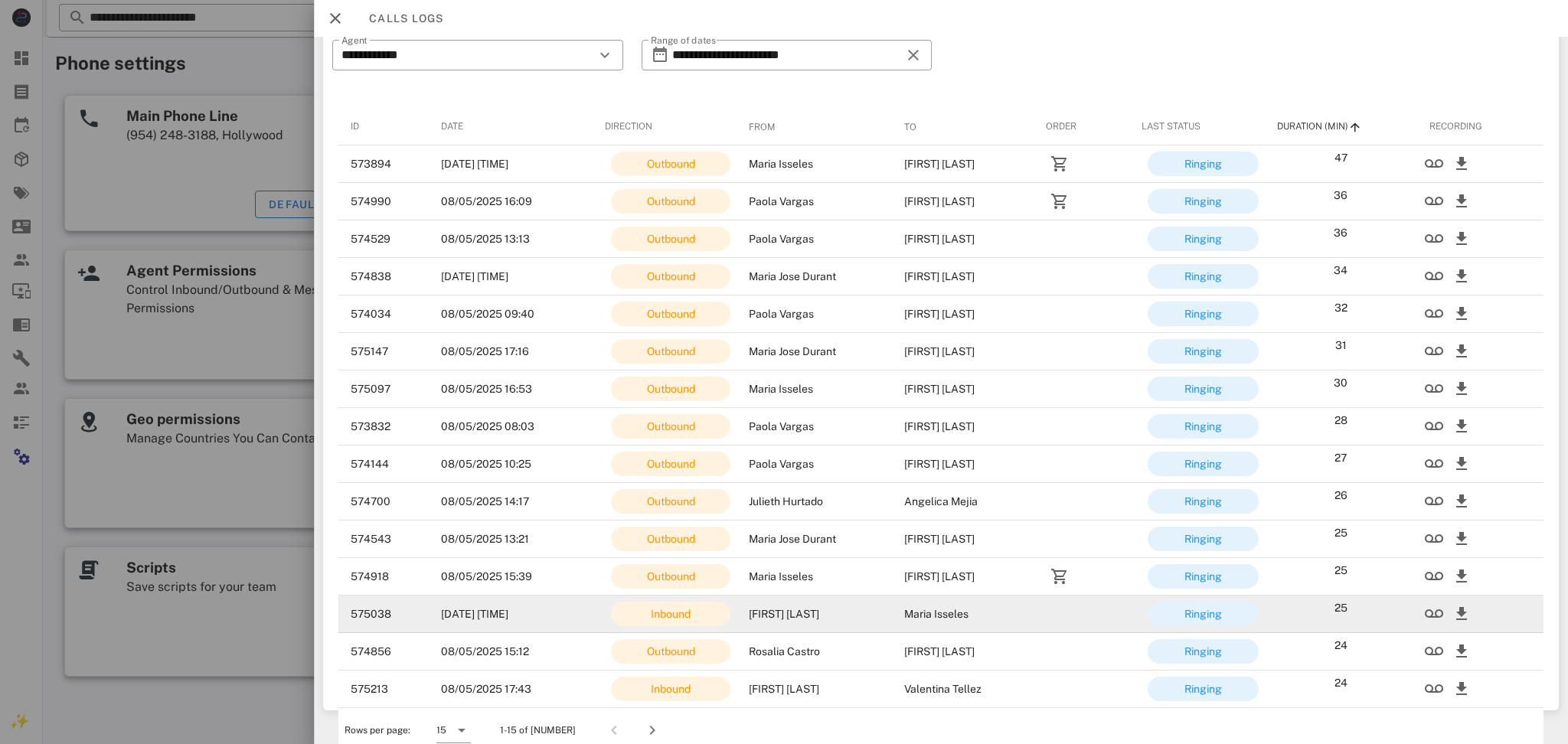 scroll, scrollTop: 33, scrollLeft: 0, axis: vertical 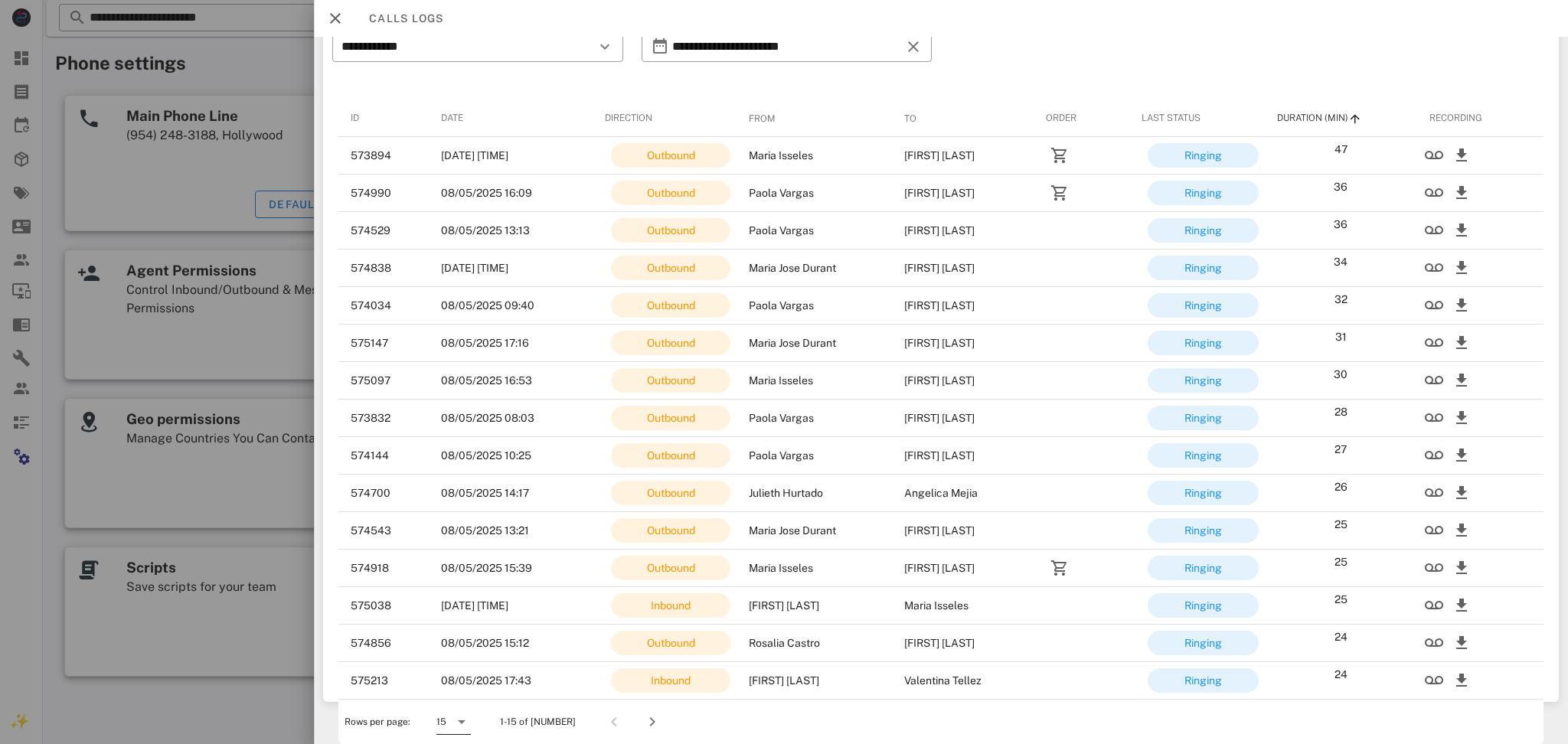 click at bounding box center [462, 722] 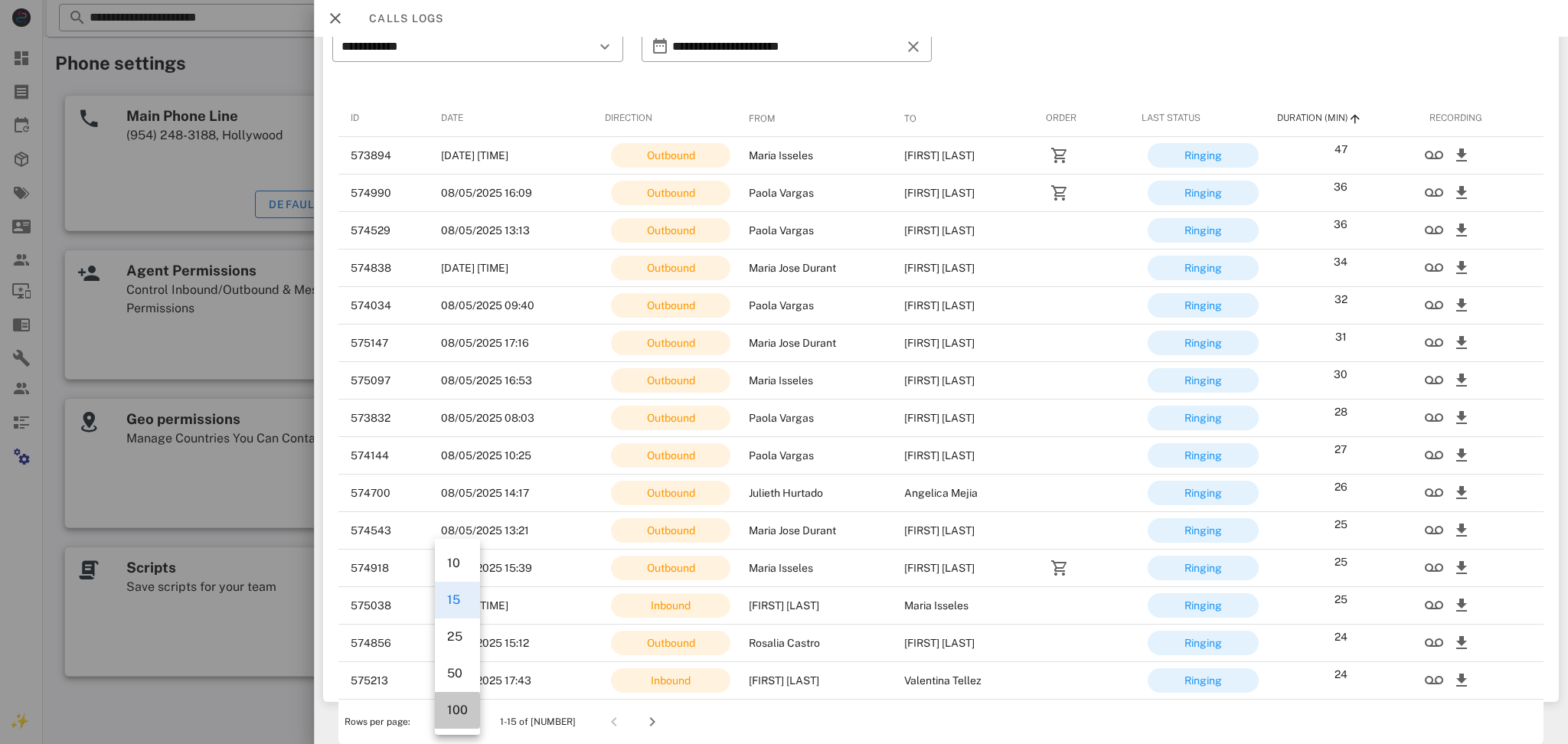 click on "100" at bounding box center [457, 710] 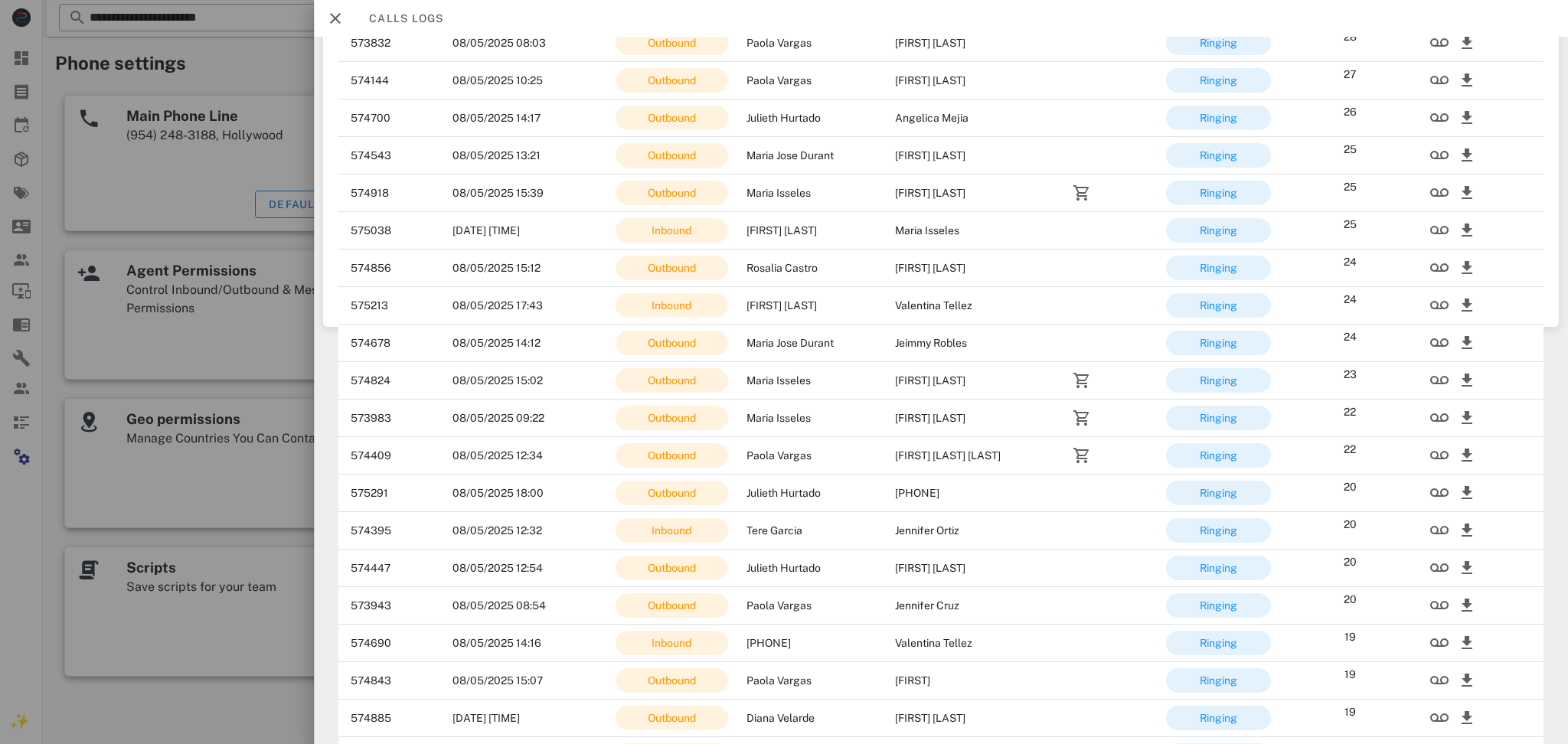 scroll, scrollTop: 0, scrollLeft: 0, axis: both 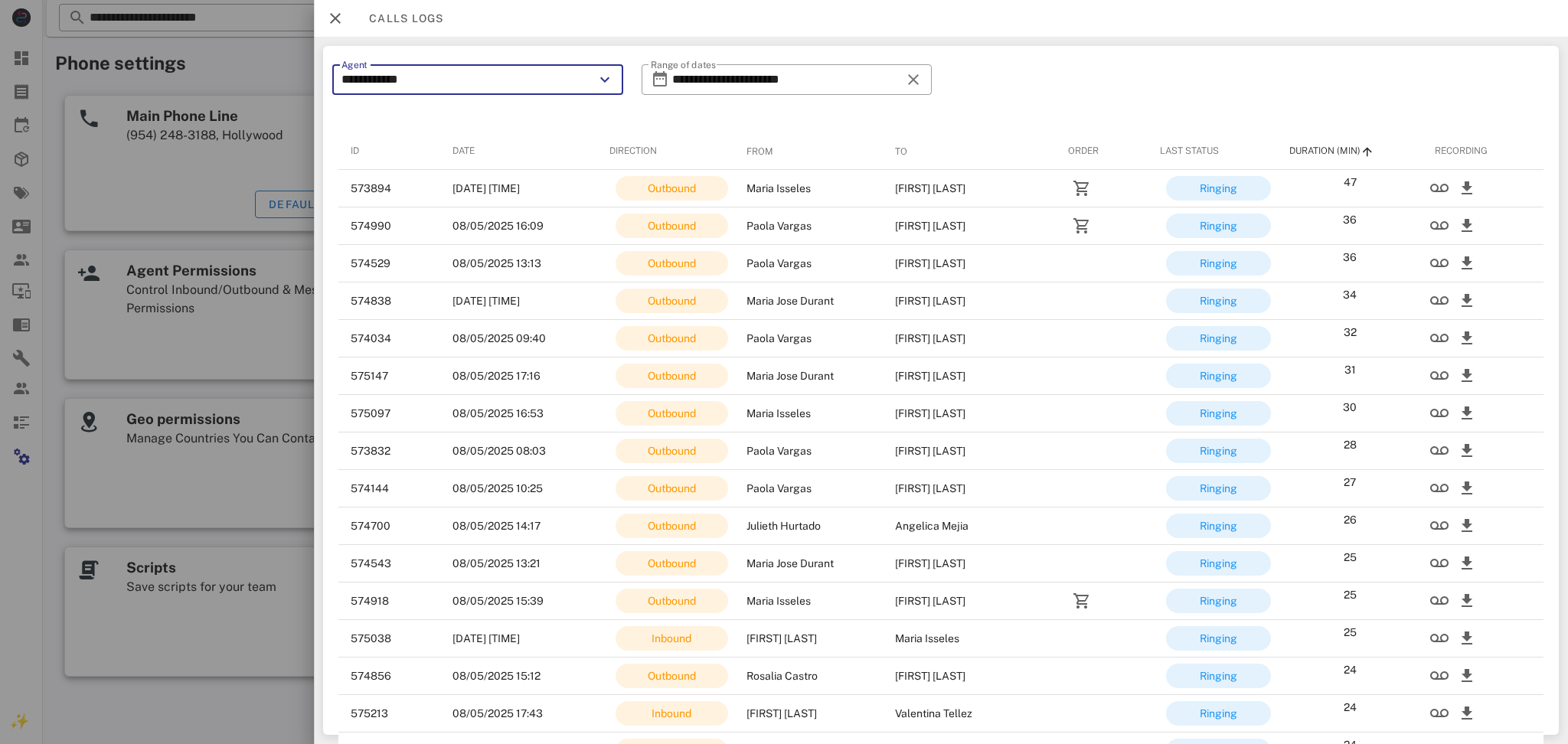 click on "**********" at bounding box center [467, 80] 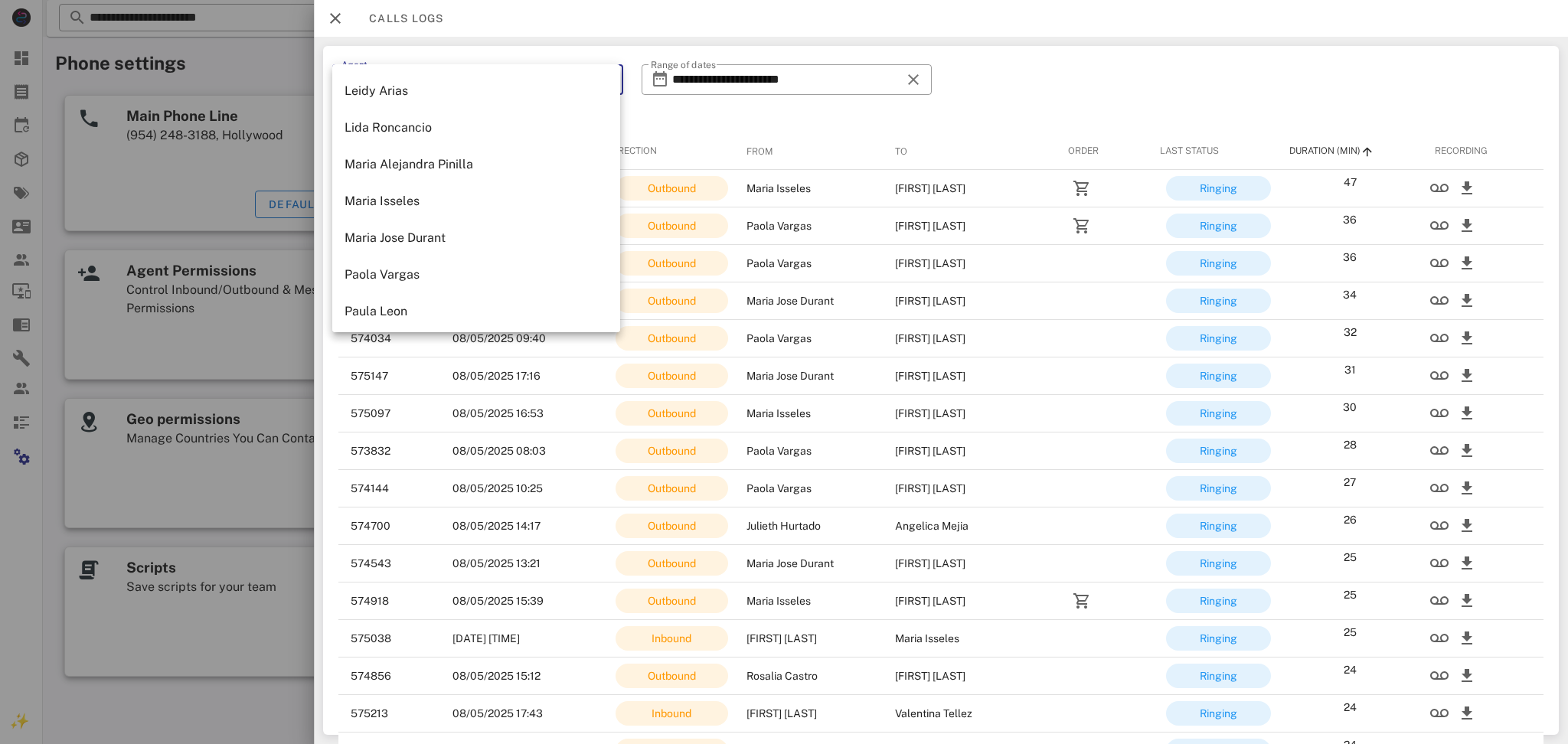 scroll, scrollTop: 612, scrollLeft: 0, axis: vertical 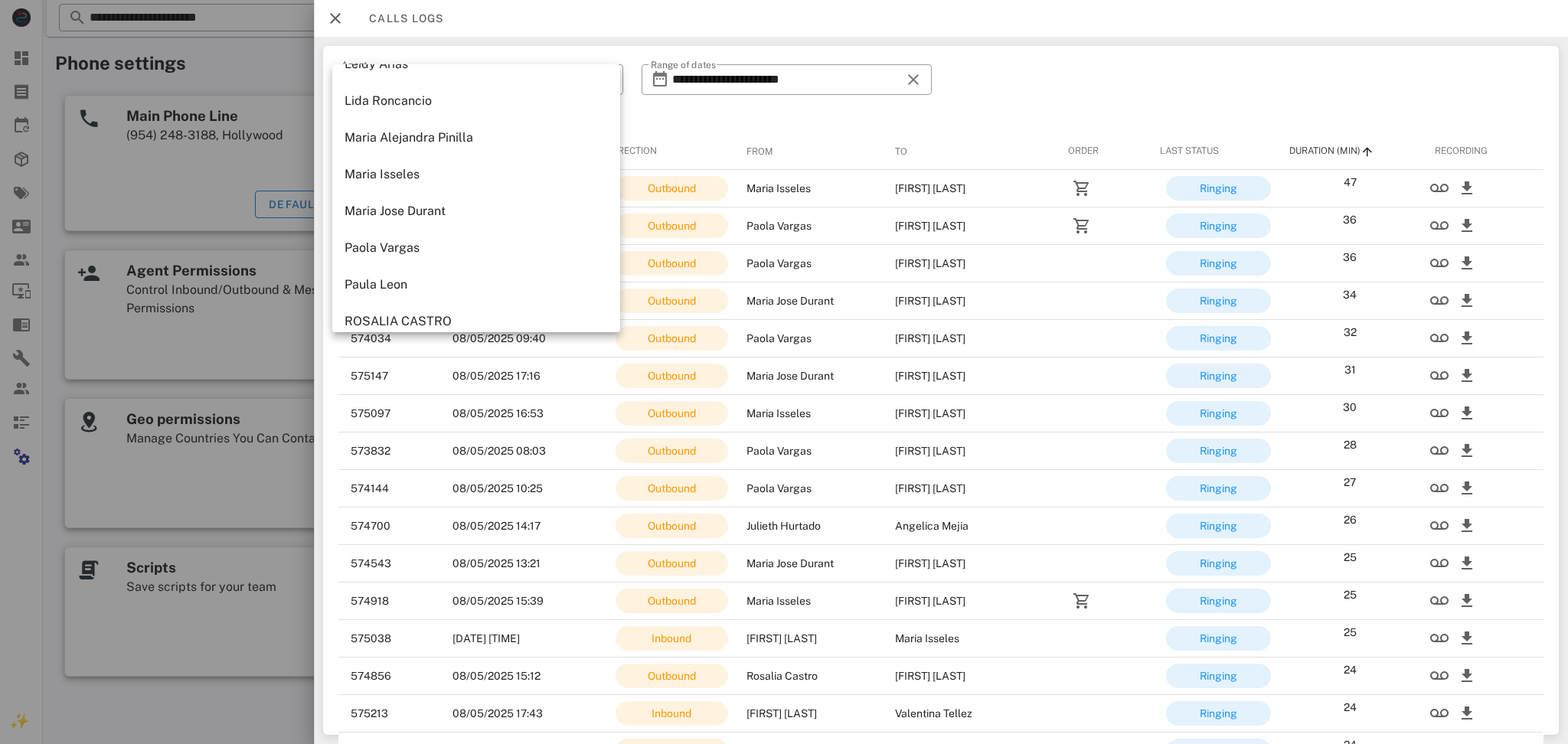 click on "Paola Vargas" at bounding box center (476, 247) 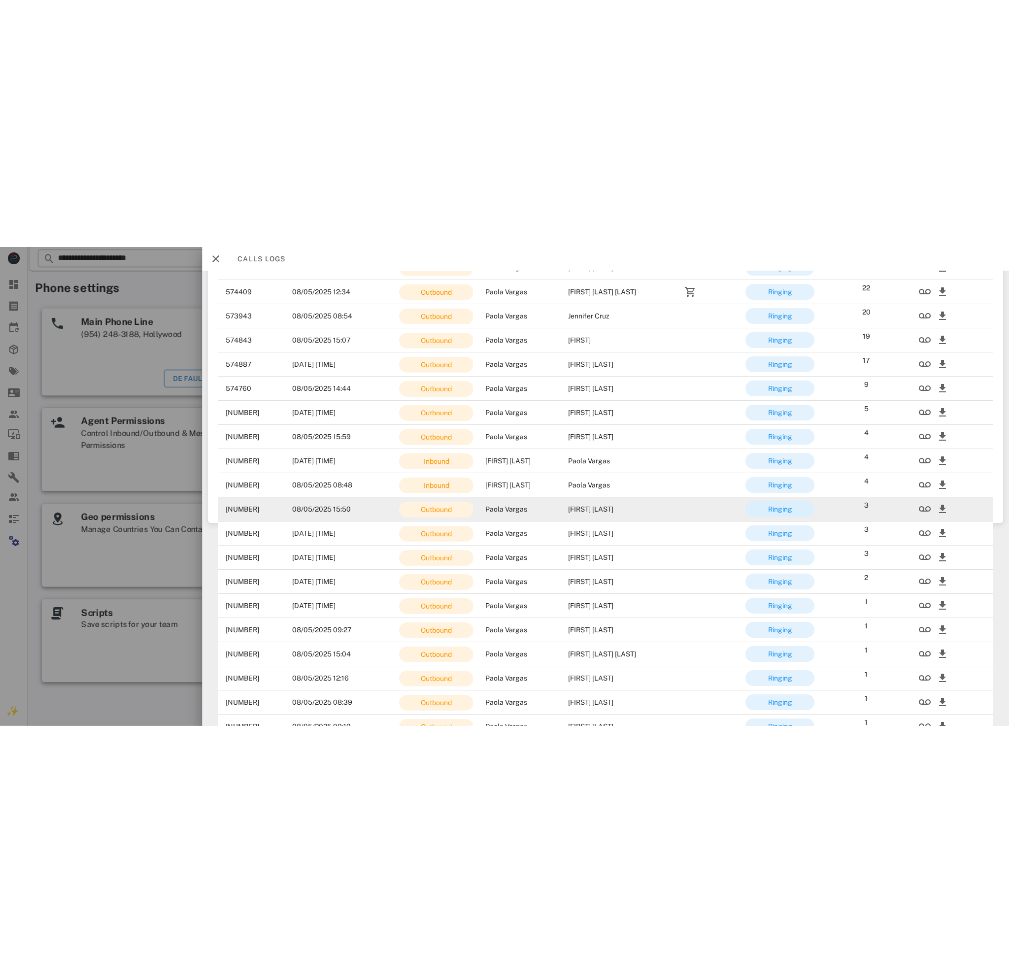 scroll, scrollTop: 266, scrollLeft: 0, axis: vertical 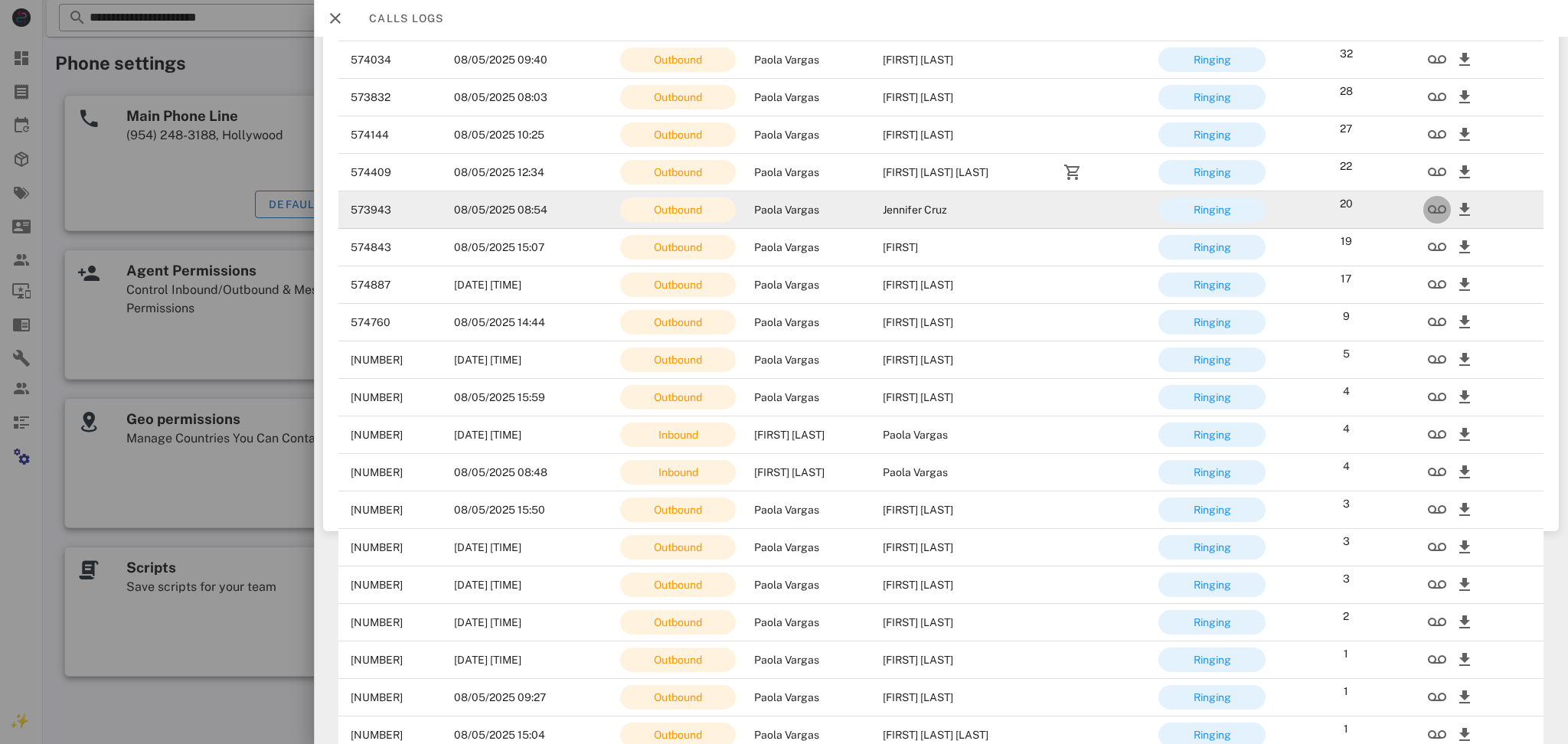 click at bounding box center (1437, 210) 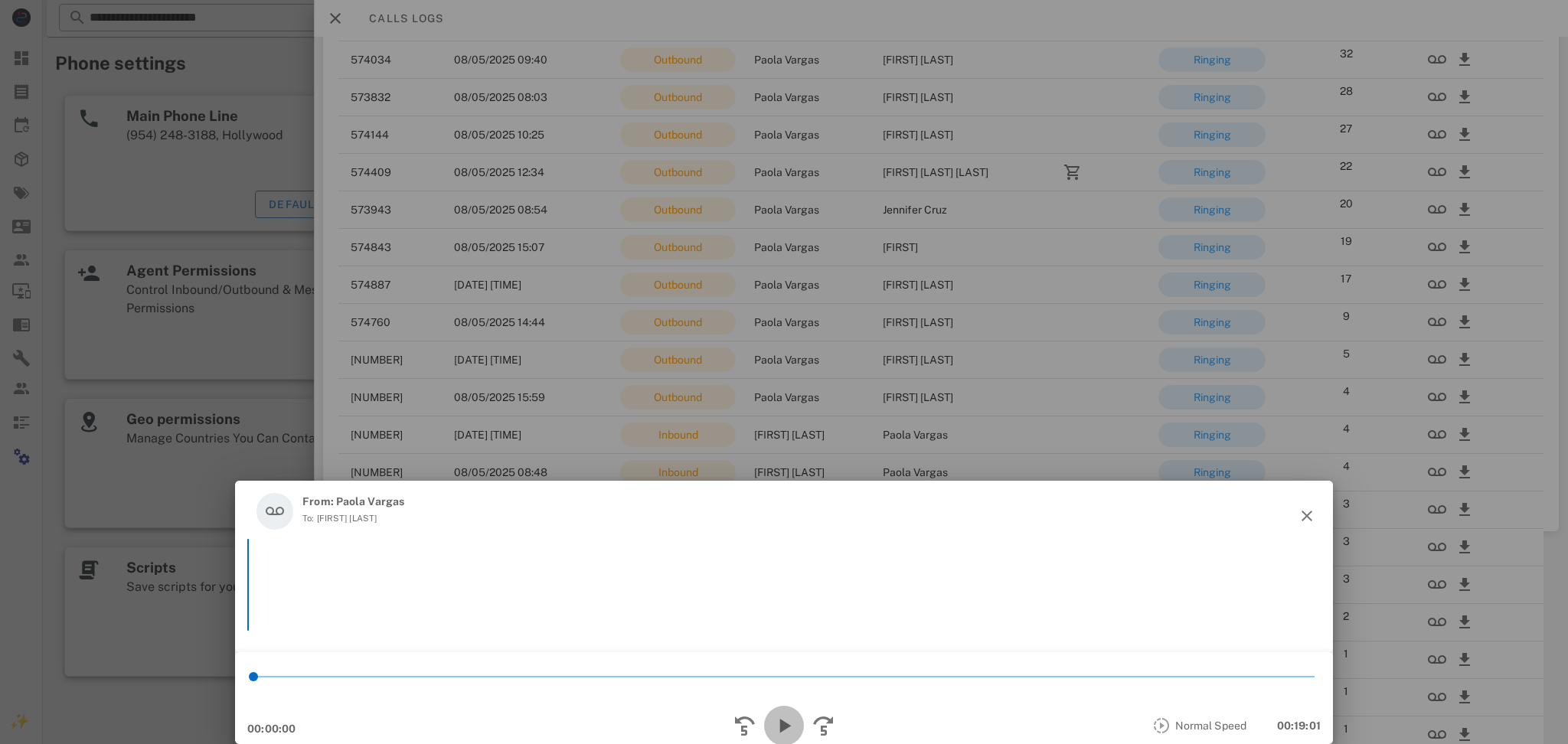 click at bounding box center [784, 726] 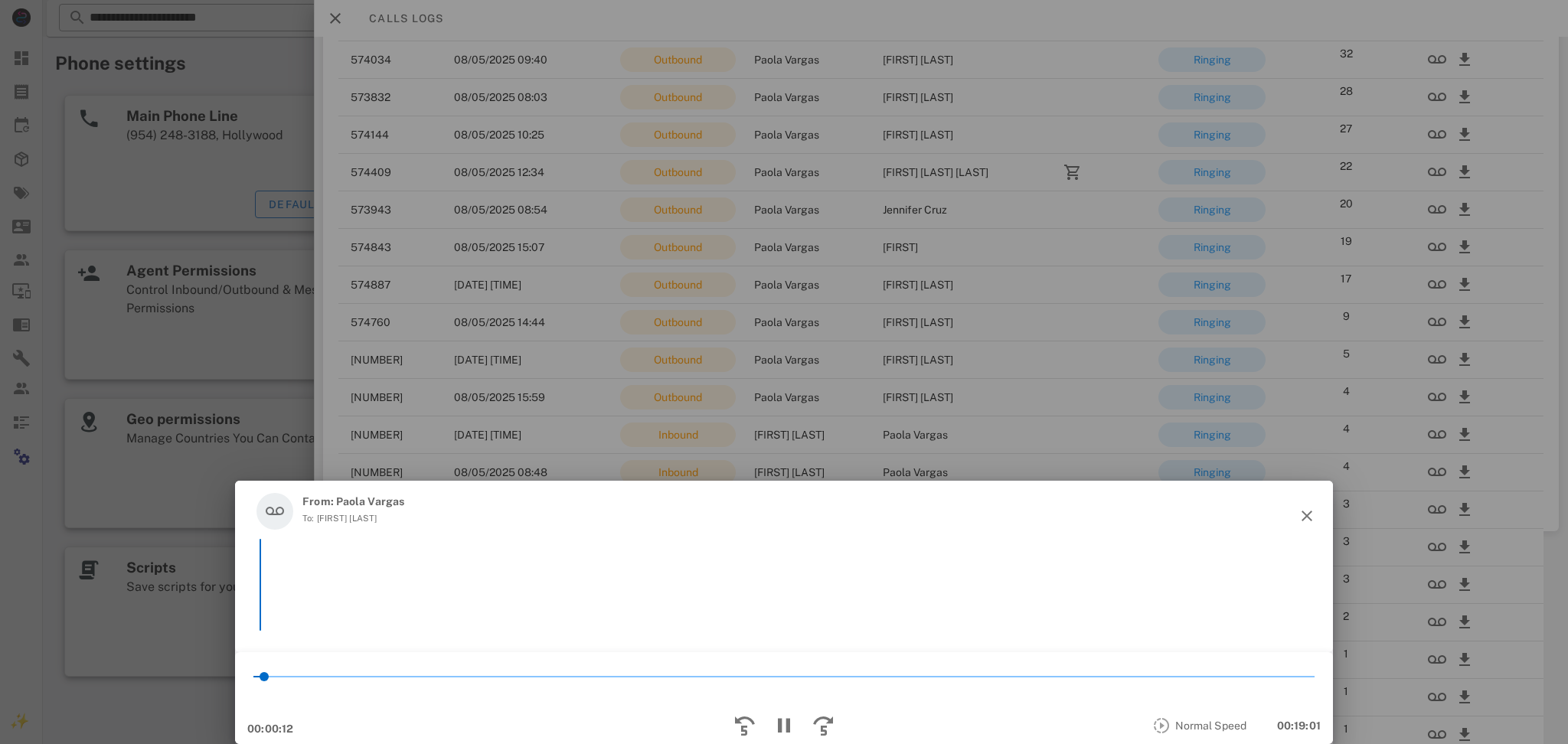 click on "From: Paola Vargas   To: Jennifer Cruz" at bounding box center [784, 511] 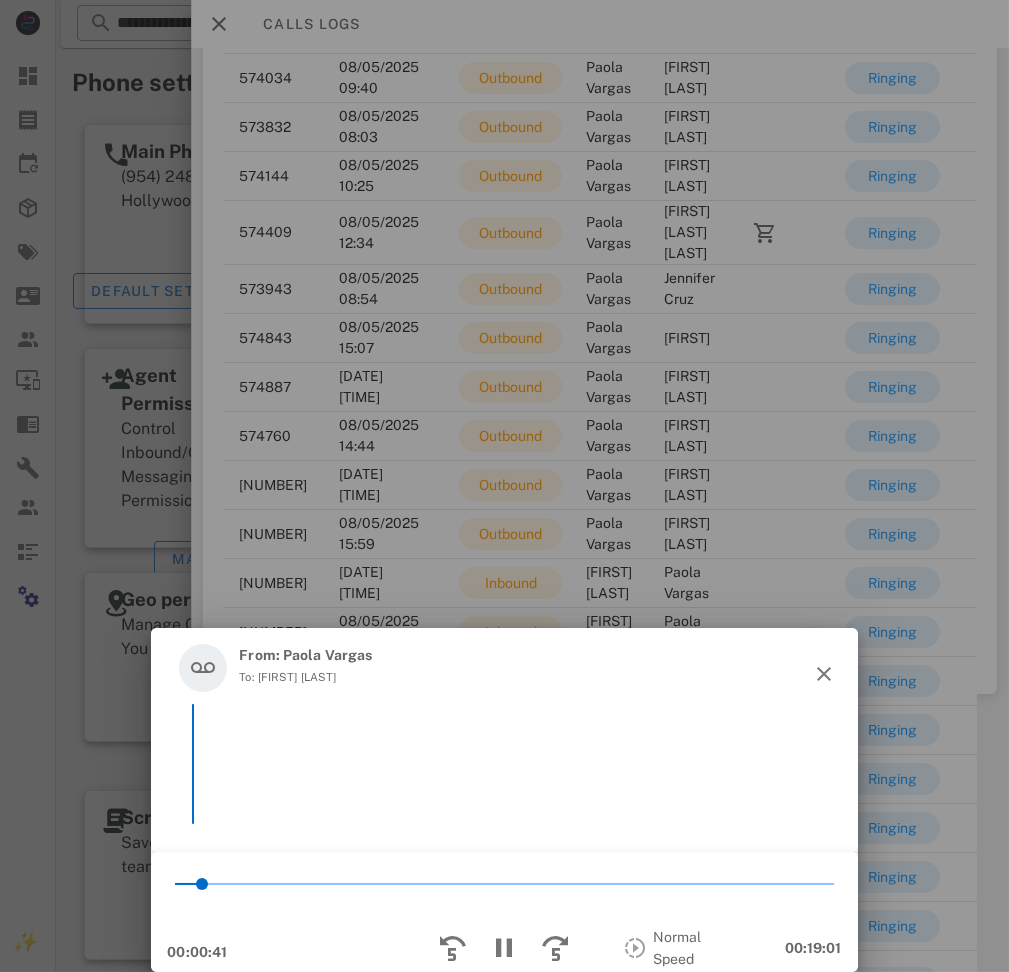 click on "From: Paola Vargas   To: Jennifer Cruz" at bounding box center (504, 668) 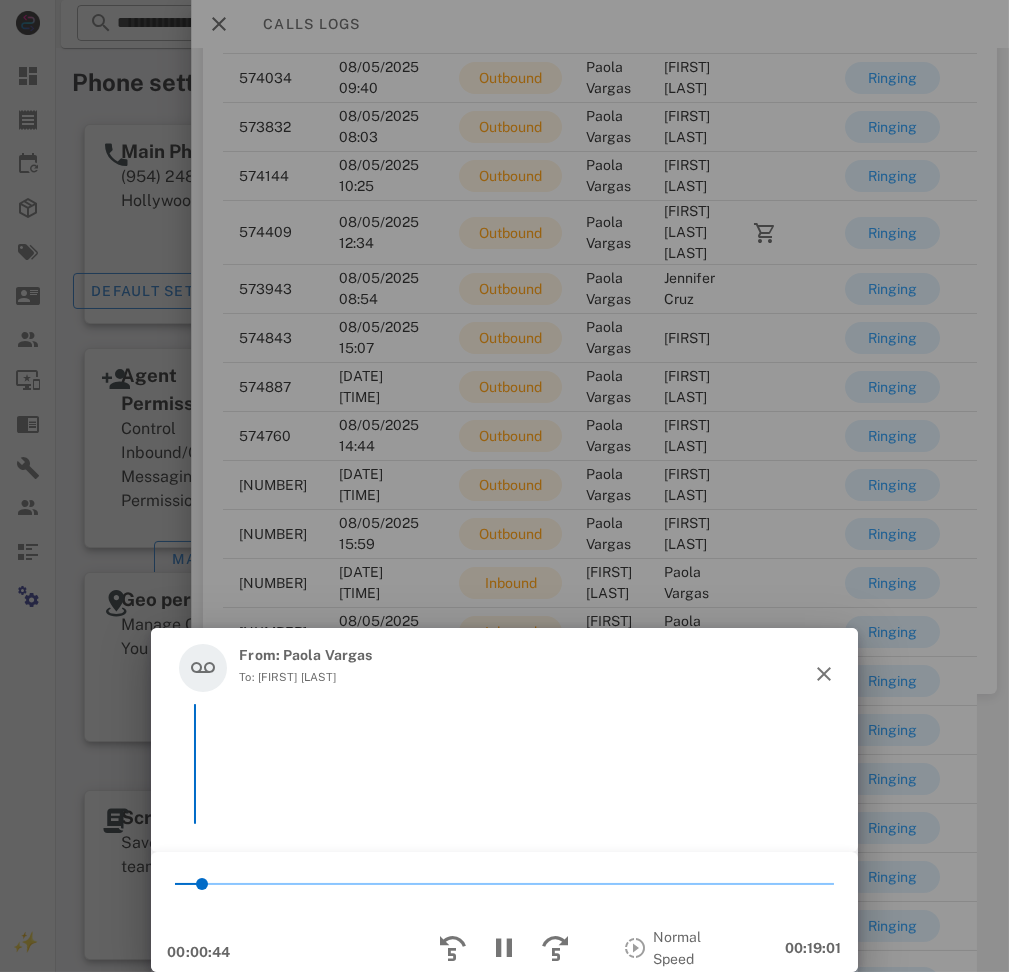 click on "To: Jennifer Cruz" at bounding box center [305, 677] 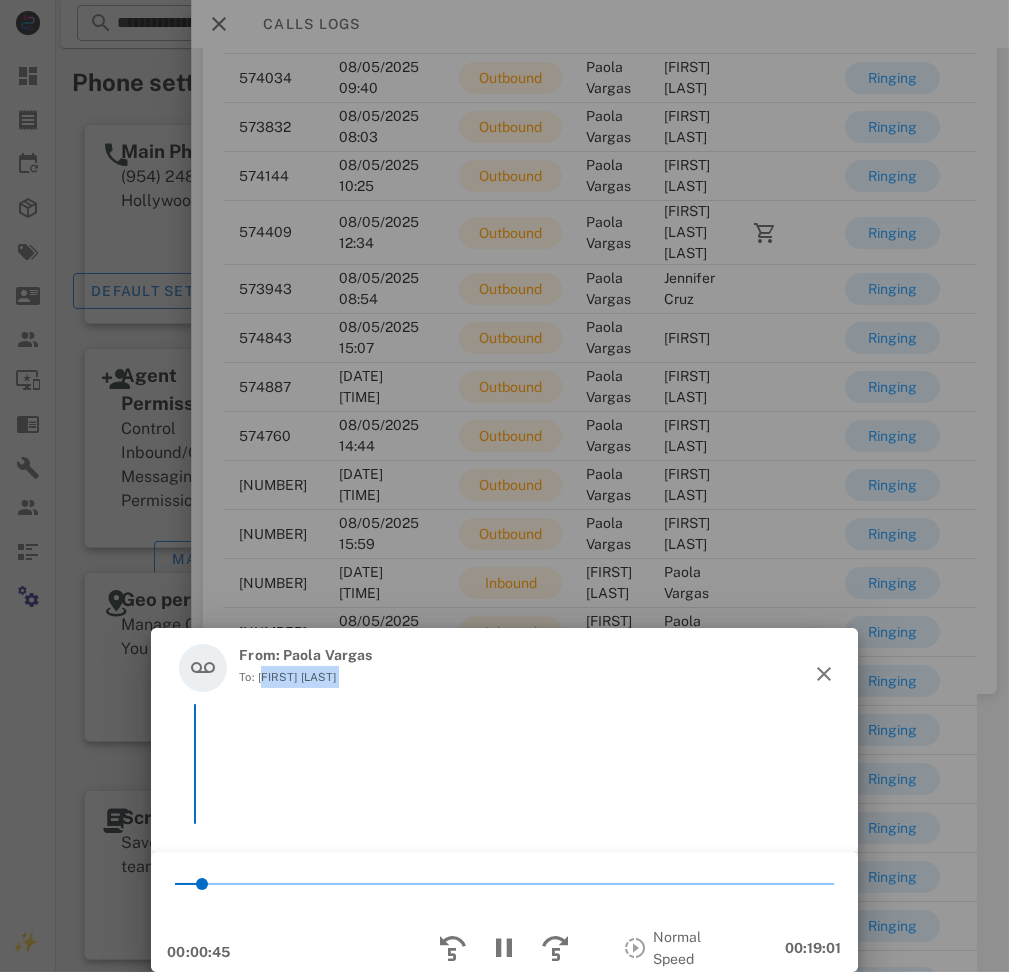 drag, startPoint x: 265, startPoint y: 672, endPoint x: 357, endPoint y: 668, distance: 92.086914 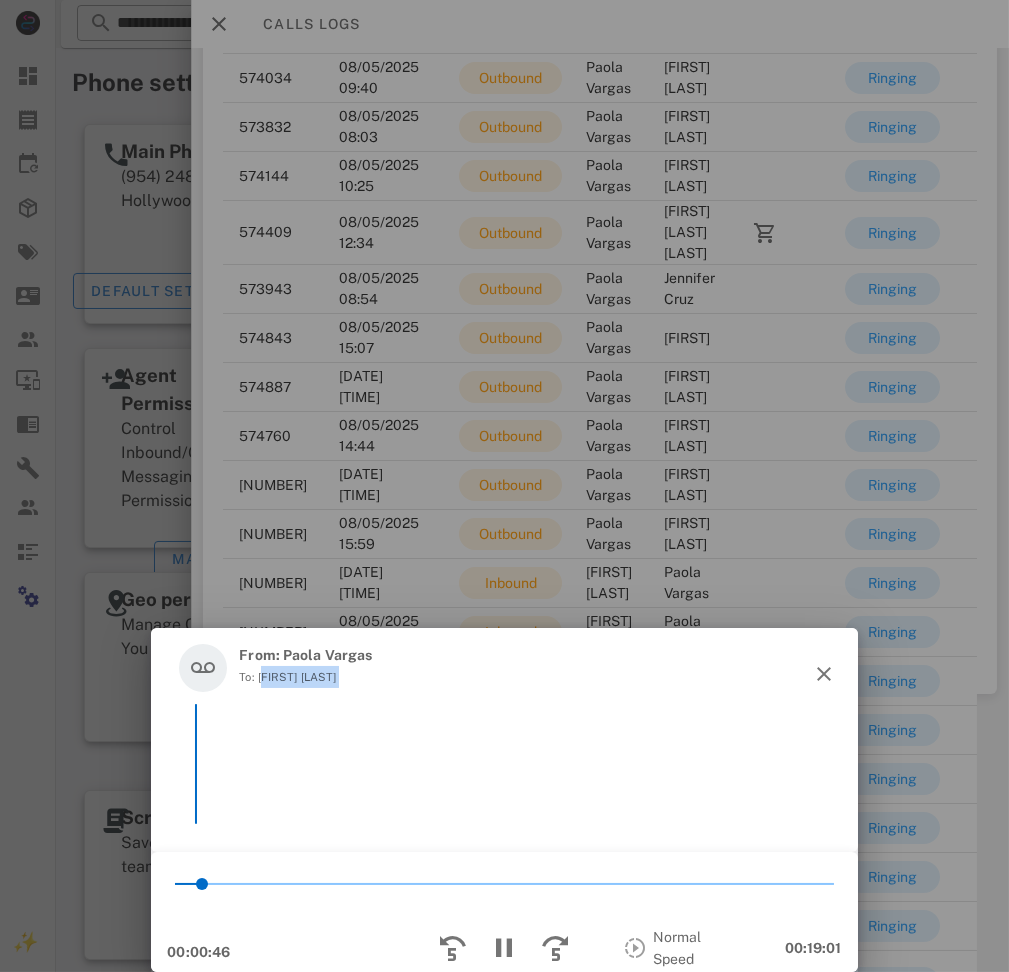 copy on "Jennifer Cruz" 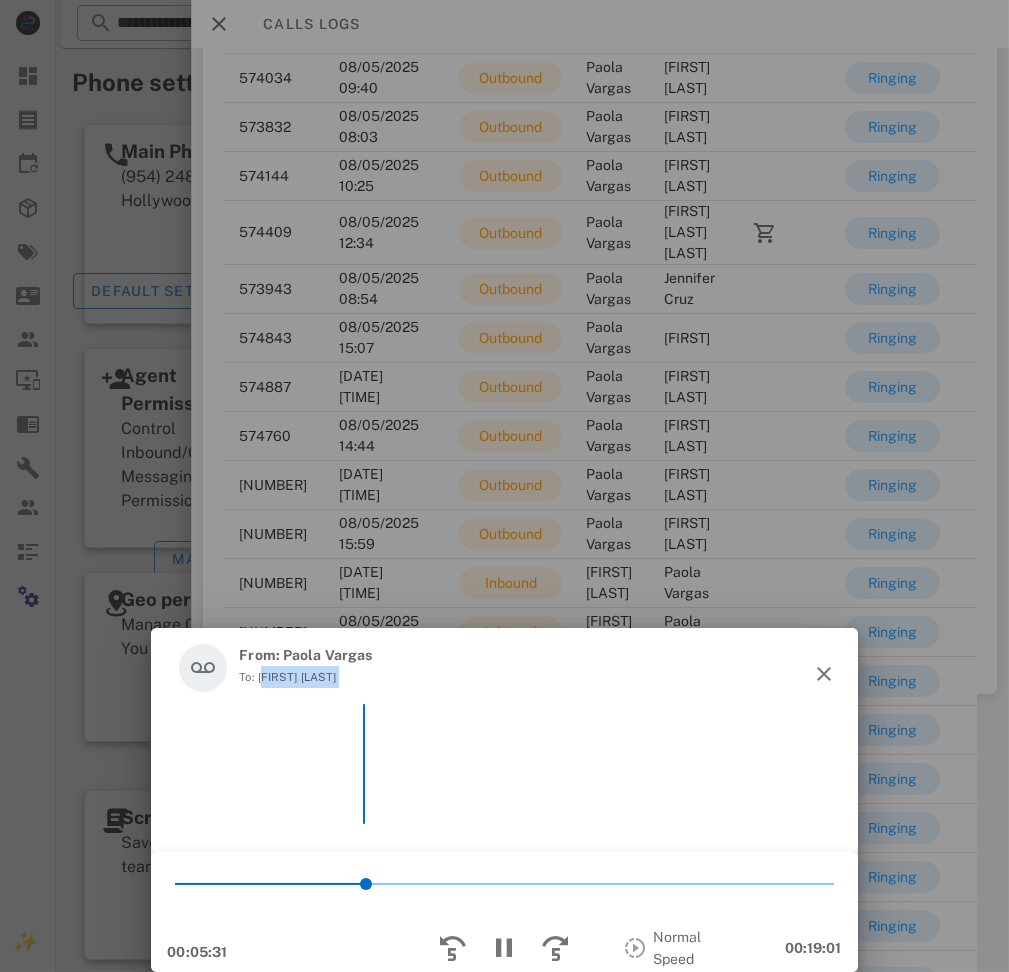 click on "To: Jennifer Cruz" at bounding box center [305, 677] 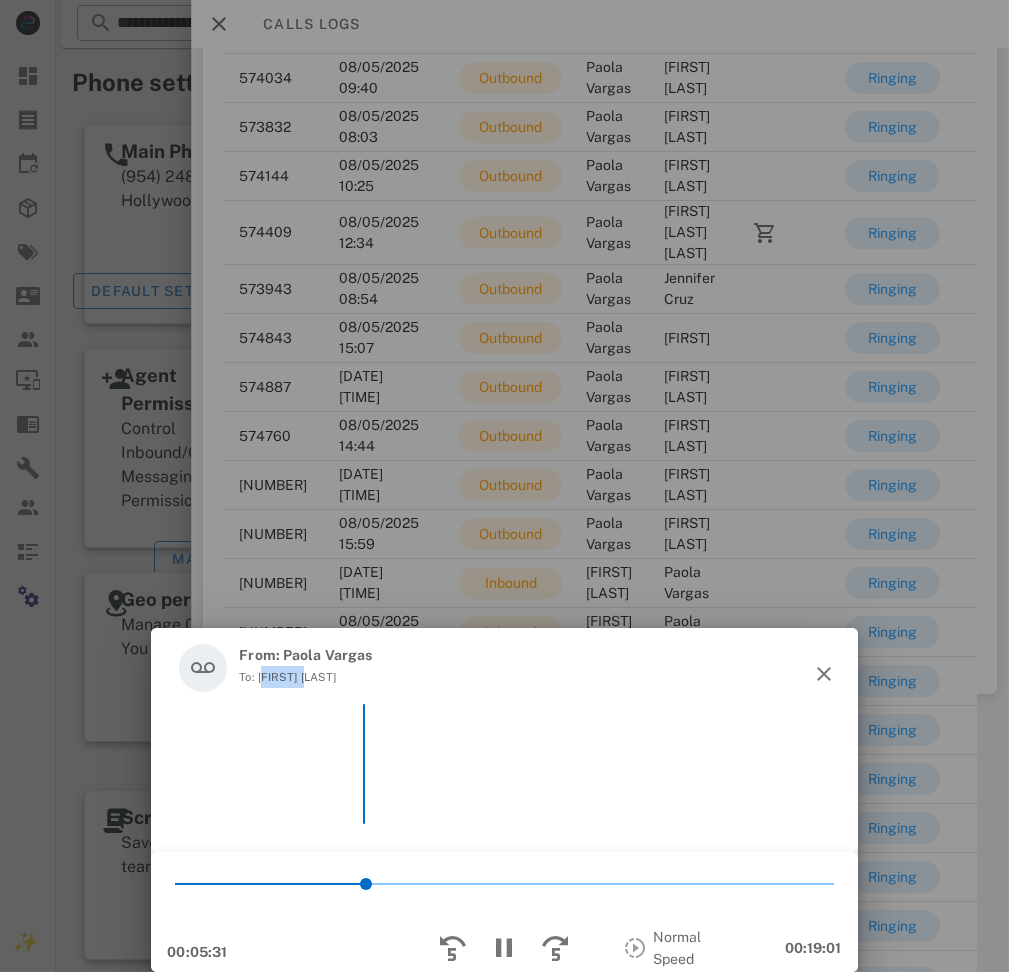 drag, startPoint x: 268, startPoint y: 668, endPoint x: 294, endPoint y: 666, distance: 26.076809 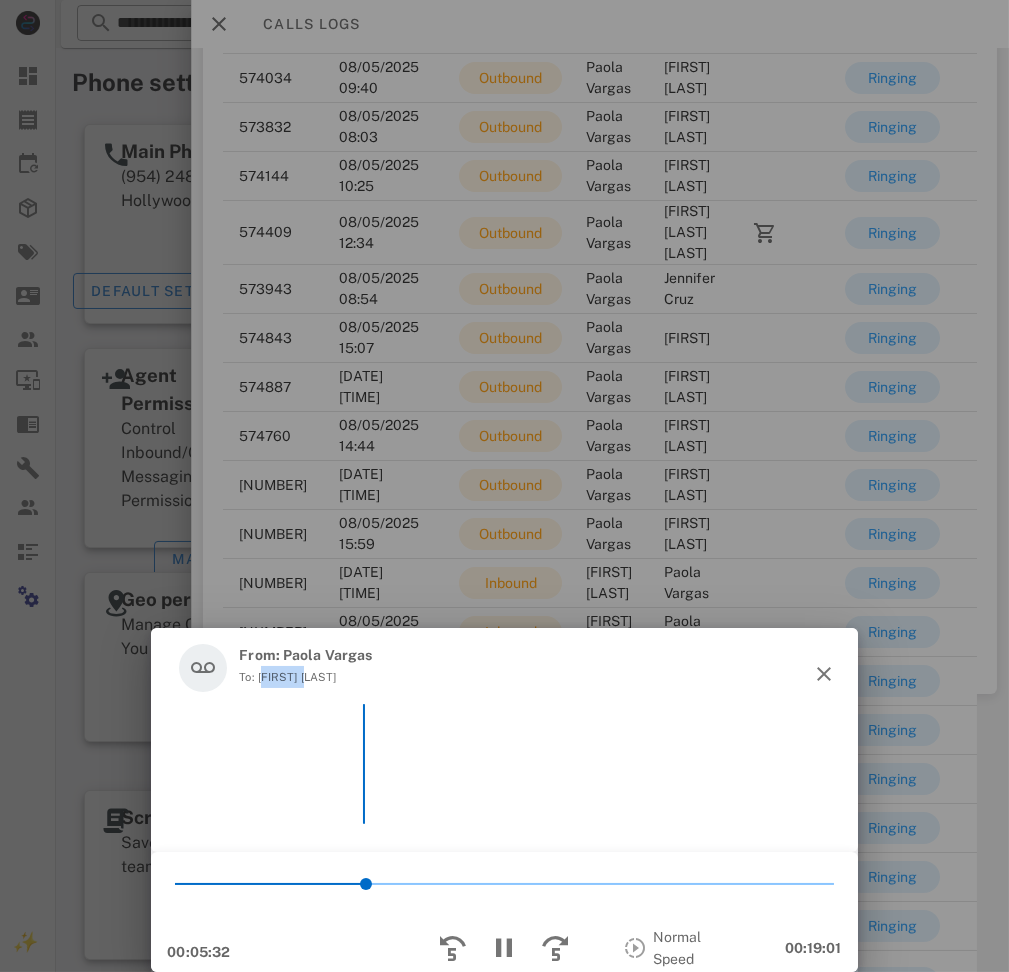 click at bounding box center (281, 643) 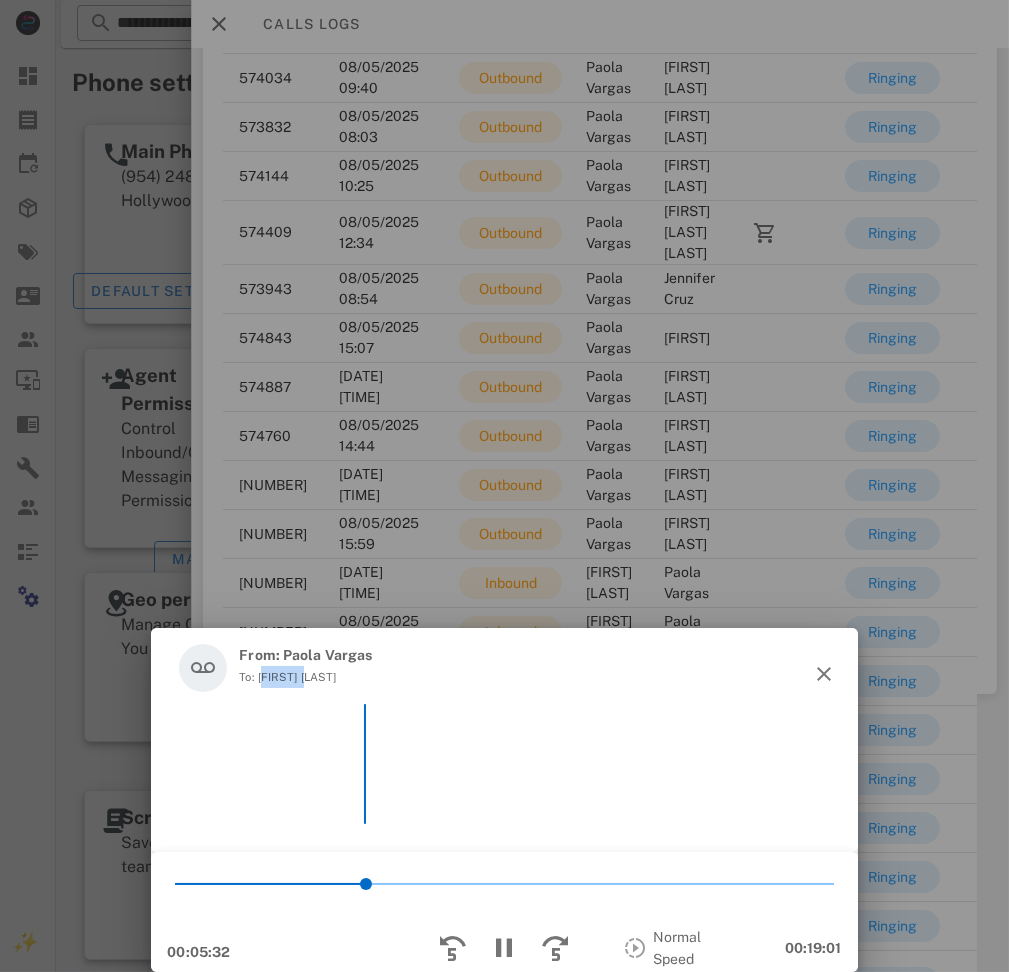 click on "To: Jennifer Cruz" at bounding box center [305, 677] 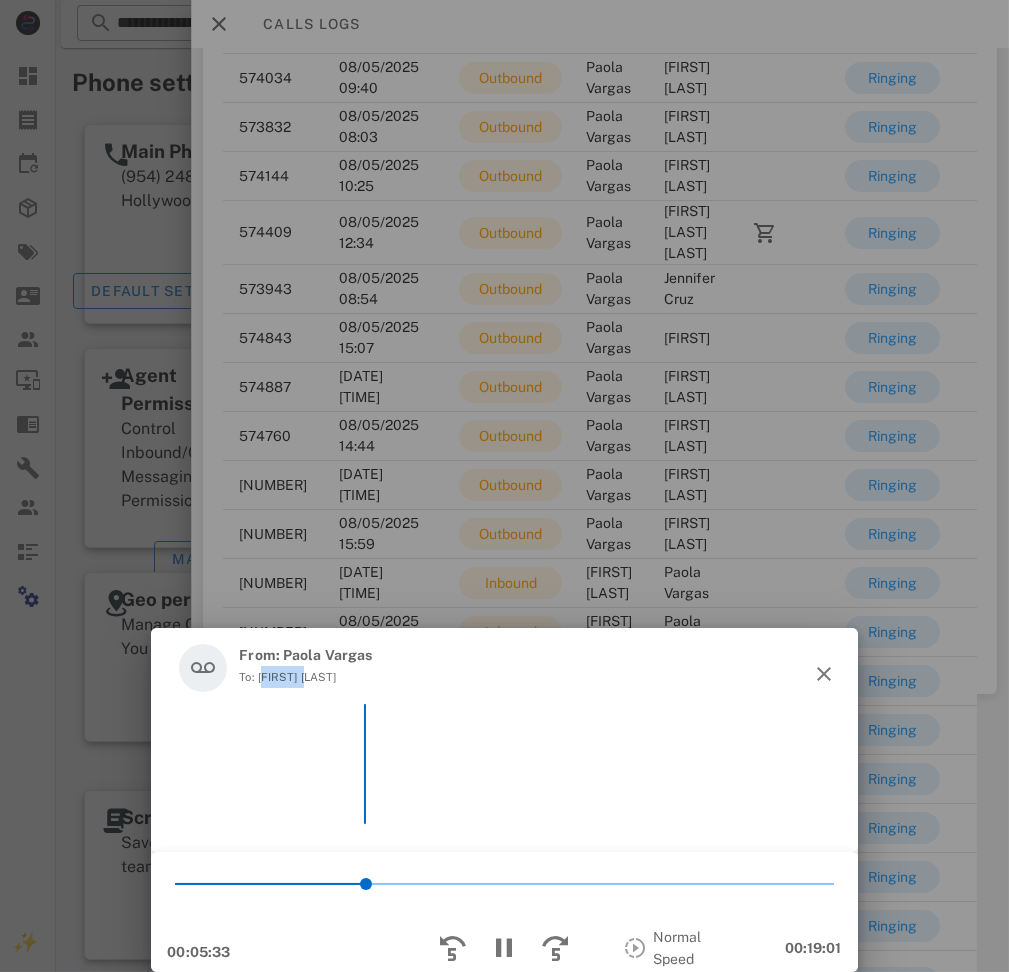 click on "To: Jennifer Cruz" at bounding box center [305, 677] 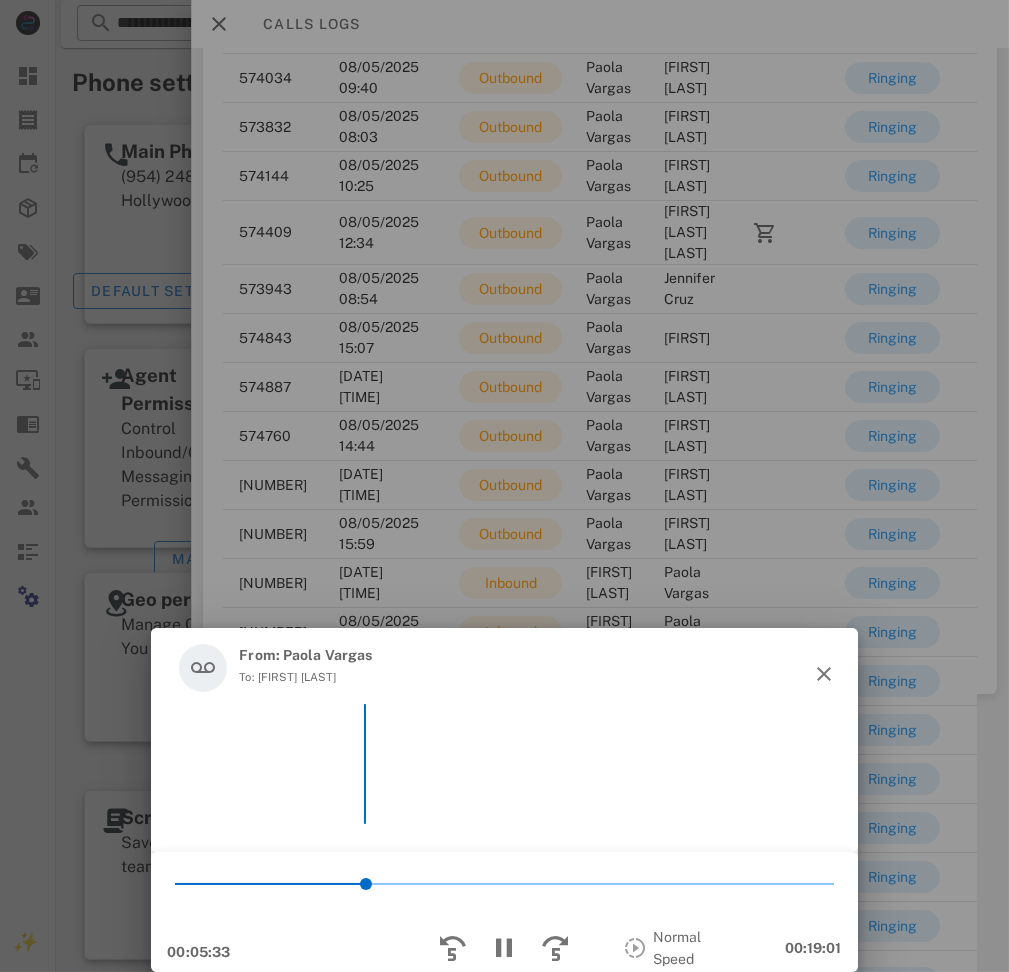 click on "To: Jennifer Cruz" at bounding box center [305, 677] 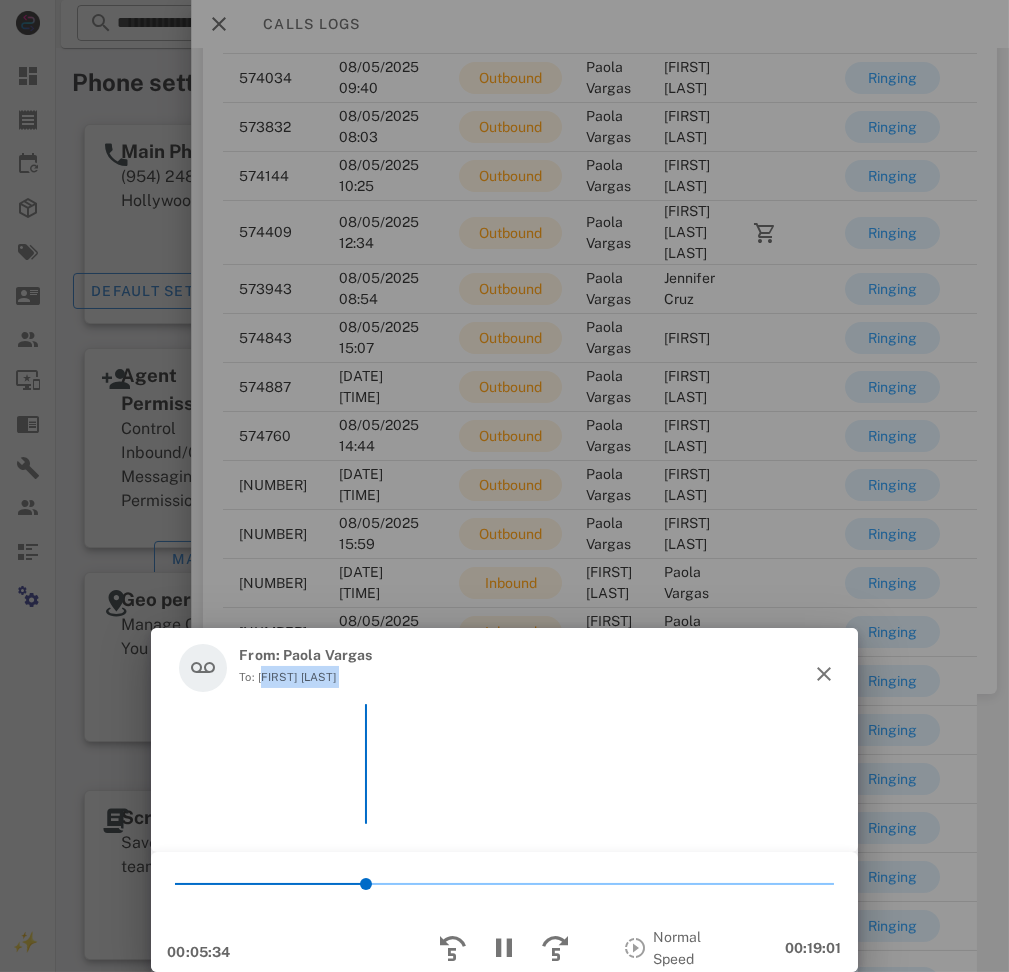 drag, startPoint x: 259, startPoint y: 671, endPoint x: 370, endPoint y: 673, distance: 111.01801 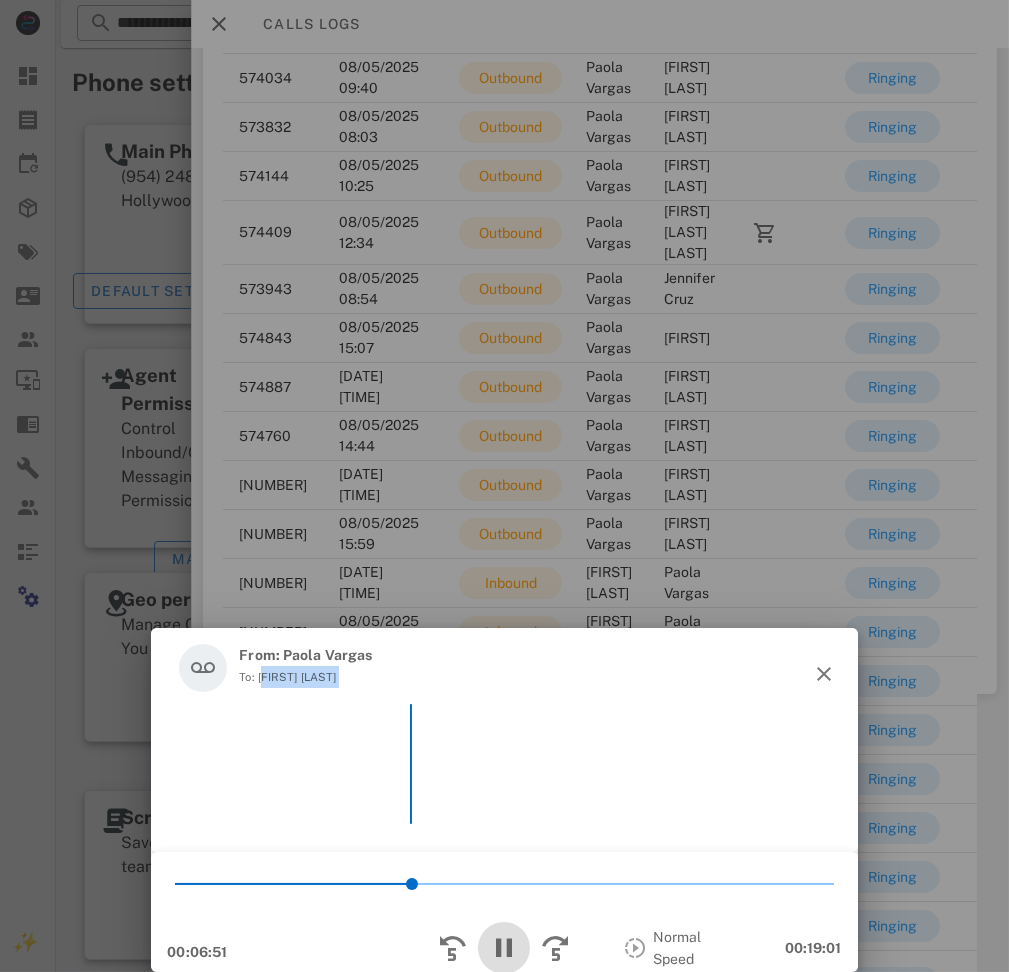 click at bounding box center (504, 948) 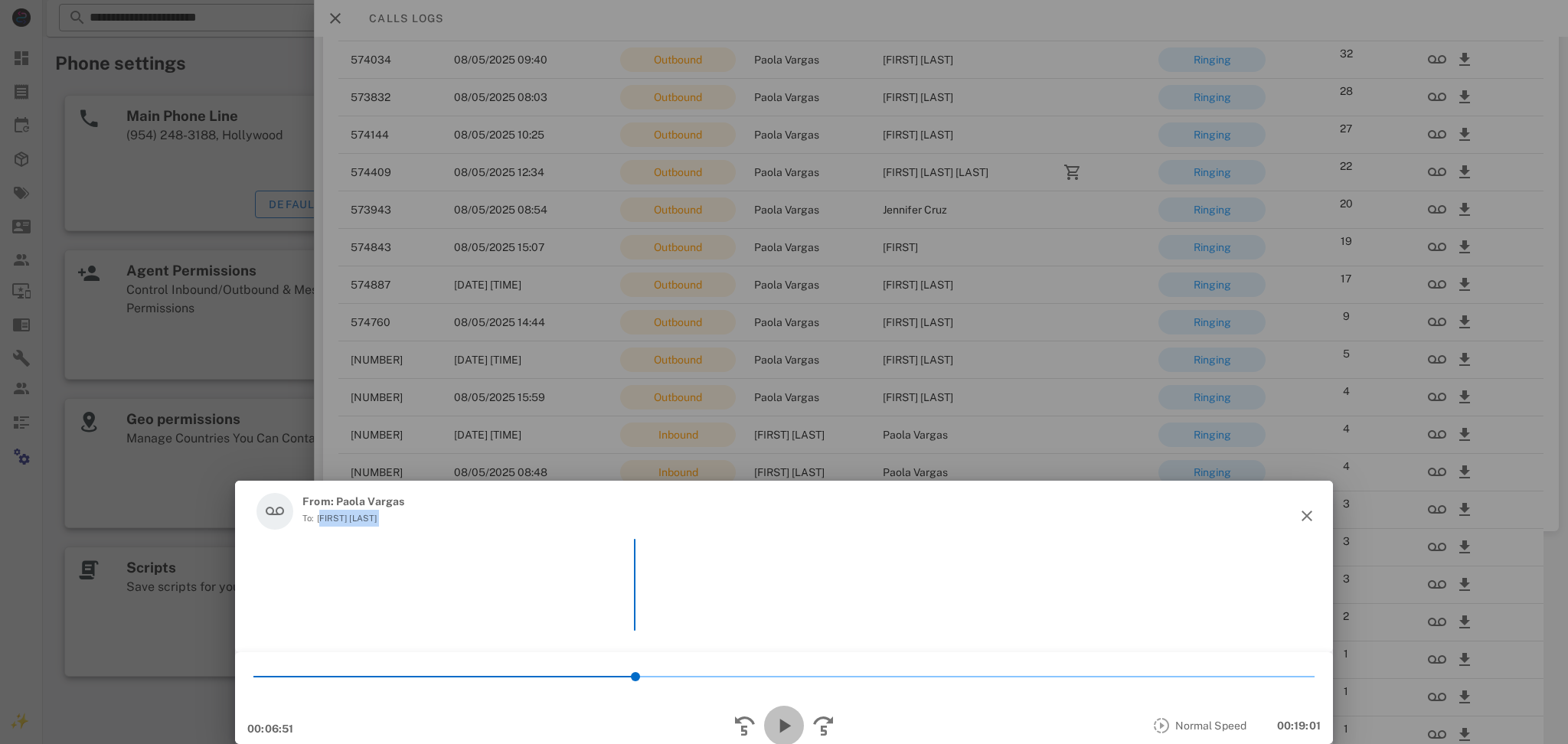 click at bounding box center [784, 726] 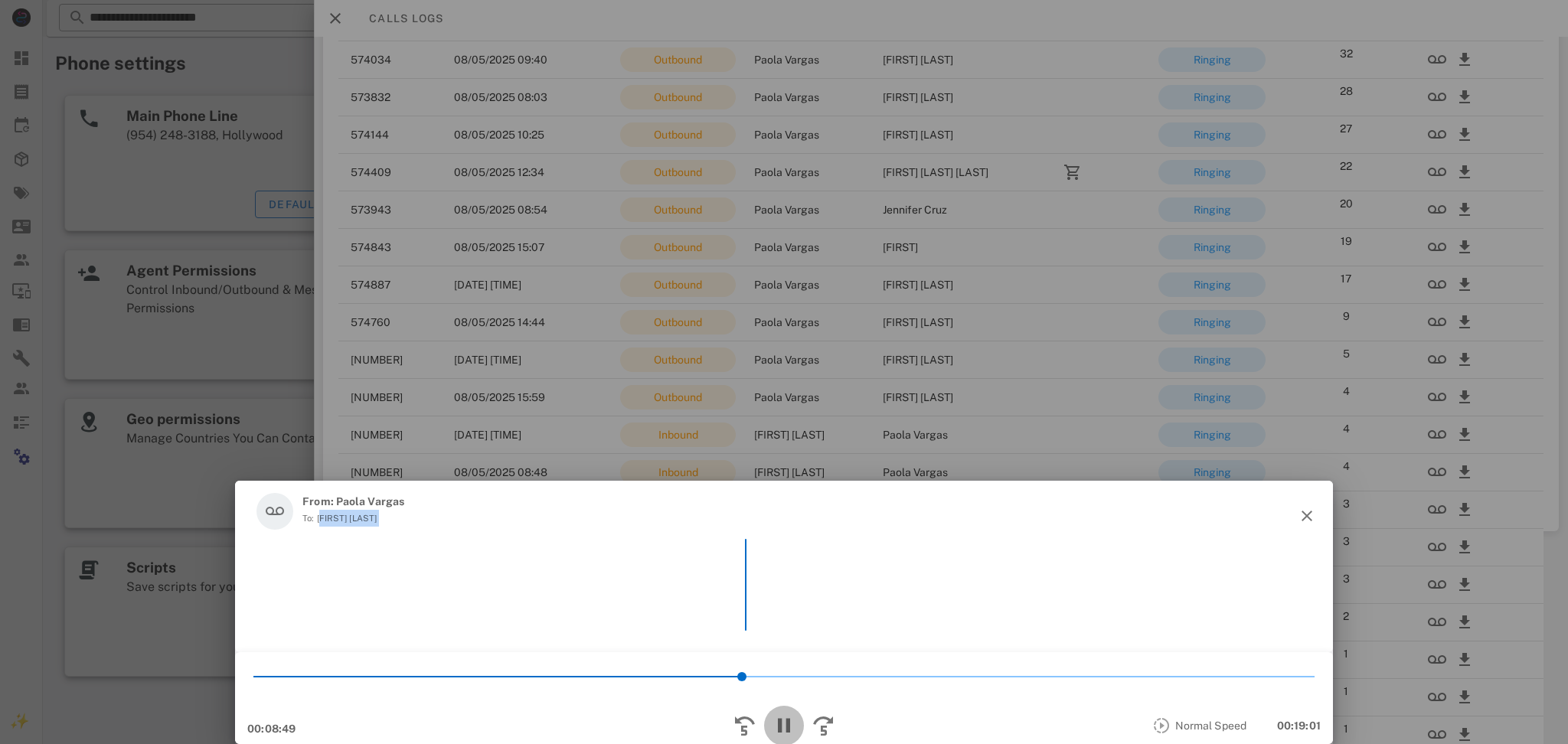 click at bounding box center (784, 726) 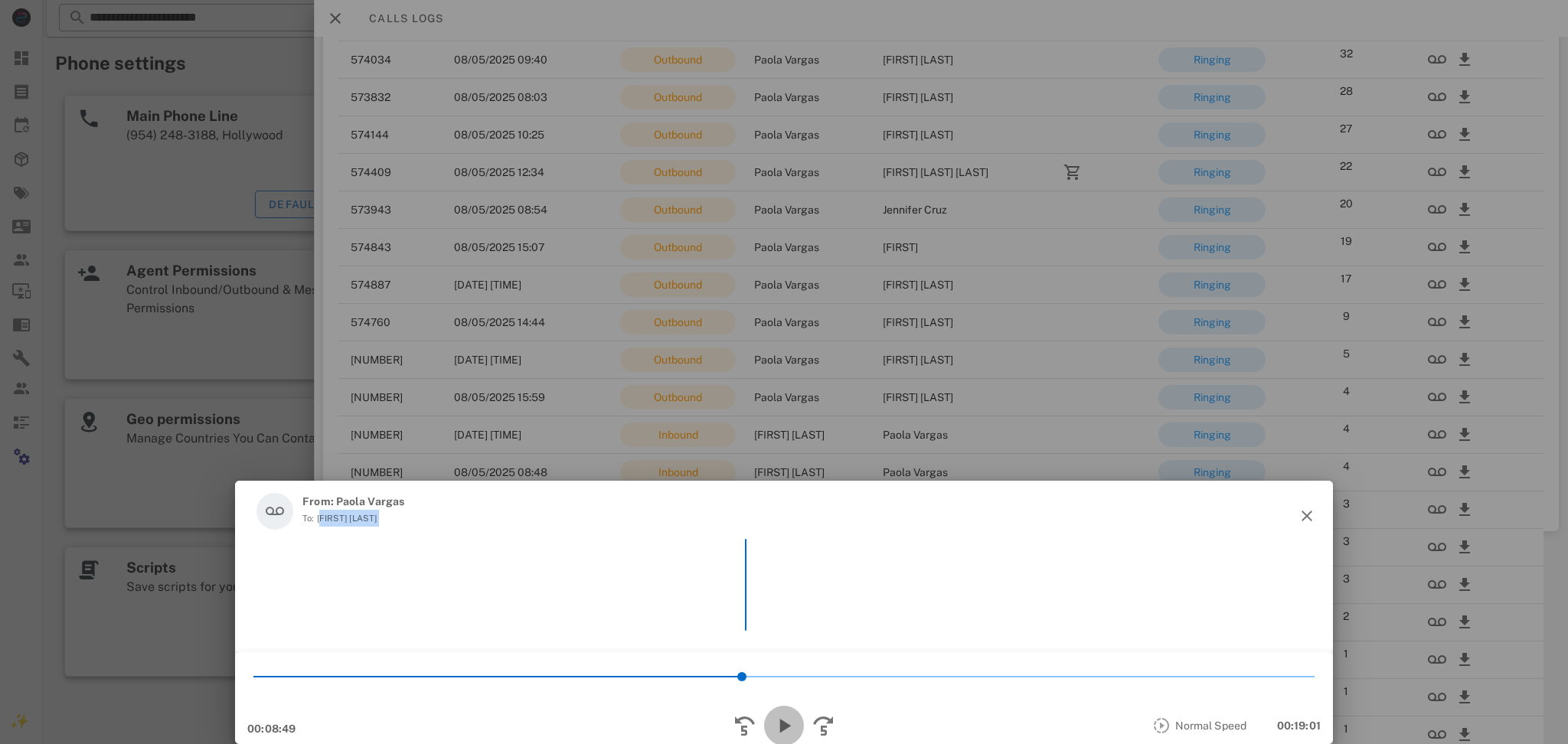click at bounding box center (784, 726) 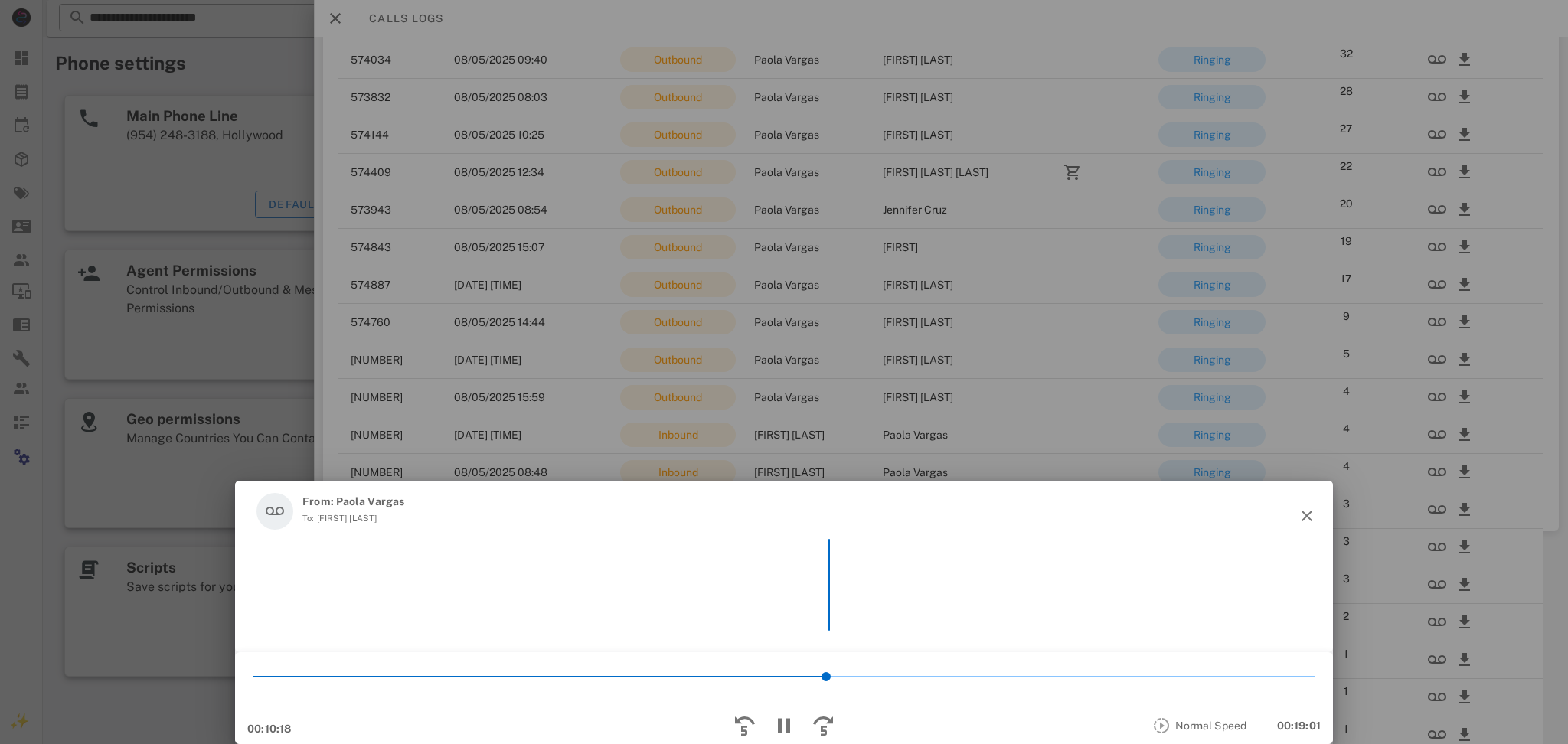click on "From: Paola Vargas   To: Jennifer Cruz" at bounding box center [784, 511] 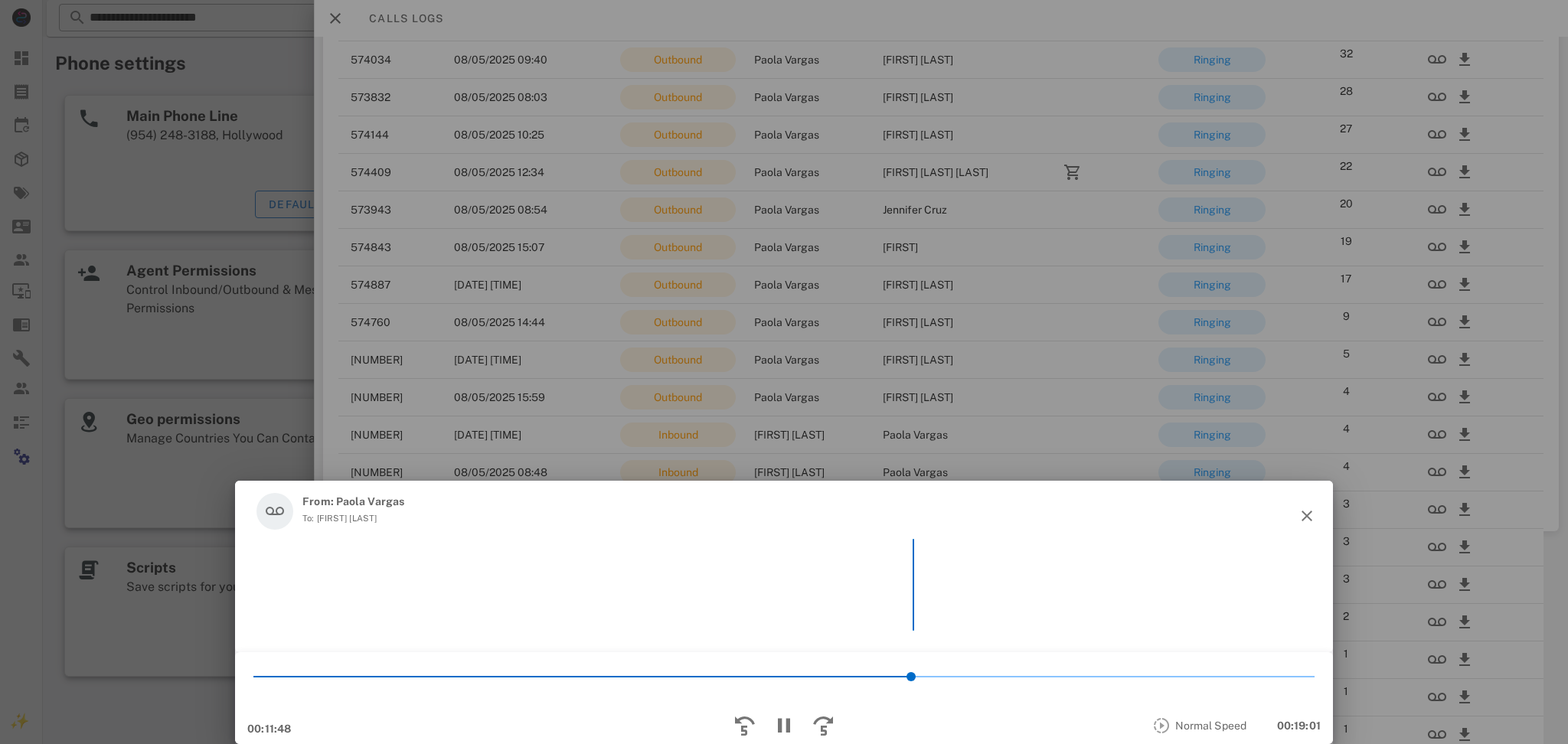 click on "From: Paola Vargas   To: Jennifer Cruz" at bounding box center (784, 511) 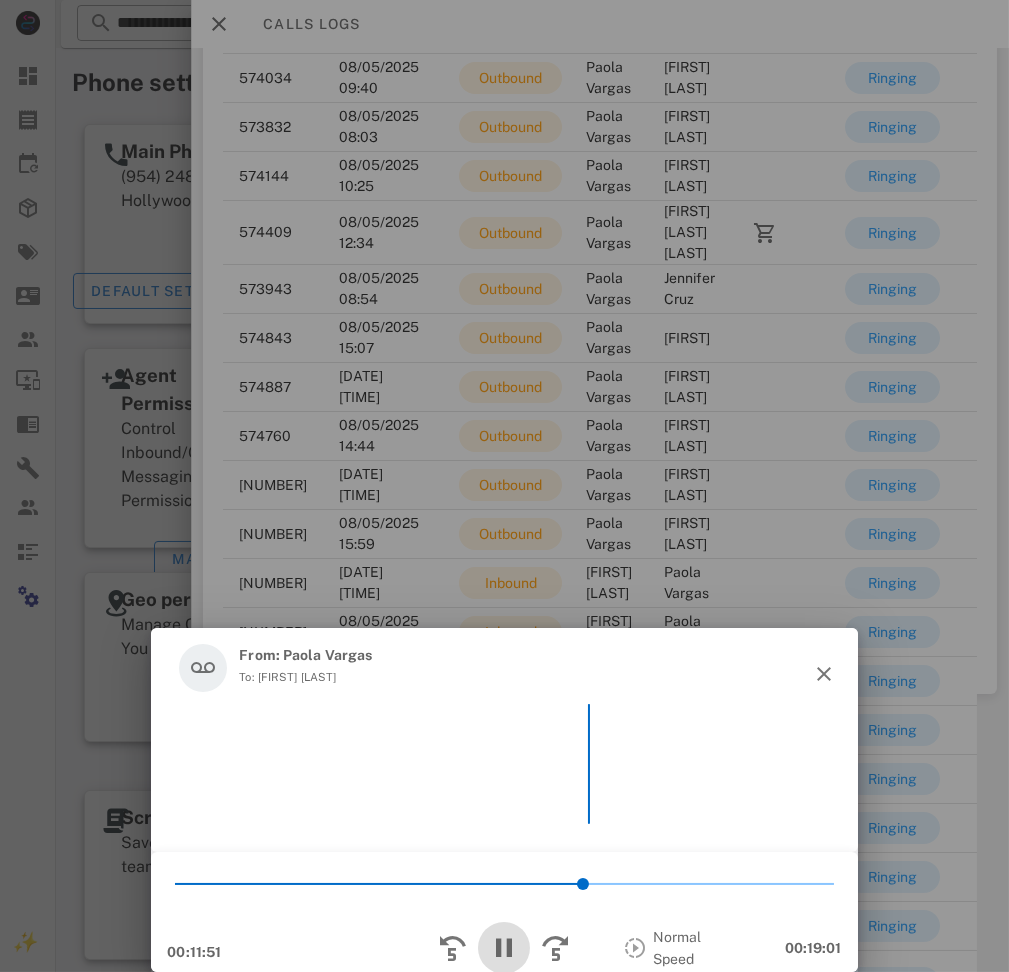 click at bounding box center (504, 948) 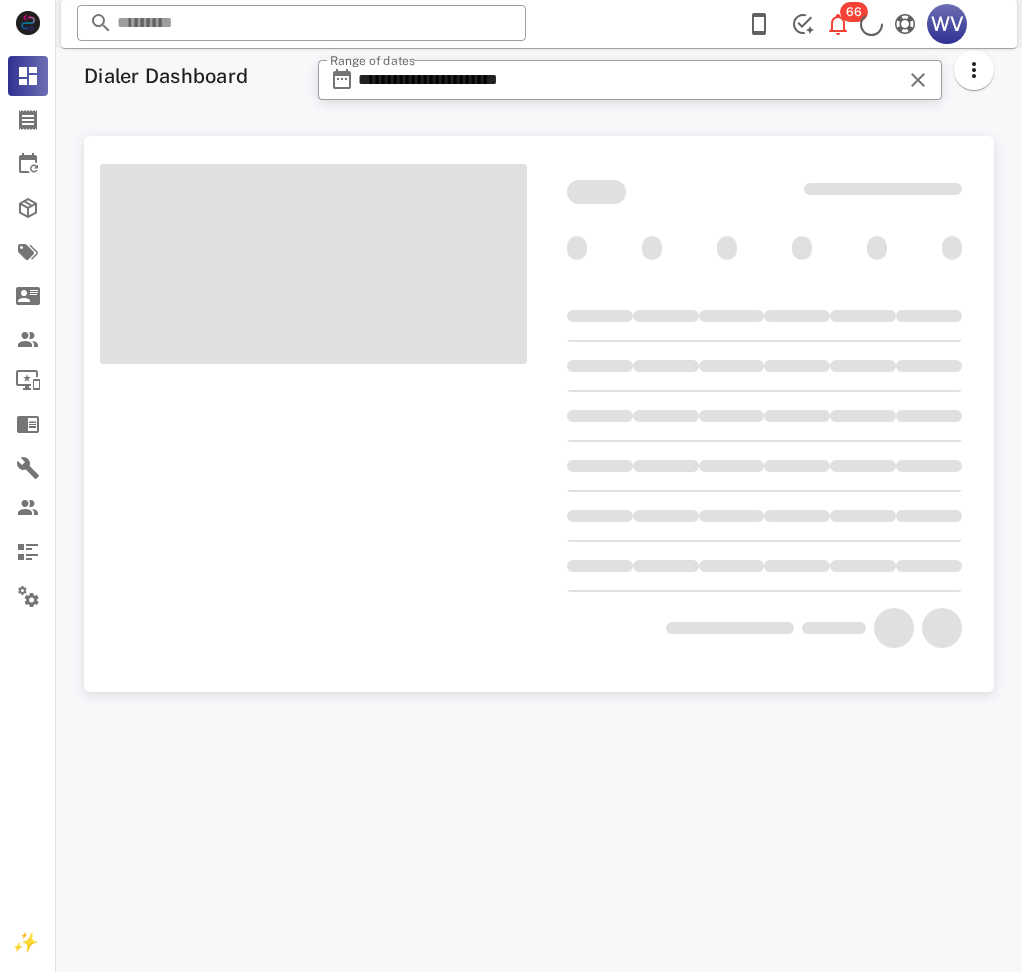 scroll, scrollTop: 0, scrollLeft: 0, axis: both 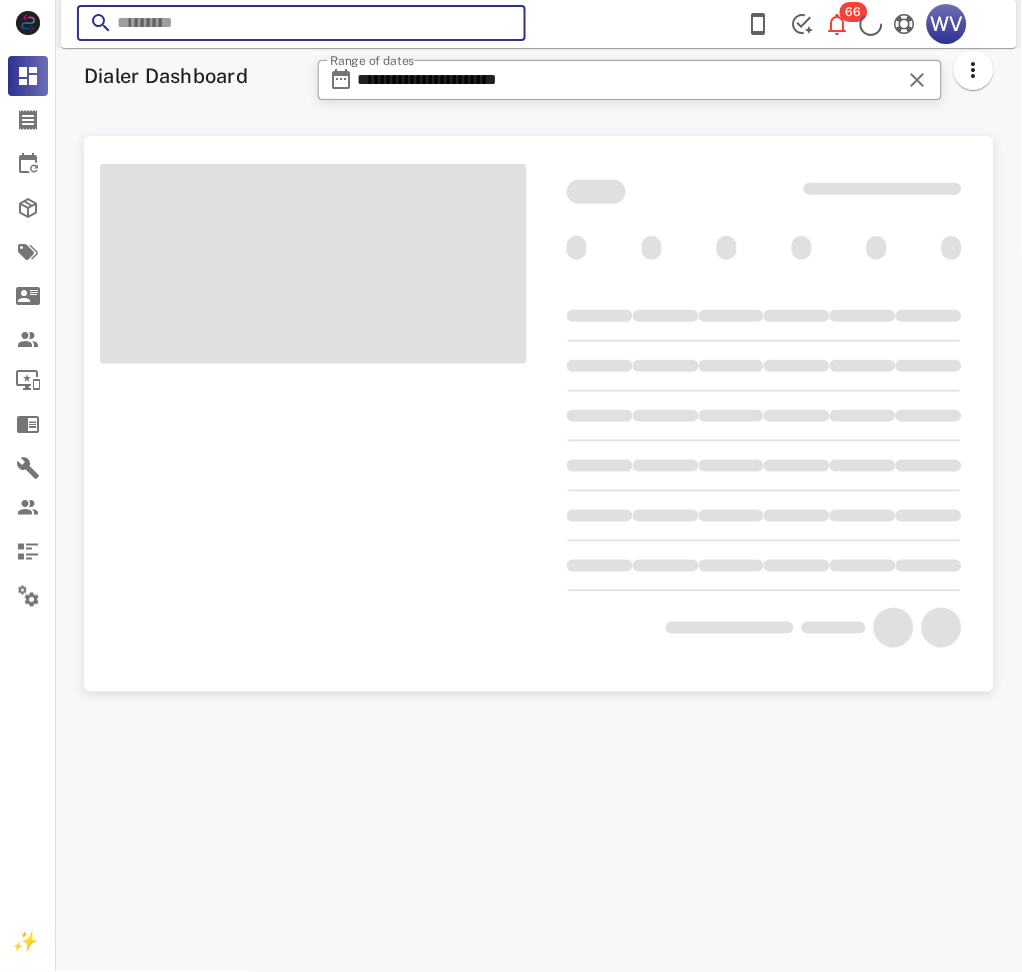 click at bounding box center (301, 23) 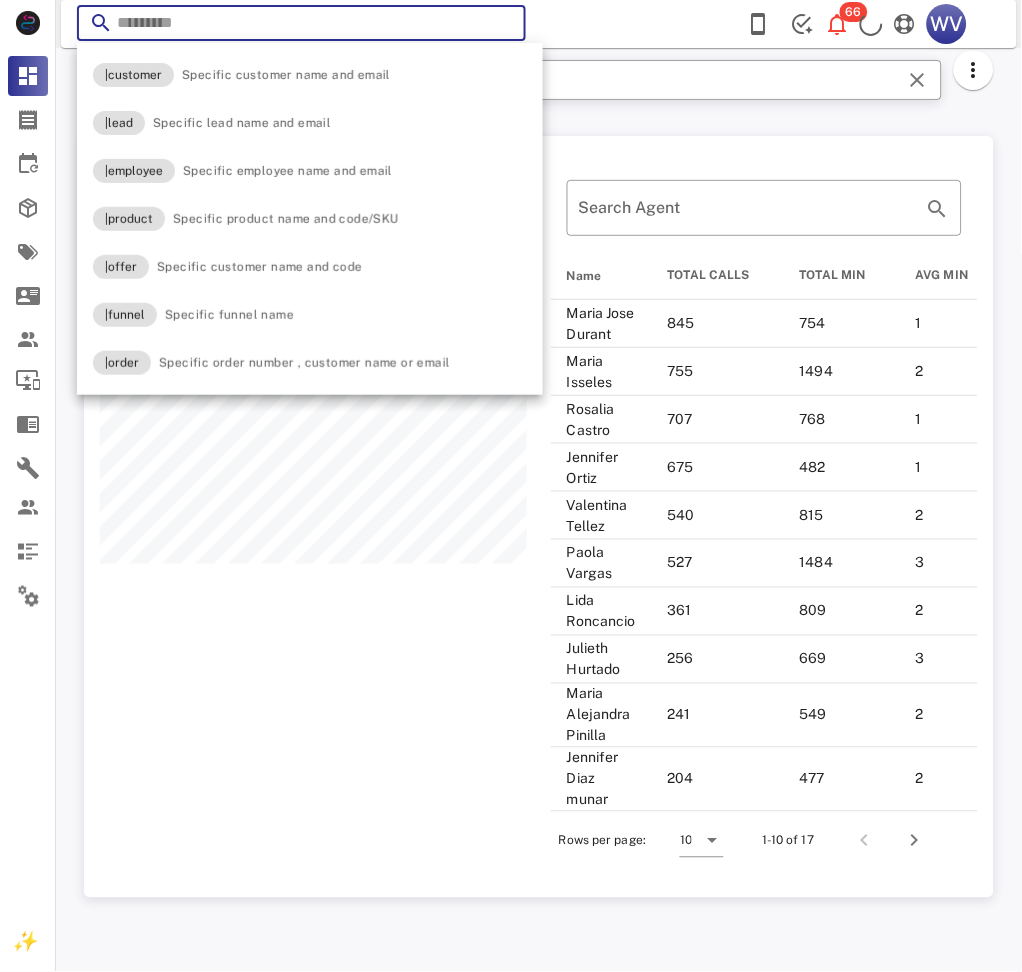 scroll, scrollTop: 999207, scrollLeft: 999089, axis: both 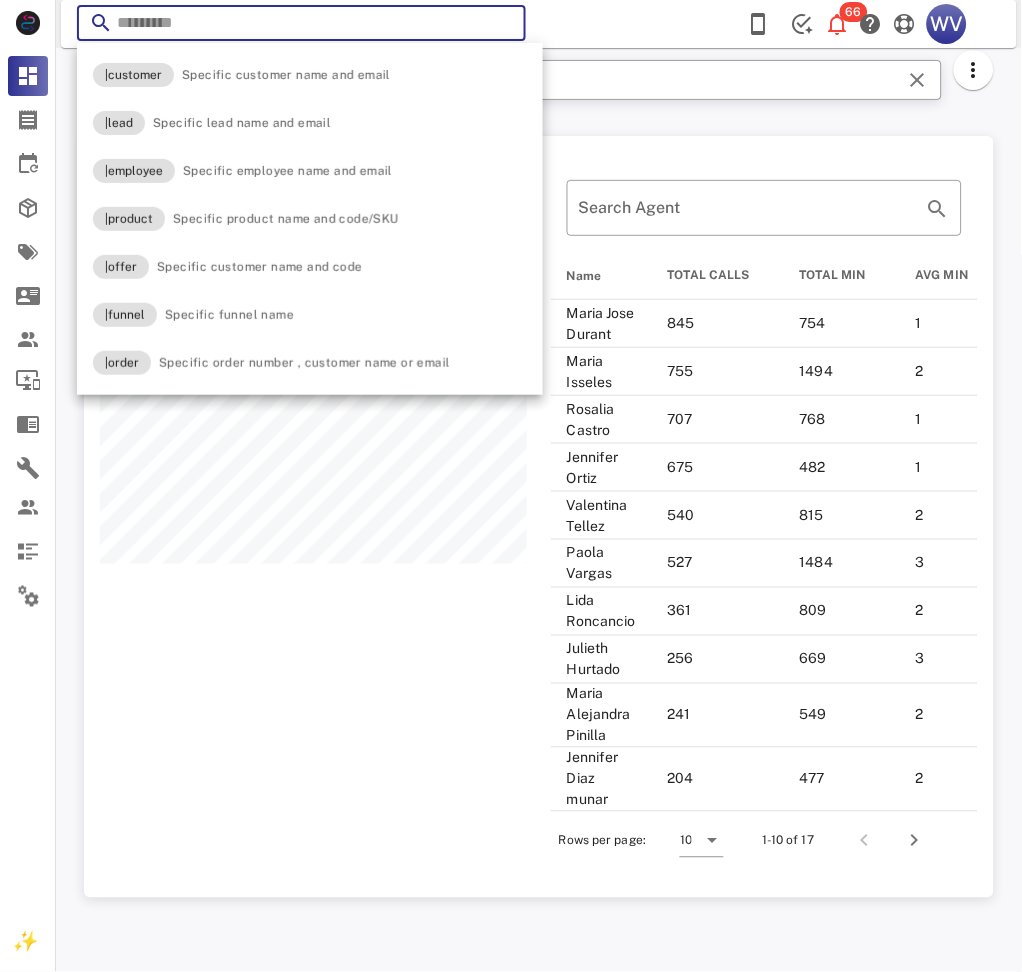 click at bounding box center [301, 23] 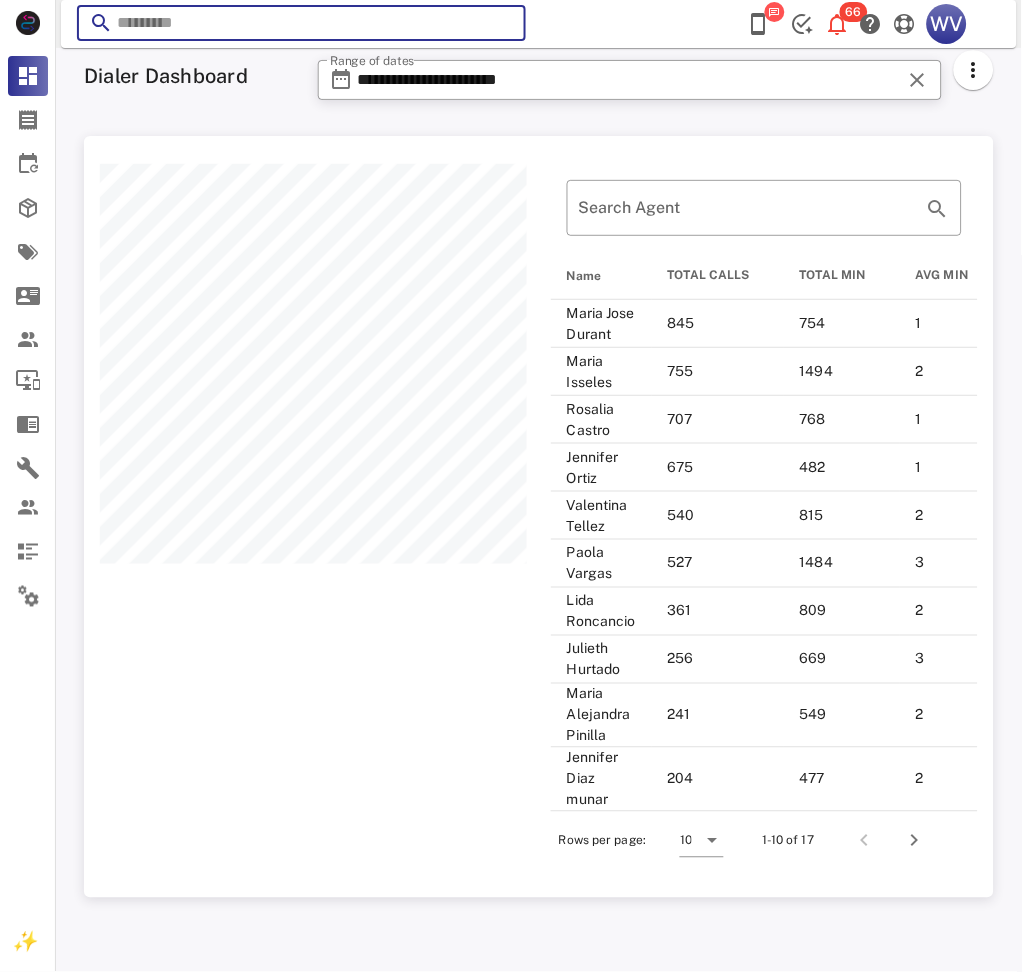 click at bounding box center [301, 23] 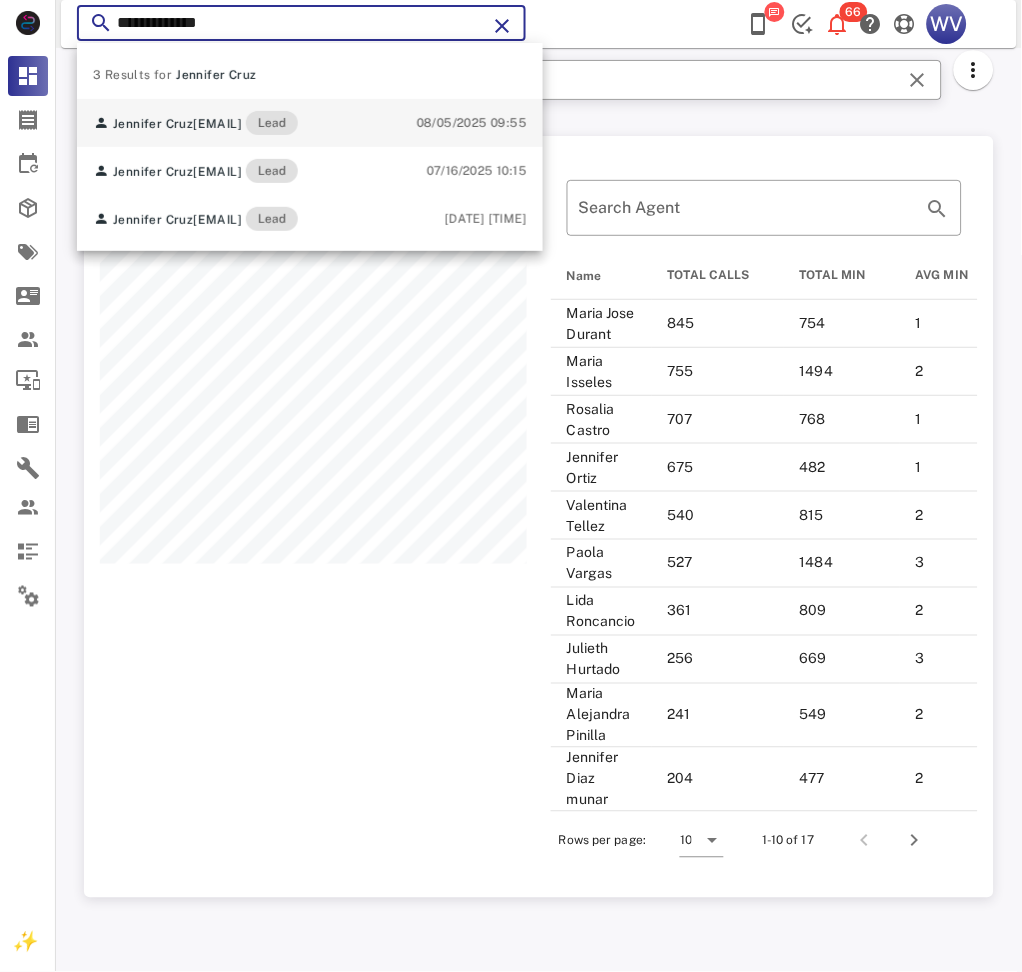 type on "**********" 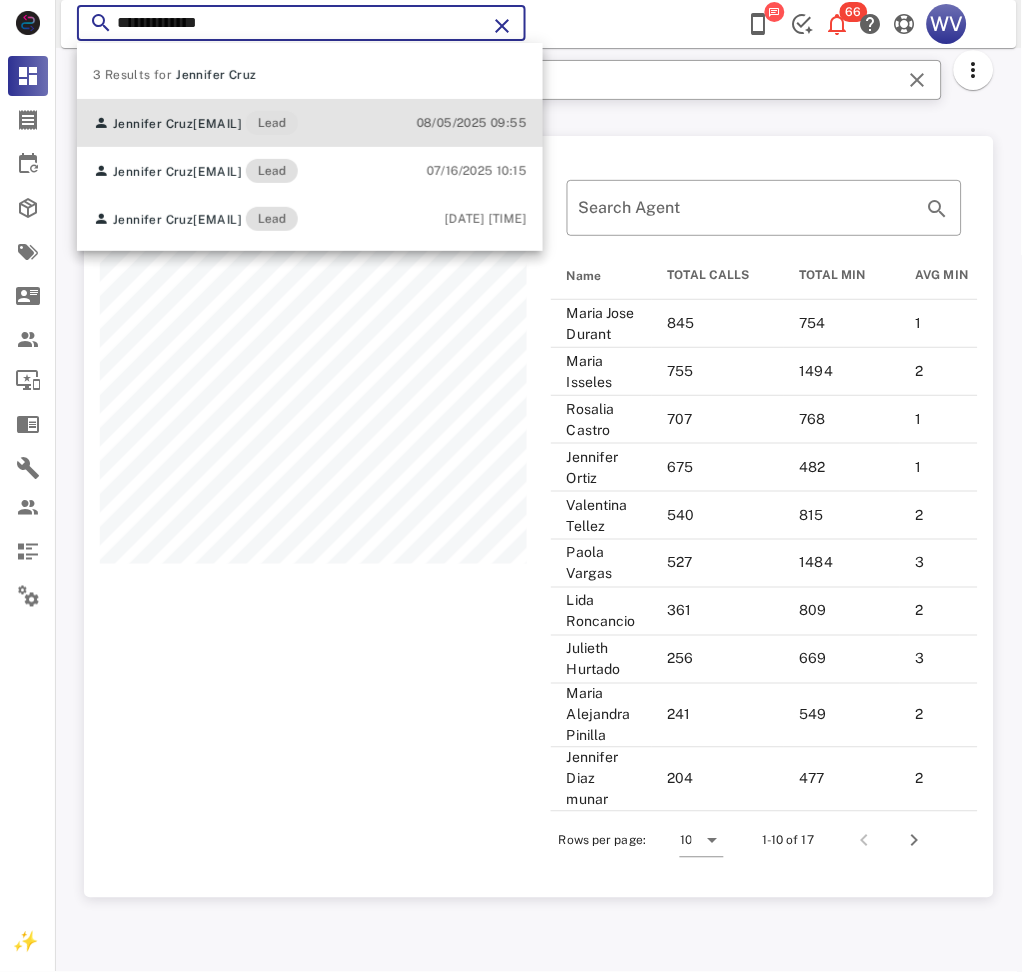click on "[EMAIL]" at bounding box center (217, 124) 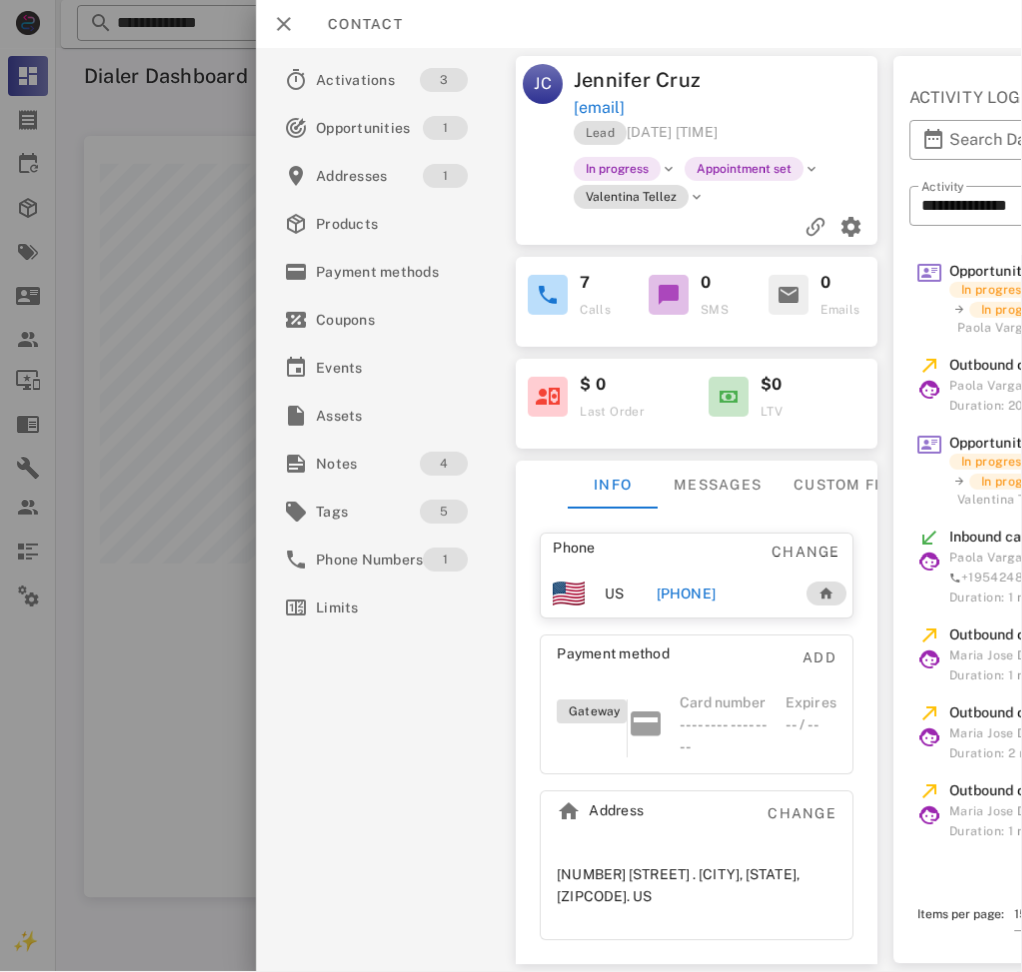 click on "Jennifer Cruz" at bounding box center (650, 80) 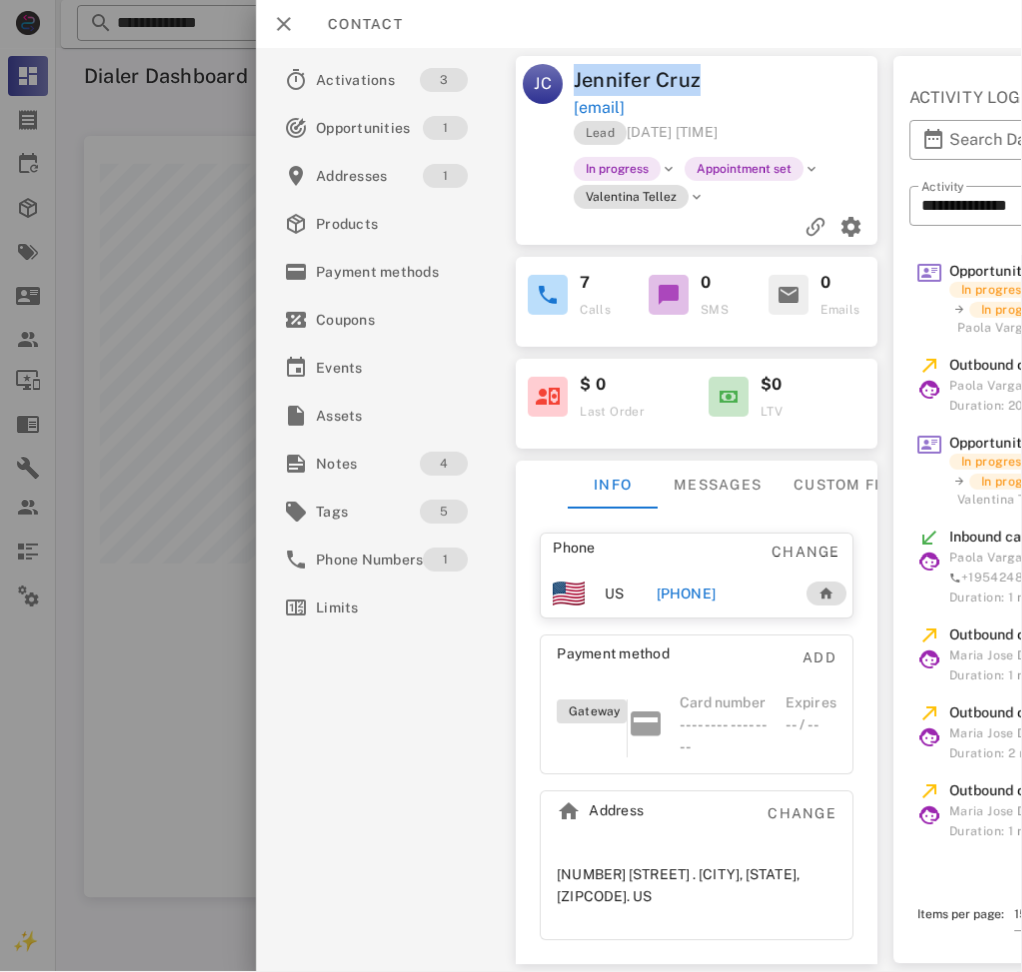 drag, startPoint x: 596, startPoint y: 82, endPoint x: 666, endPoint y: 90, distance: 70.45566 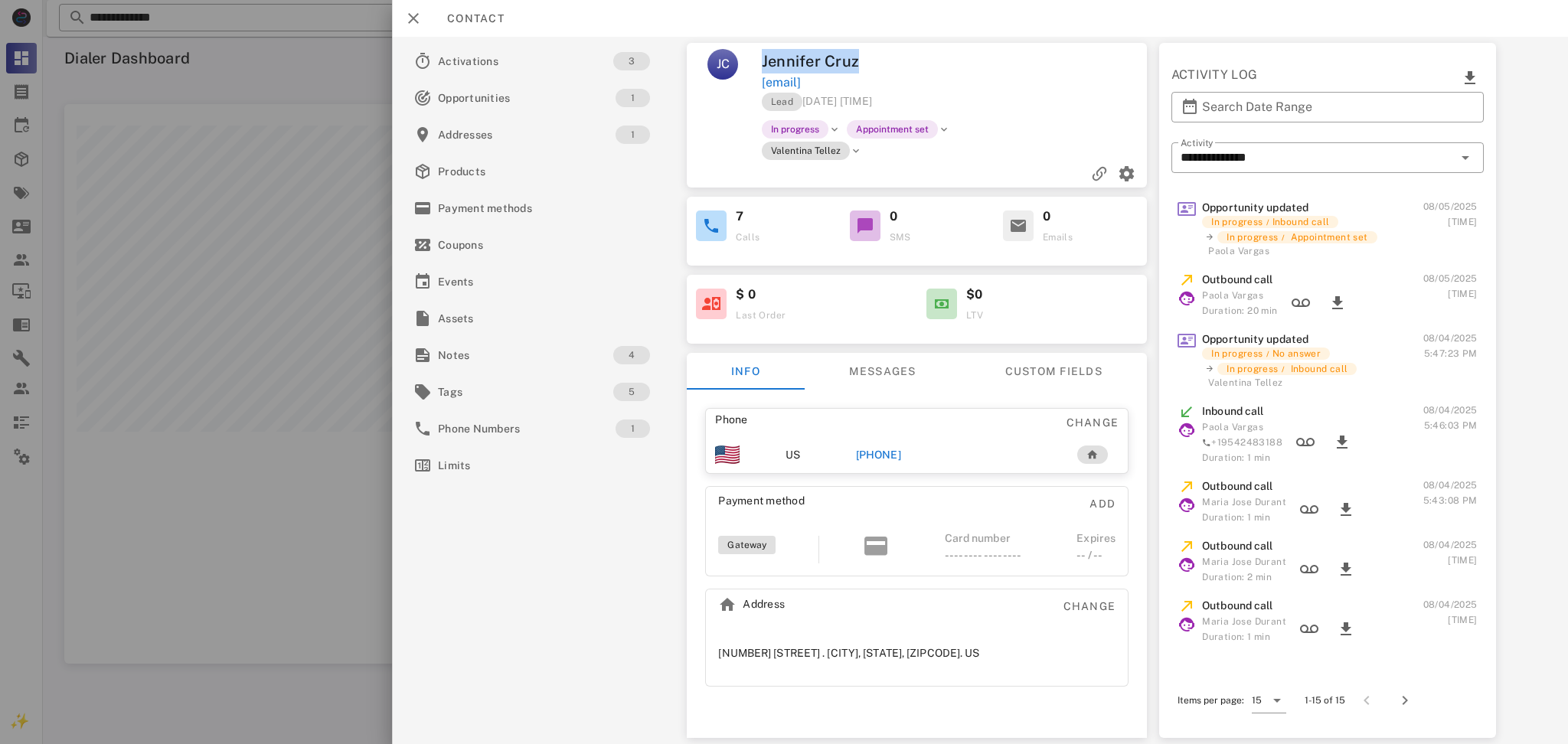 scroll, scrollTop: 764873, scrollLeft: 764143, axis: both 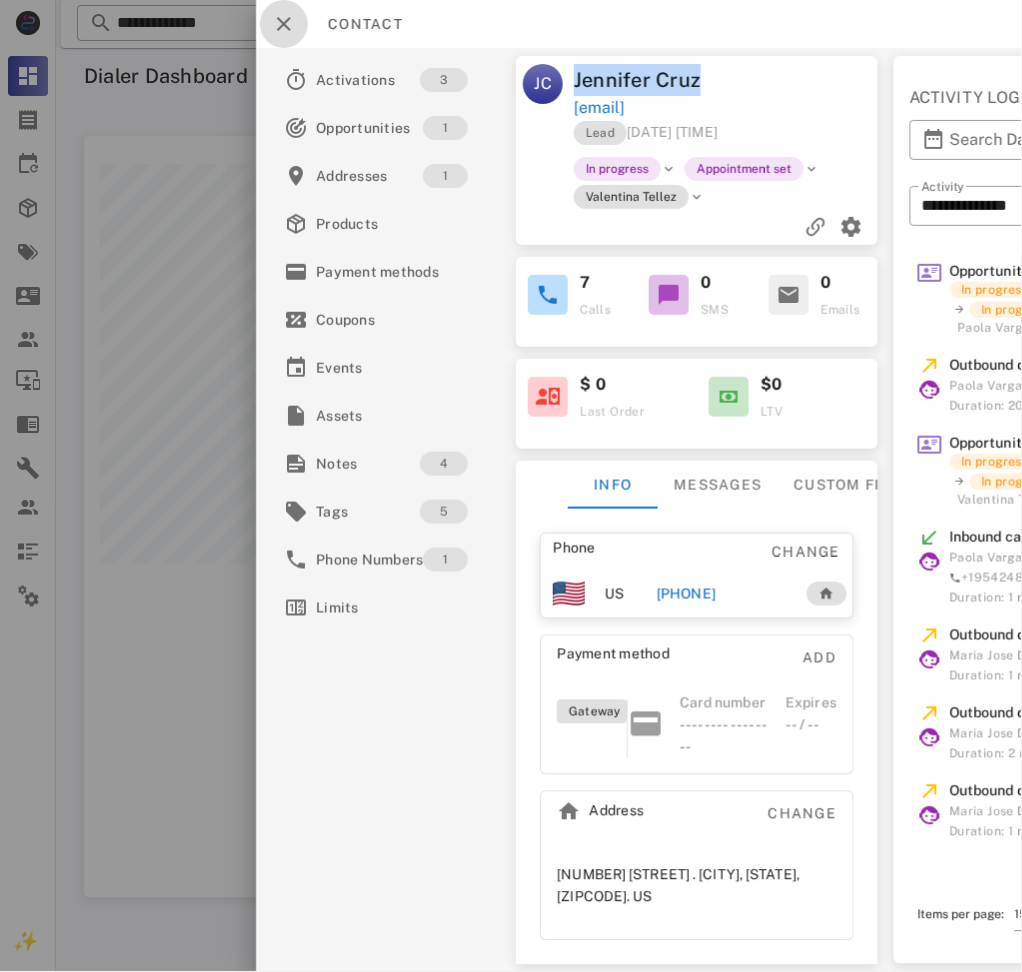 click at bounding box center [284, 24] 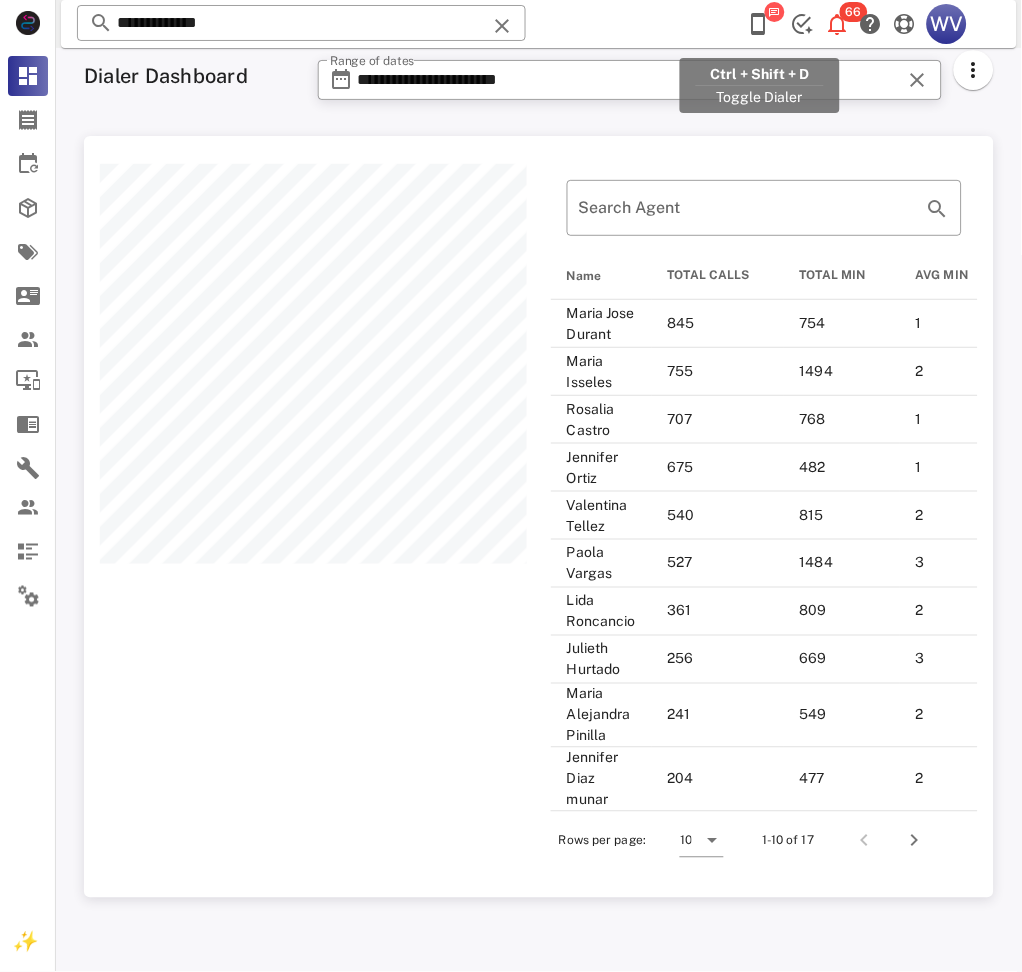 click at bounding box center (759, 24) 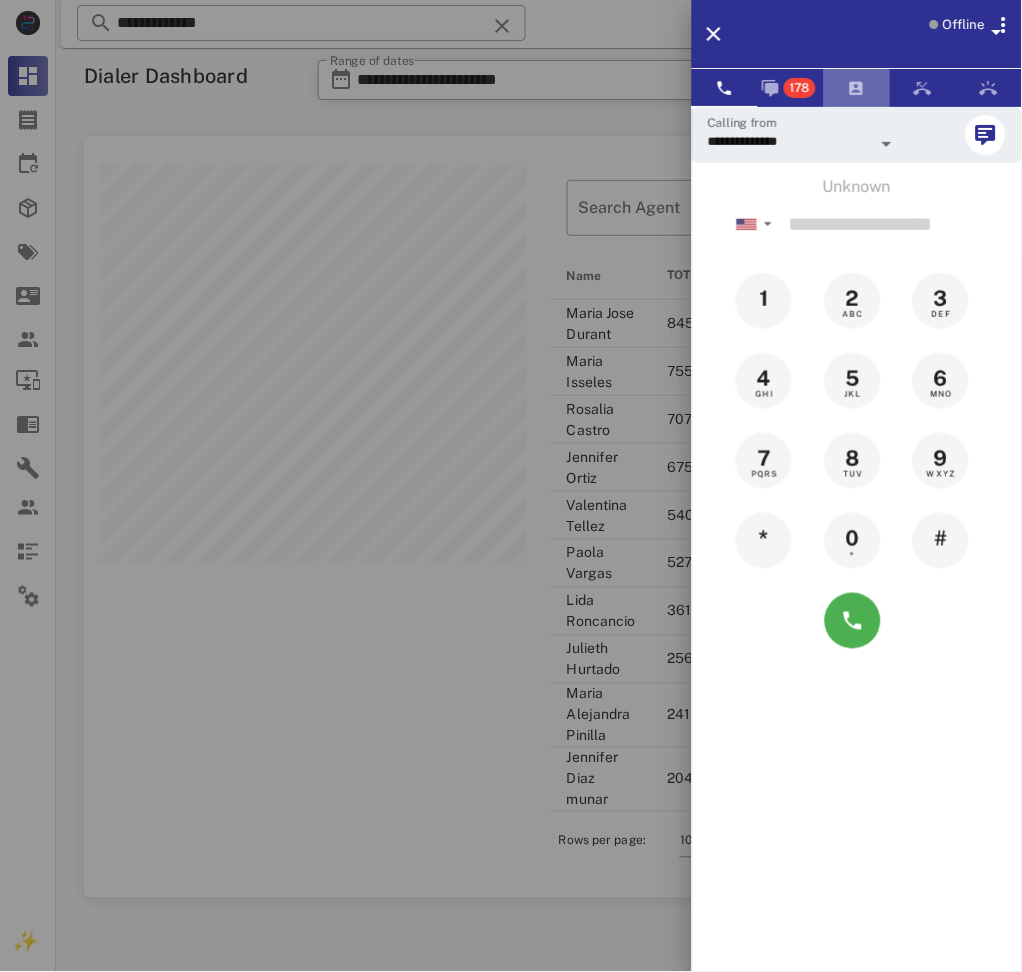 click at bounding box center (857, 88) 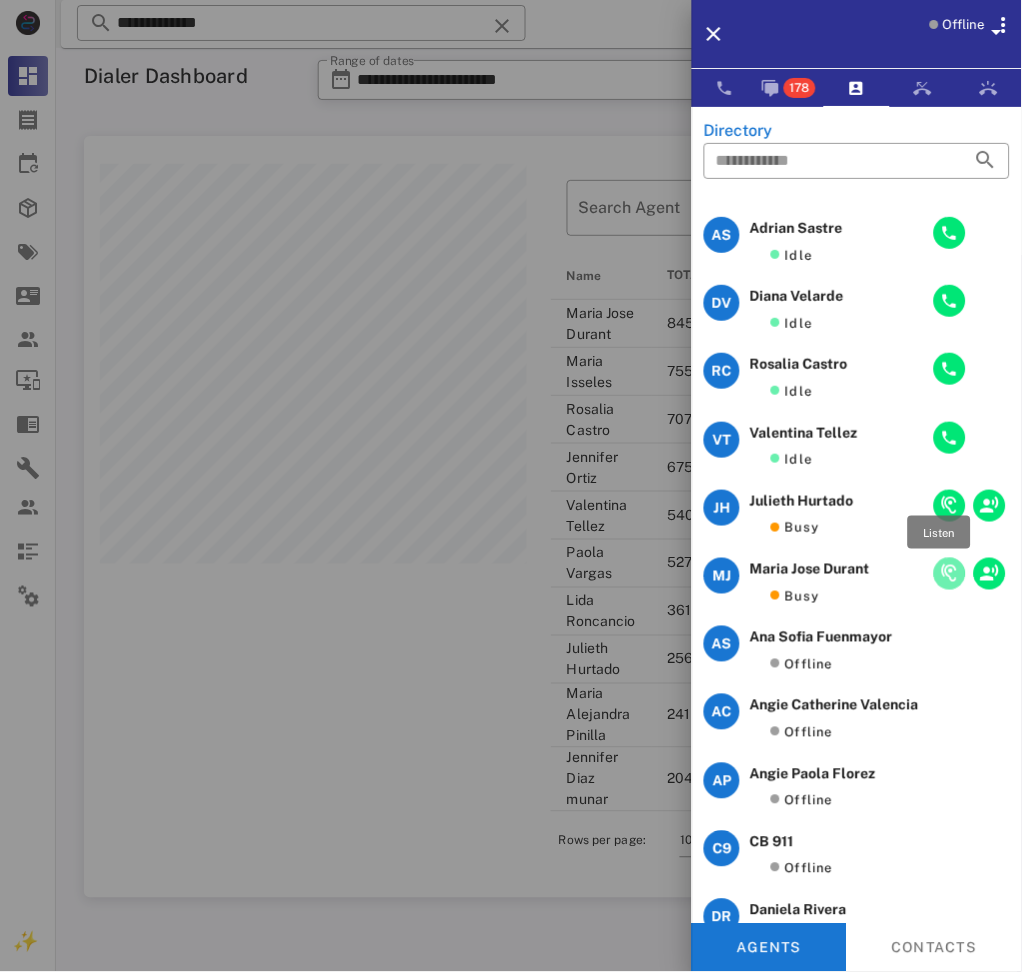 click at bounding box center [950, 574] 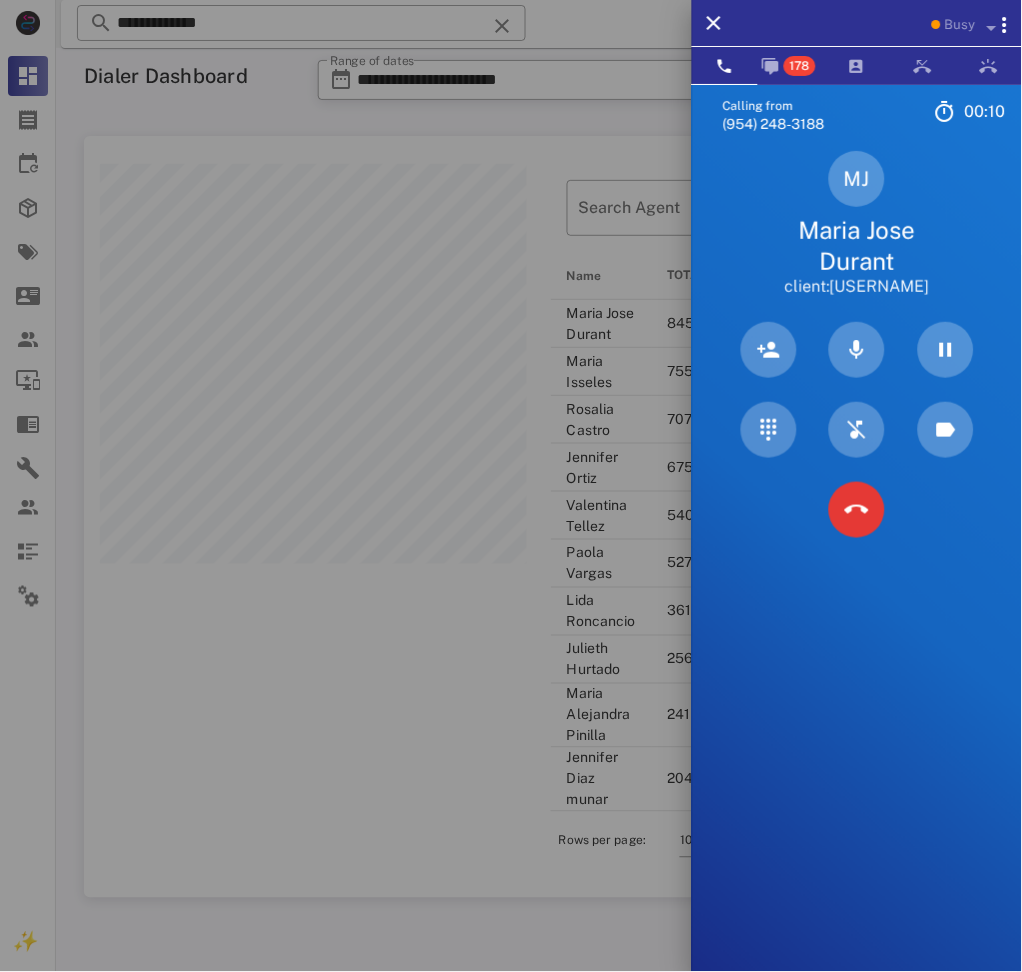 click on "Calling from [PHONE] 00: 10  Unknown      ▼     Andorra
+376
Argentina
+54
Aruba
+297
Australia
+61
Belgium (België)
+32
Bolivia
+591
Brazil (Brasil)
+55
Canada
+1
Chile
+56
Colombia
+57
Costa Rica
+506
Dominican Republic (República Dominicana)
+1
Ecuador
+593
El Salvador
+503
France
+33
Germany (Deutschland)
+49
Guadeloupe
+590
Guatemala
+502
Honduras
+504
Iceland (Ísland)
+354
India (भारत)
+91
Israel (‫ישראל‬‎)
+972
Italy (Italia)
+39" at bounding box center (857, 570) 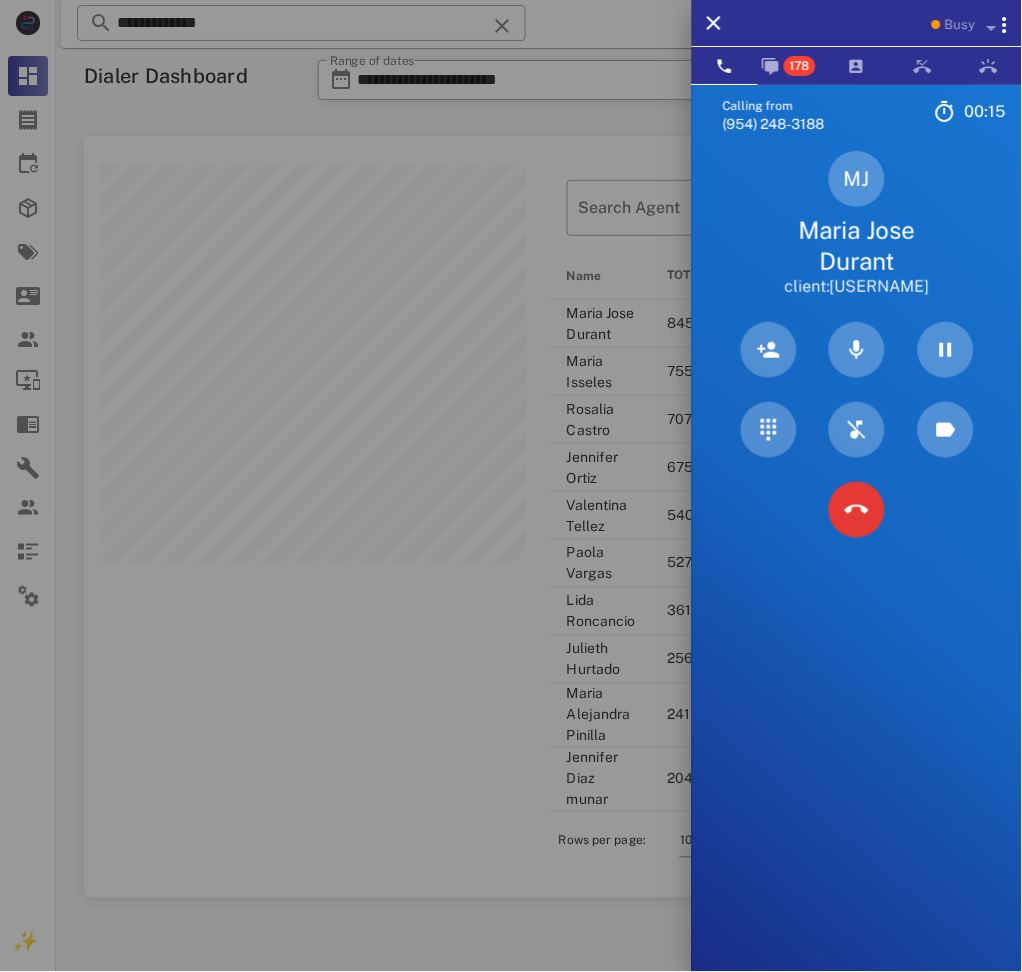 click on "Calling from [PHONE] 00: 15  Unknown      ▼     Andorra
+376
Argentina
+54
Aruba
+297
Australia
+61
Belgium (België)
+32
Bolivia
+591
Brazil (Brasil)
+55
Canada
+1
Chile
+56
Colombia
+57
Costa Rica
+506
Dominican Republic (República Dominicana)
+1
Ecuador
+593
El Salvador
+503
France
+33
Germany (Deutschland)
+49
Guadeloupe
+590
Guatemala
+502
Honduras
+504
Iceland (Ísland)
+354
India (भारत)
+91
Israel (‫ישראל‬‎)
+972
Italy (Italia)
+39" at bounding box center (857, 570) 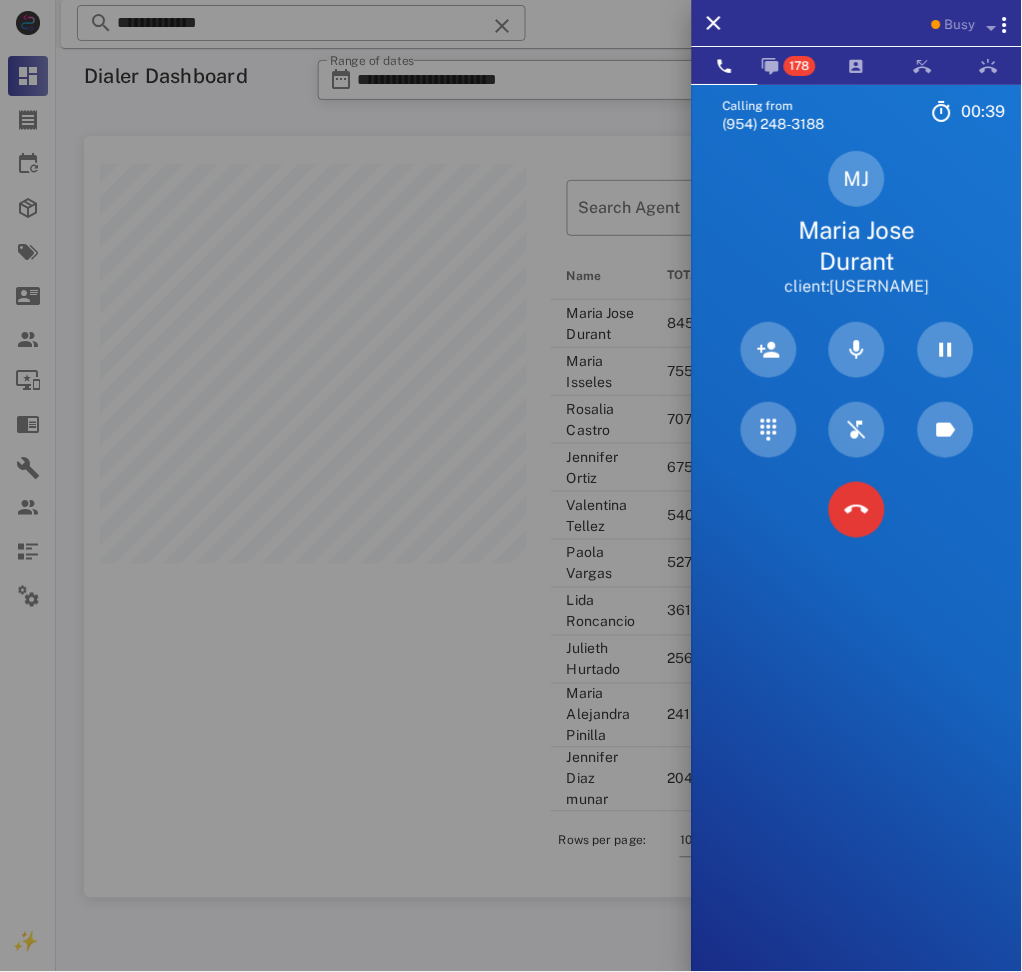 click on "Calling from [PHONE] 00: 39  Unknown      ▼     Andorra
+376
Argentina
+54
Aruba
+297
Australia
+61
Belgium (België)
+32
Bolivia
+591
Brazil (Brasil)
+55
Canada
+1
Chile
+56
Colombia
+57
Costa Rica
+506
Dominican Republic (República Dominicana)
+1
Ecuador
+593
El Salvador
+503
France
+33
Germany (Deutschland)
+49
Guadeloupe
+590
Guatemala
+502
Honduras
+504
Iceland (Ísland)
+354
India (भारत)
+91
Israel (‫ישראל‬‎)
+972
Italy (Italia)
+39" at bounding box center [857, 570] 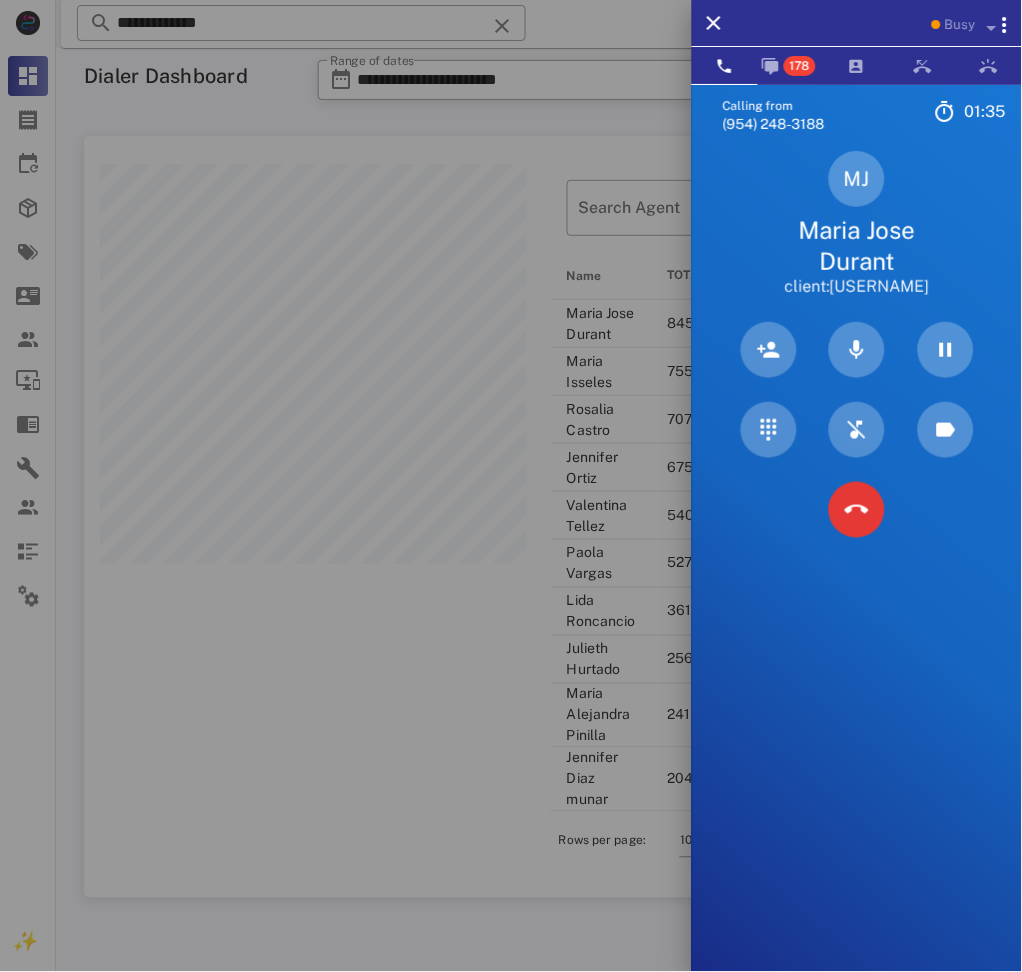 drag, startPoint x: 811, startPoint y: 735, endPoint x: 999, endPoint y: 793, distance: 196.74348 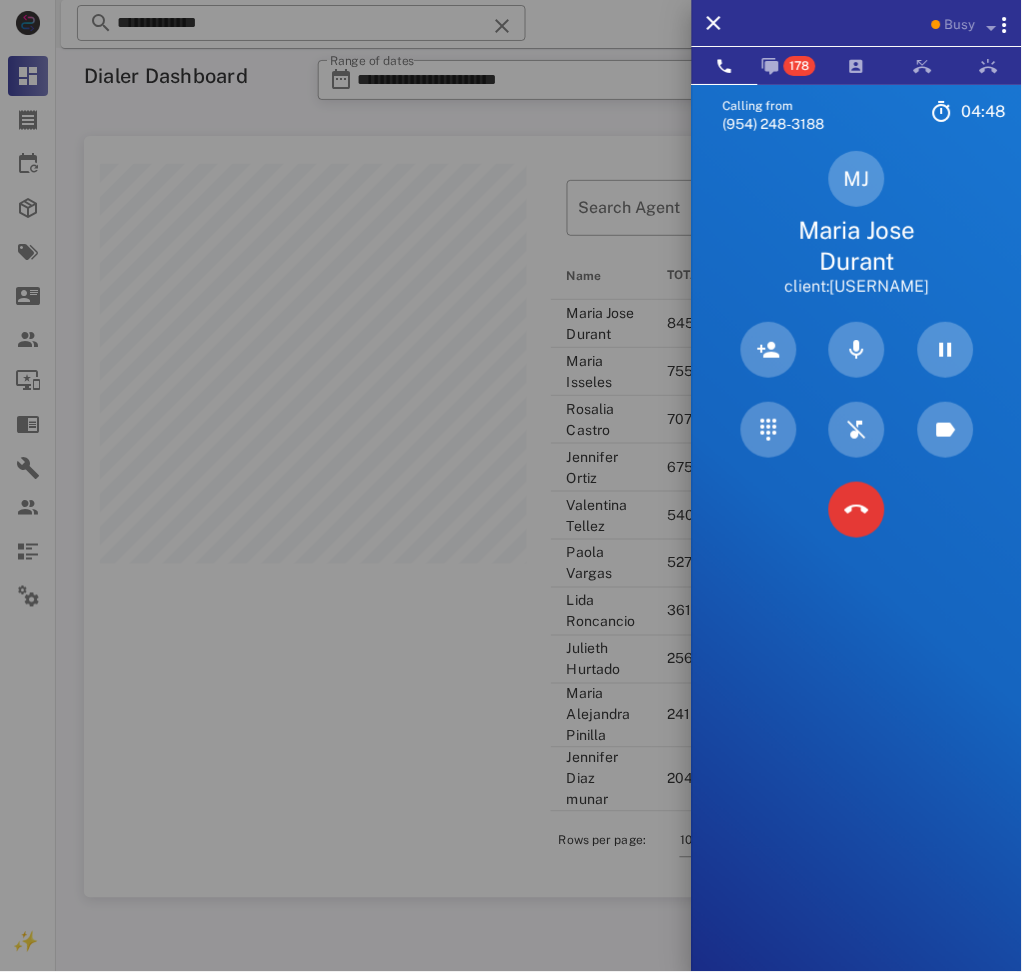 click on "Calling from [PHONE] 04: 48  Unknown      ▼     Andorra
+376
Argentina
+54
Aruba
+297
Australia
+61
Belgium (België)
+32
Bolivia
+591
Brazil (Brasil)
+55
Canada
+1
Chile
+56
Colombia
+57
Costa Rica
+506
Dominican Republic (República Dominicana)
+1
Ecuador
+593
El Salvador
+503
France
+33
Germany (Deutschland)
+49
Guadeloupe
+590
Guatemala
+502
Honduras
+504
Iceland (Ísland)
+354
India (भारत)
+91
Israel (‫ישראל‬‎)
+972
Italy (Italia)
+39" at bounding box center [857, 570] 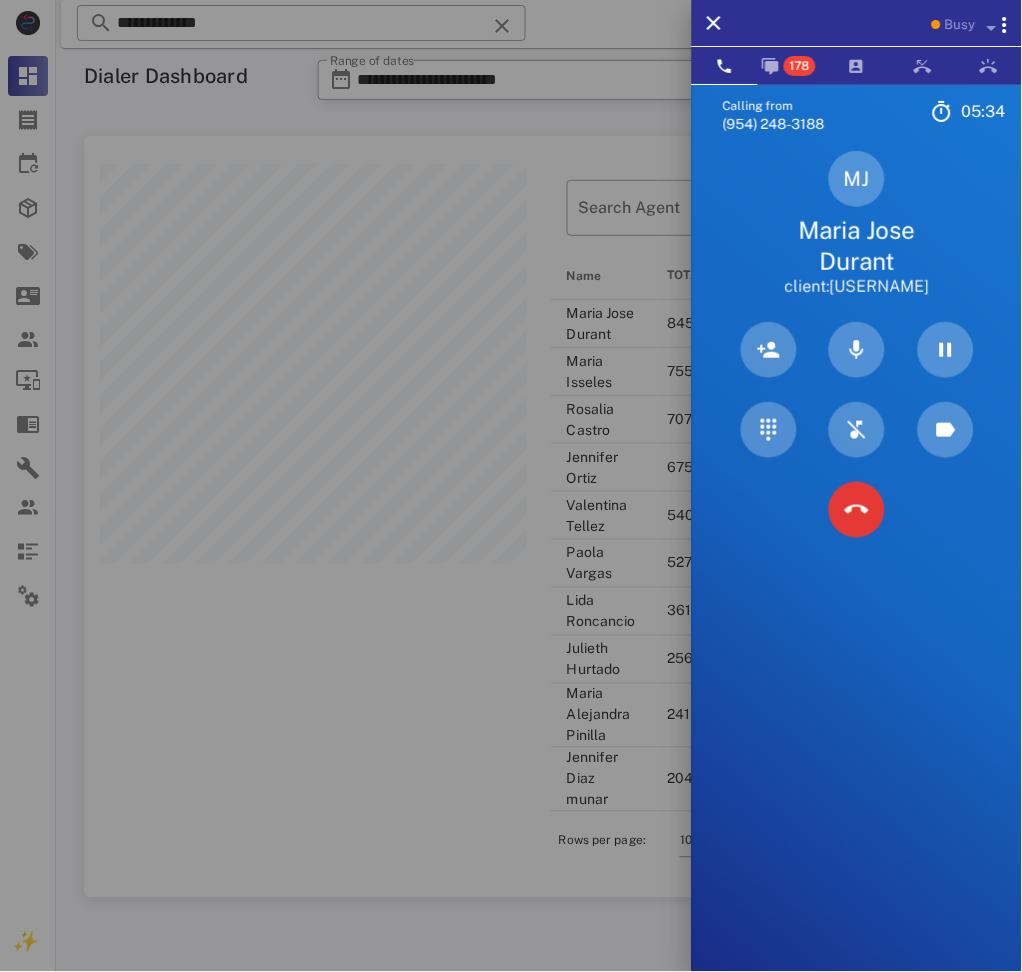 click on "Calling from [PHONE] 05: 34  Unknown      ▼     Andorra
+376
Argentina
+54
Aruba
+297
Australia
+61
Belgium (België)
+32
Bolivia
+591
Brazil (Brasil)
+55
Canada
+1
Chile
+56
Colombia
+57
Costa Rica
+506
Dominican Republic (República Dominicana)
+1
Ecuador
+593
El Salvador
+503
France
+33
Germany (Deutschland)
+49
Guadeloupe
+590
Guatemala
+502
Honduras
+504
Iceland (Ísland)
+354
India (भारत)
+91
Israel (‫ישראל‬‎)
+972
Italy (Italia)
+39" at bounding box center (857, 570) 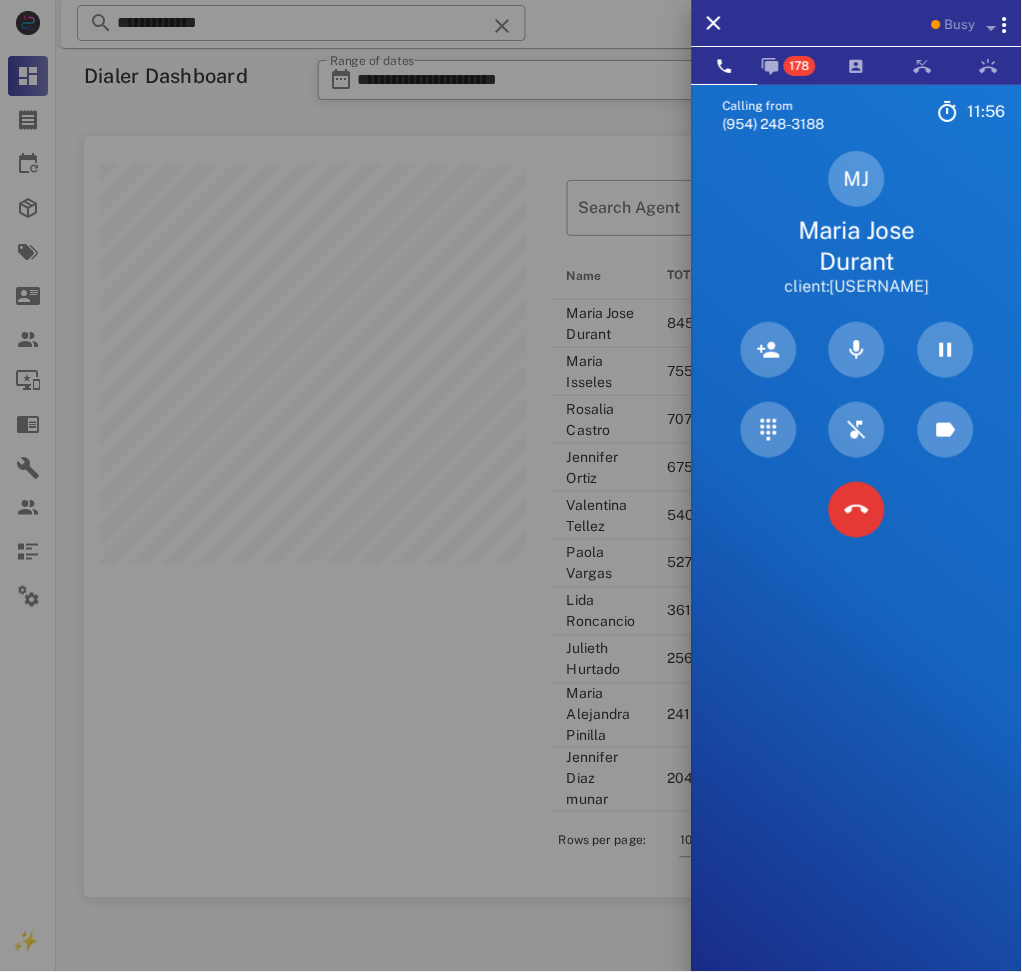 click on "Calling from [PHONE] 11: 56  Unknown      ▼     Andorra
+376
Argentina
+54
Aruba
+297
Australia
+61
Belgium (België)
+32
Bolivia
+591
Brazil (Brasil)
+55
Canada
+1
Chile
+56
Colombia
+57
Costa Rica
+506
Dominican Republic (República Dominicana)
+1
Ecuador
+593
El Salvador
+503
France
+33
Germany (Deutschland)
+49
Guadeloupe
+590
Guatemala
+502
Honduras
+504
Iceland (Ísland)
+354
India (भारत)
+91
Israel (‫ישראל‬‎)
+972
Italy (Italia)
+39" at bounding box center [857, 570] 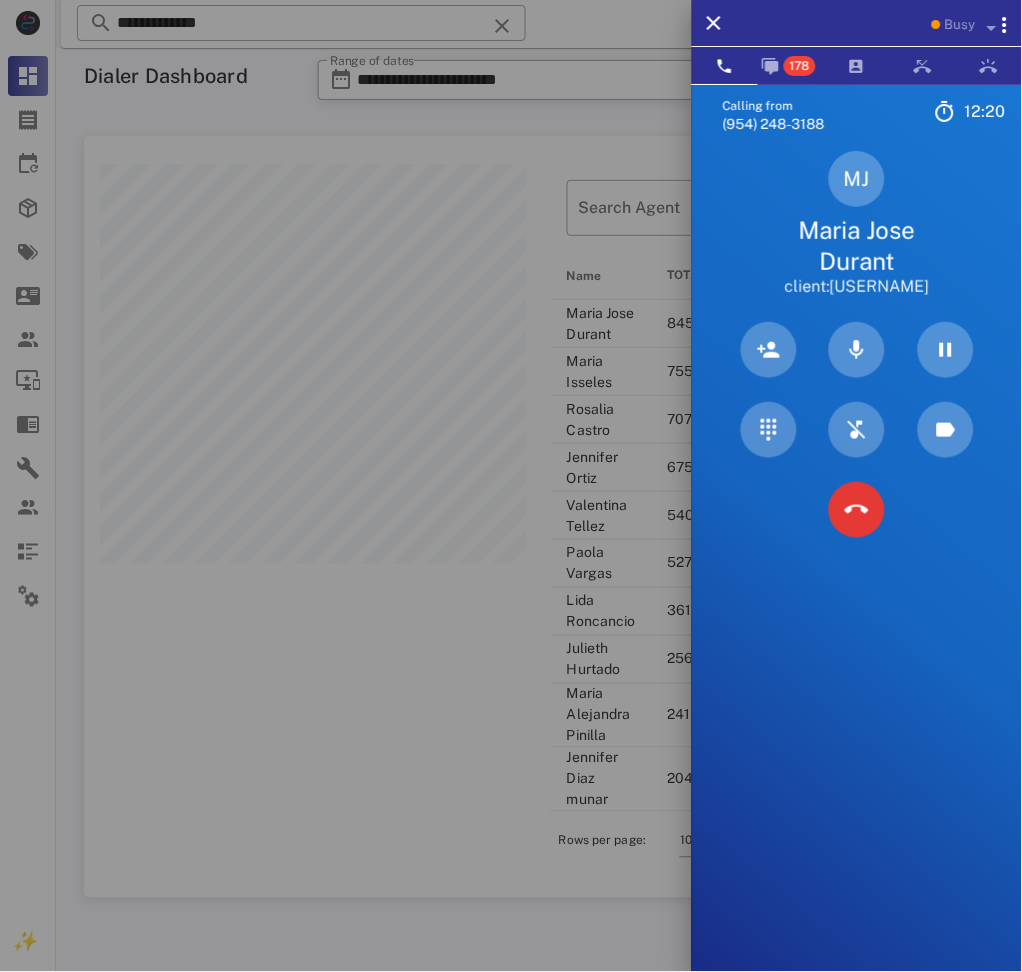 click on "Calling from [PHONE] 12: 20  Unknown      ▼     Andorra
+376
Argentina
+54
Aruba
+297
Australia
+61
Belgium (België)
+32
Bolivia
+591
Brazil (Brasil)
+55
Canada
+1
Chile
+56
Colombia
+57
Costa Rica
+506
Dominican Republic (República Dominicana)
+1
Ecuador
+593
El Salvador
+503
France
+33
Germany (Deutschland)
+49
Guadeloupe
+590
Guatemala
+502
Honduras
+504
Iceland (Ísland)
+354
India (भारत)
+91
Israel (‫ישראל‬‎)
+972
Italy (Italia)
+39" at bounding box center [857, 570] 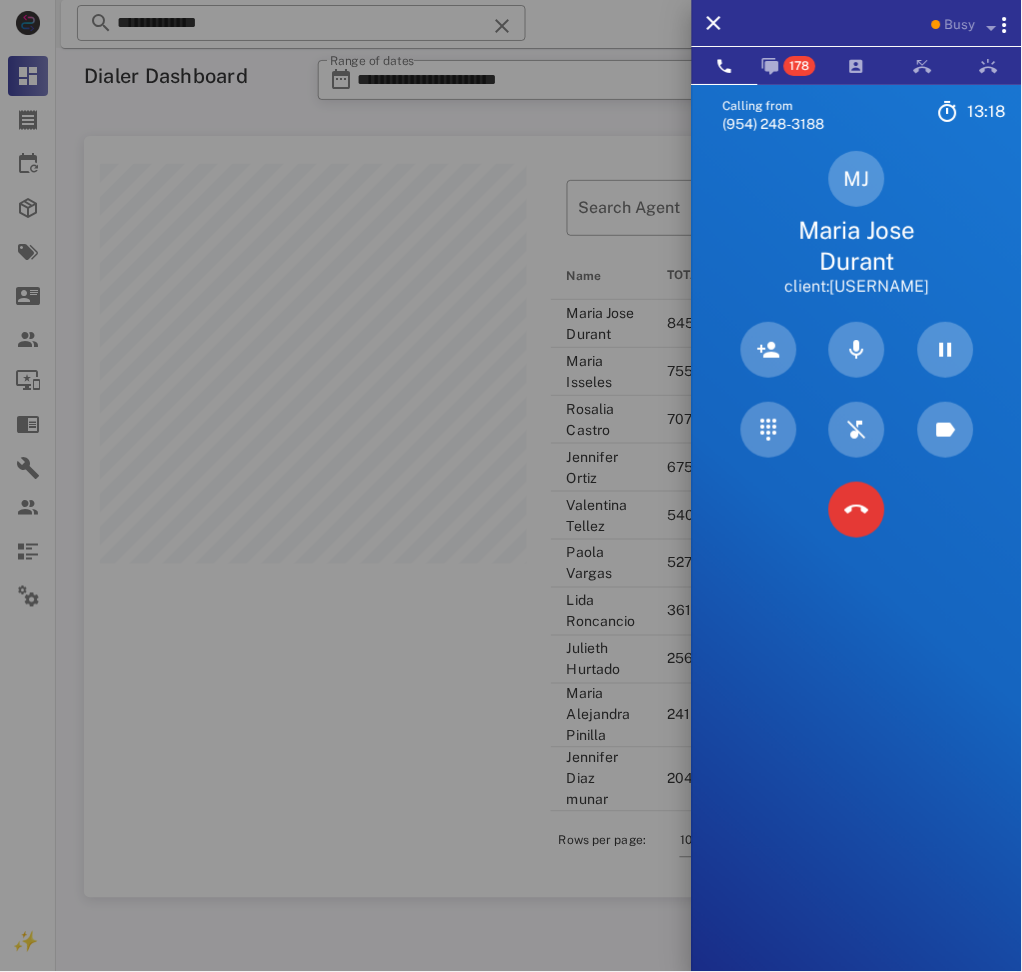 click on "Calling from [PHONE] 13: 18  Unknown      ▼     Andorra
+376
Argentina
+54
Aruba
+297
Australia
+61
Belgium (België)
+32
Bolivia
+591
Brazil (Brasil)
+55
Canada
+1
Chile
+56
Colombia
+57
Costa Rica
+506
Dominican Republic (República Dominicana)
+1
Ecuador
+593
El Salvador
+503
France
+33
Germany (Deutschland)
+49
Guadeloupe
+590
Guatemala
+502
Honduras
+504
Iceland (Ísland)
+354
India (भारत)
+91
Israel (‫ישראל‬‎)
+972
Italy (Italia)
+39" at bounding box center (857, 570) 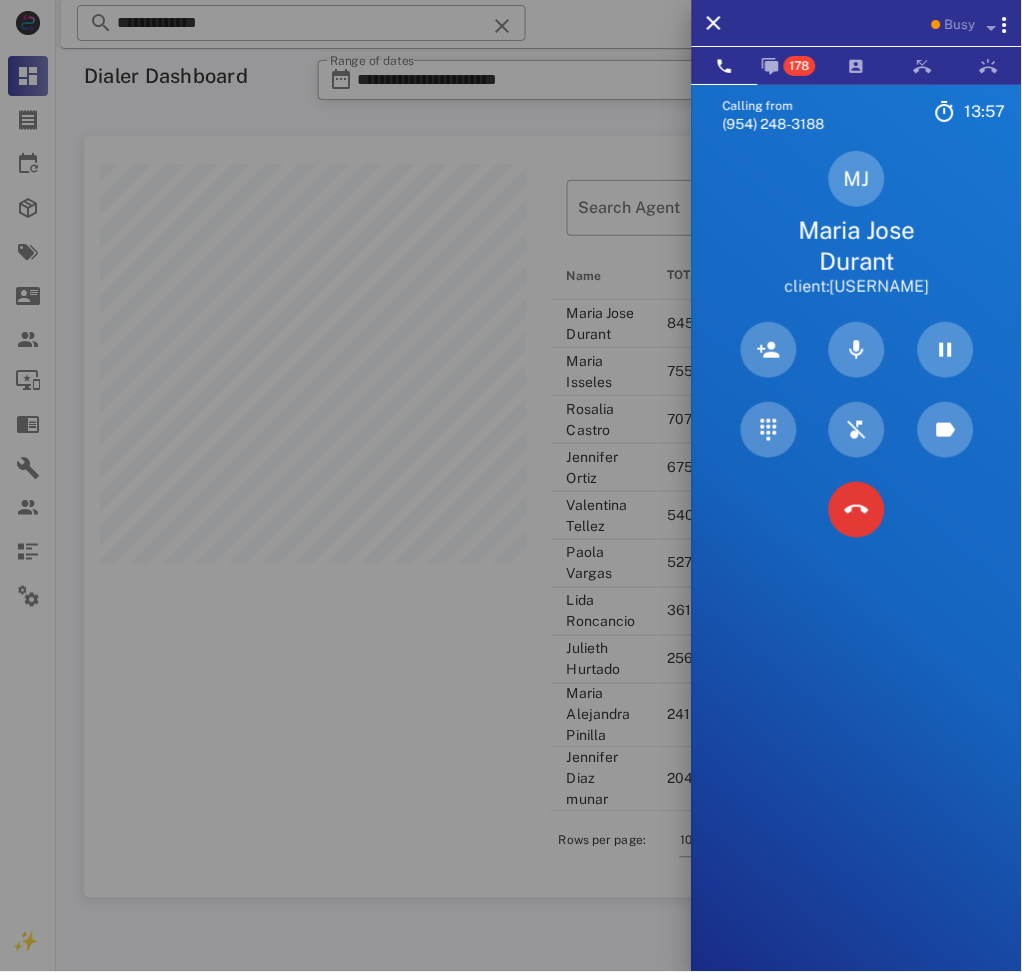 click on "Calling from [PHONE] 13: 57  Unknown      ▼     Andorra
+376
Argentina
+54
Aruba
+297
Australia
+61
Belgium (België)
+32
Bolivia
+591
Brazil (Brasil)
+55
Canada
+1
Chile
+56
Colombia
+57
Costa Rica
+506
Dominican Republic (República Dominicana)
+1
Ecuador
+593
El Salvador
+503
France
+33
Germany (Deutschland)
+49
Guadeloupe
+590
Guatemala
+502
Honduras
+504
Iceland (Ísland)
+354
India (भारत)
+91
Israel (‫ישראל‬‎)
+972
Italy (Italia)
+39" at bounding box center (857, 570) 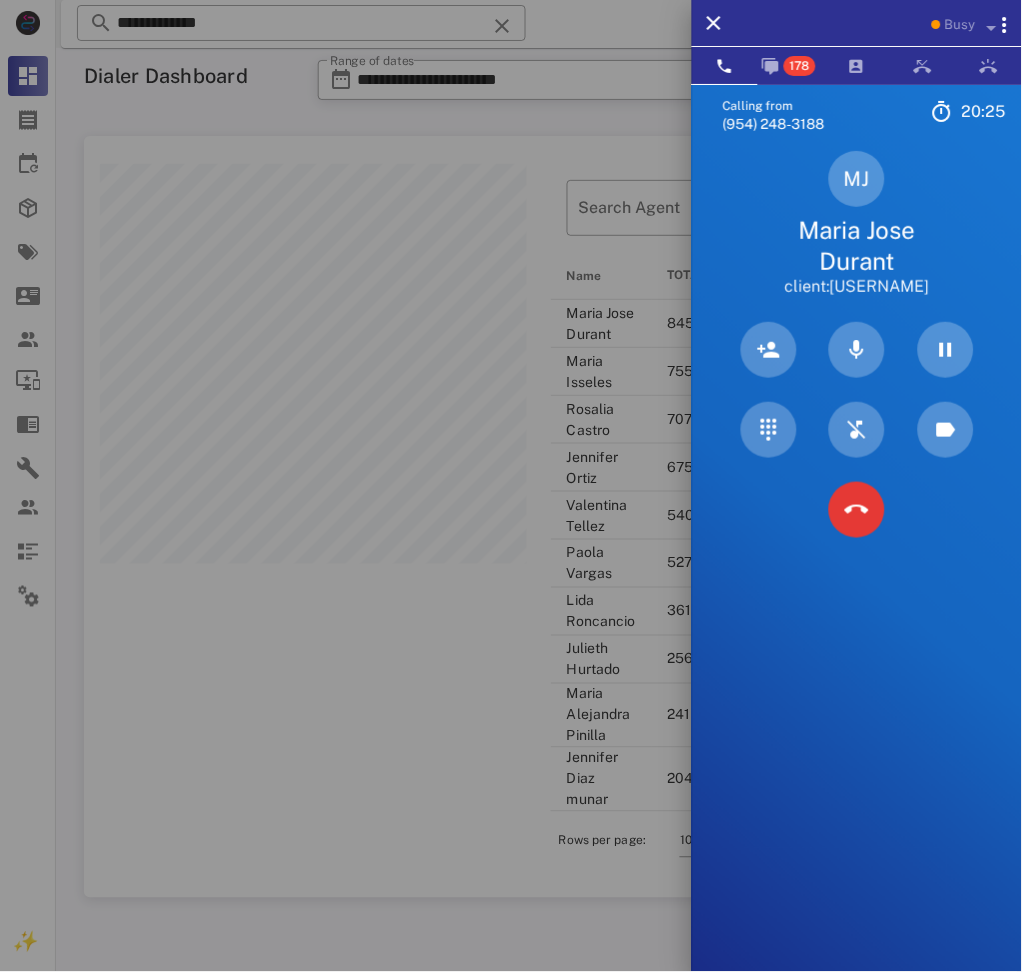 click on "Calling from [PHONE] 20: 25  Unknown      ▼     Andorra
+376
Argentina
+54
Aruba
+297
Australia
+61
Belgium (België)
+32
Bolivia
+591
Brazil (Brasil)
+55
Canada
+1
Chile
+56
Colombia
+57
Costa Rica
+506
Dominican Republic (República Dominicana)
+1
Ecuador
+593
El Salvador
+503
France
+33
Germany (Deutschland)
+49
Guadeloupe
+590
Guatemala
+502
Honduras
+504
Iceland (Ísland)
+354
India (भारत)
+91
Israel (‫ישראל‬‎)
+972
Italy (Italia)
+39" at bounding box center [857, 570] 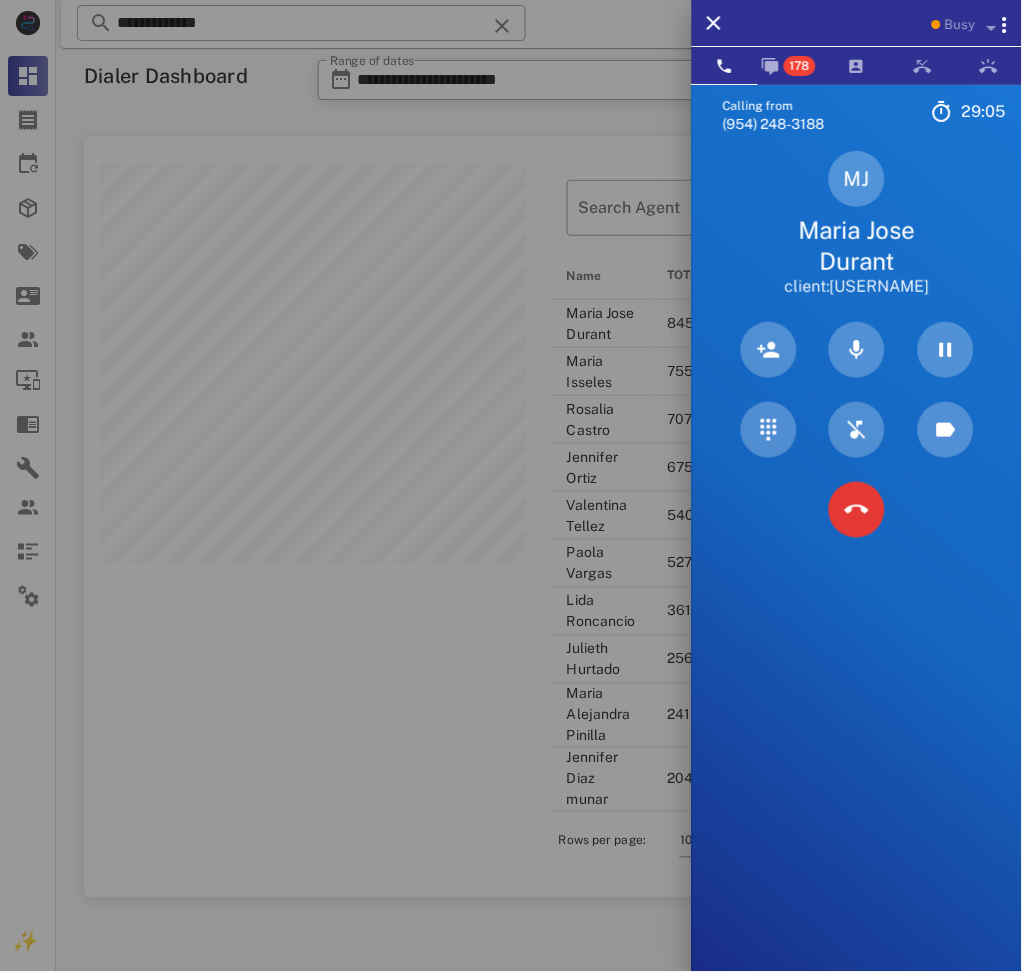 click on "Calling from [PHONE] 29: 05  Unknown      ▼     Andorra
+376
Argentina
+54
Aruba
+297
Australia
+61
Belgium (België)
+32
Bolivia
+591
Brazil (Brasil)
+55
Canada
+1
Chile
+56
Colombia
+57
Costa Rica
+506
Dominican Republic (República Dominicana)
+1
Ecuador
+593
El Salvador
+503
France
+33
Germany (Deutschland)
+49
Guadeloupe
+590
Guatemala
+502
Honduras
+504
Iceland (Ísland)
+354
India (भारत)
+91
Israel (‫ישראל‬‎)
+972
Italy (Italia)
+39" at bounding box center [857, 570] 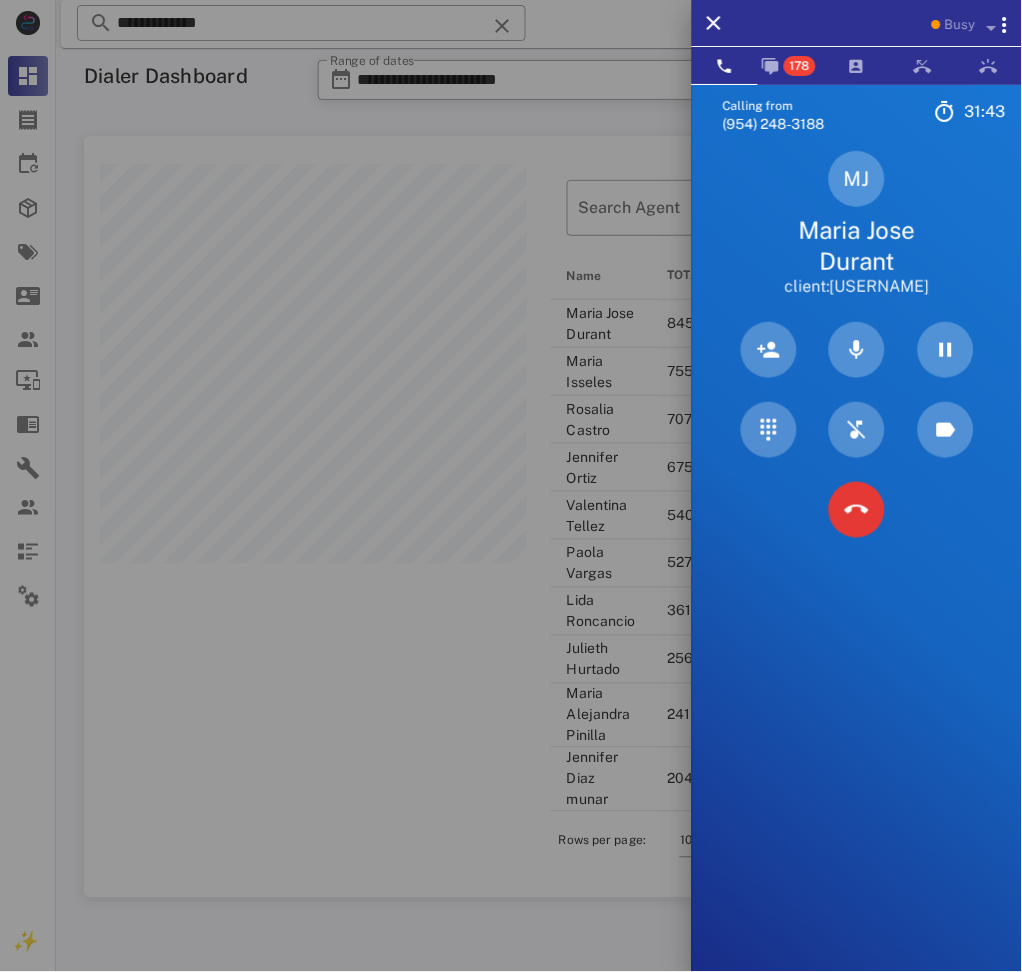 click on "Calling from [PHONE] 31: 43  Unknown      ▼     Andorra
+376
Argentina
+54
Aruba
+297
Australia
+61
Belgium (België)
+32
Bolivia
+591
Brazil (Brasil)
+55
Canada
+1
Chile
+56
Colombia
+57
Costa Rica
+506
Dominican Republic (República Dominicana)
+1
Ecuador
+593
El Salvador
+503
France
+33
Germany (Deutschland)
+49
Guadeloupe
+590
Guatemala
+502
Honduras
+504
Iceland (Ísland)
+354
India (भारत)
+91
Israel (‫ישראל‬‎)
+972
Italy (Italia)
+39" at bounding box center [857, 570] 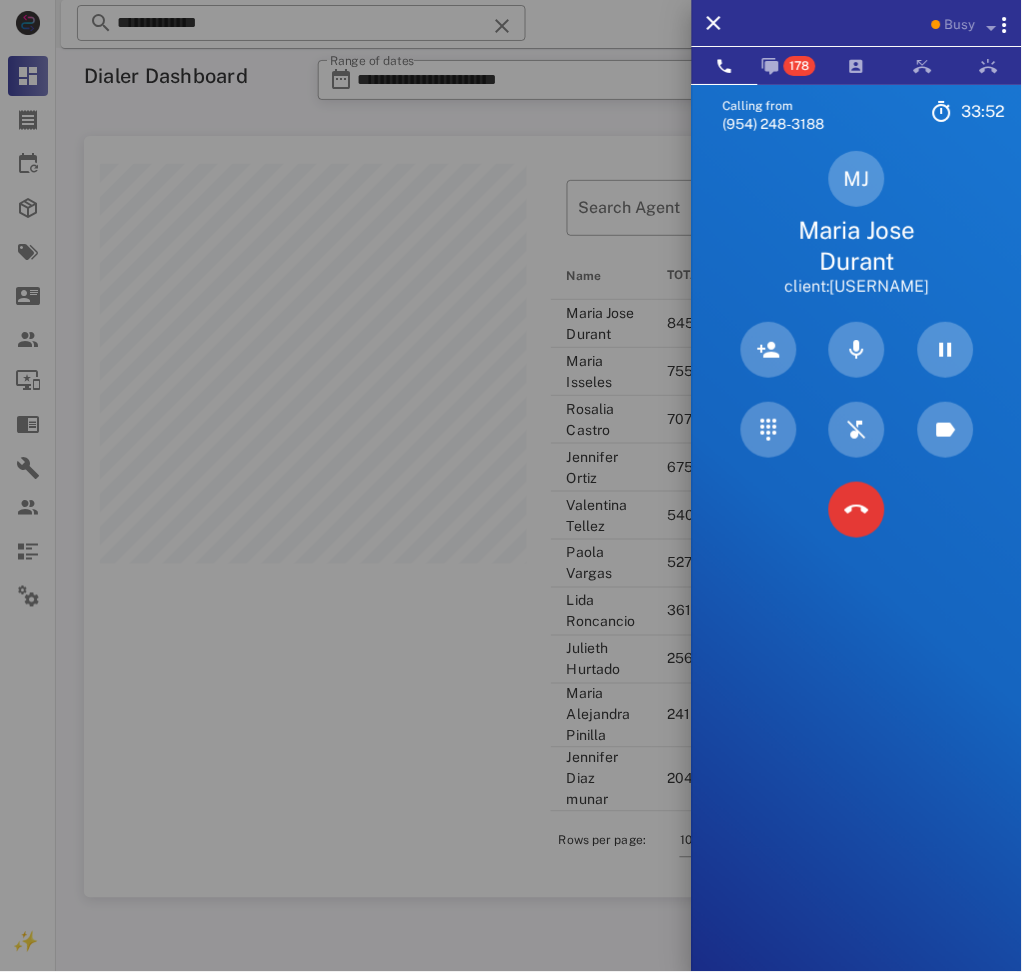 click on "Calling from [PHONE] 33: 52  Unknown      ▼     Andorra
+376
Argentina
+54
Aruba
+297
Australia
+61
Belgium (België)
+32
Bolivia
+591
Brazil (Brasil)
+55
Canada
+1
Chile
+56
Colombia
+57
Costa Rica
+506
Dominican Republic (República Dominicana)
+1
Ecuador
+593
El Salvador
+503
France
+33
Germany (Deutschland)
+49
Guadeloupe
+590
Guatemala
+502
Honduras
+504
Iceland (Ísland)
+354
India (भारत)
+91
Israel (‫ישראל‬‎)
+972
Italy (Italia)
+39" at bounding box center (857, 570) 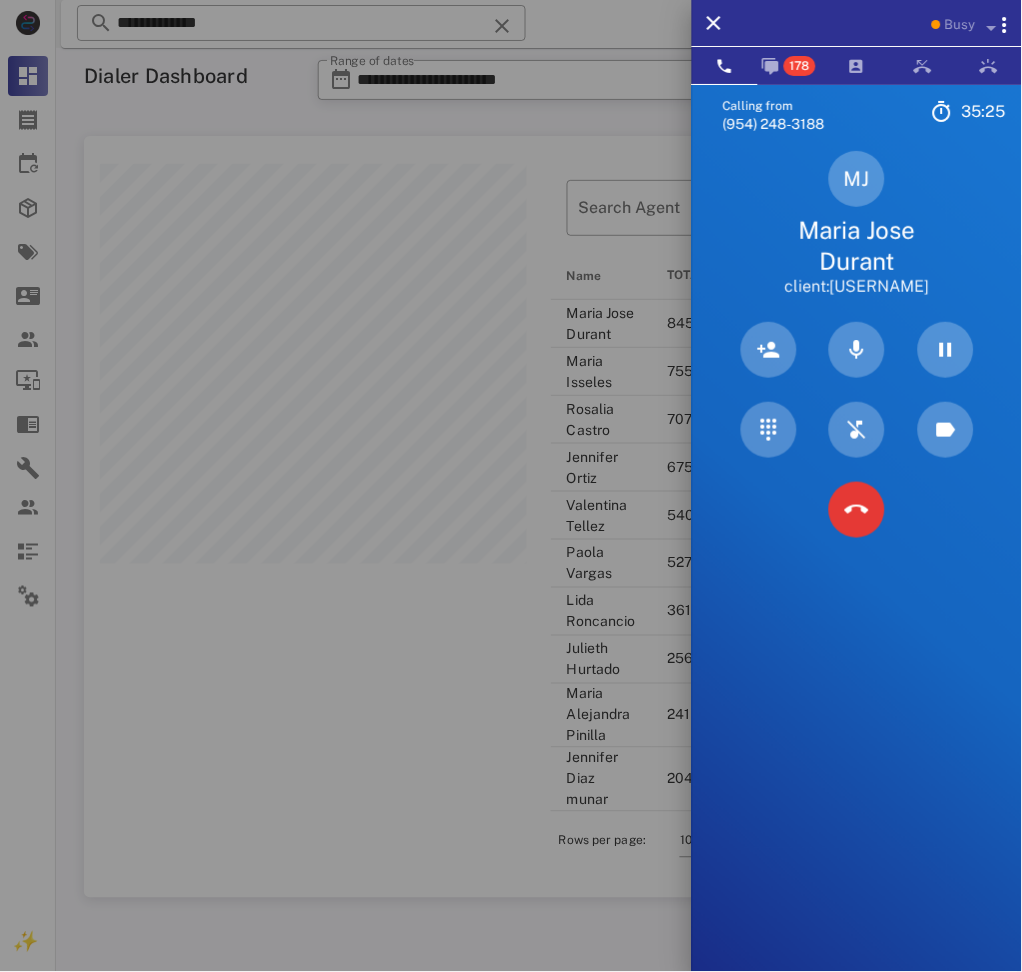 click on "Calling from [PHONE] 35: 25  Unknown      ▼     Andorra
+376
Argentina
+54
Aruba
+297
Australia
+61
Belgium (België)
+32
Bolivia
+591
Brazil (Brasil)
+55
Canada
+1
Chile
+56
Colombia
+57
Costa Rica
+506
Dominican Republic (República Dominicana)
+1
Ecuador
+593
El Salvador
+503
France
+33
Germany (Deutschland)
+49
Guadeloupe
+590
Guatemala
+502
Honduras
+504
Iceland (Ísland)
+354
India (भारत)
+91
Israel (‫ישראל‬‎)
+972
Italy (Italia)
+39" at bounding box center (857, 570) 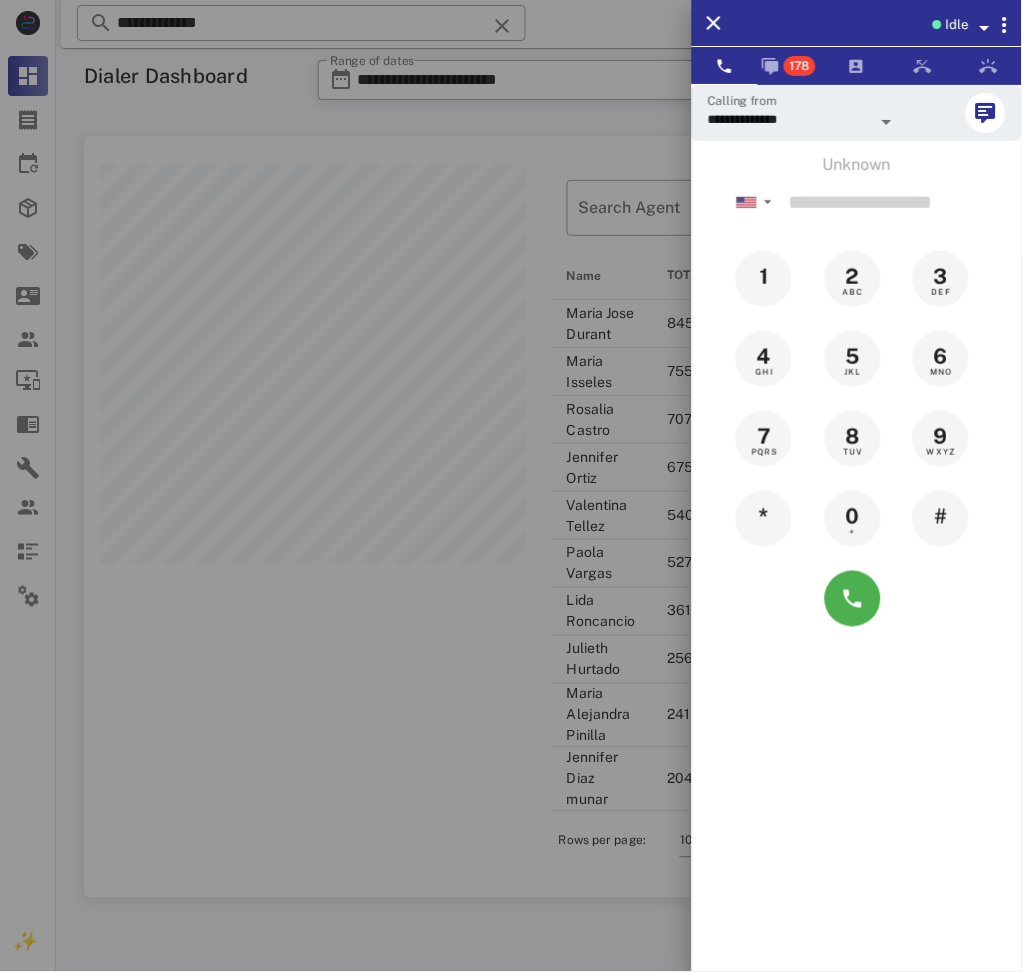 click on "Idle" at bounding box center [957, 25] 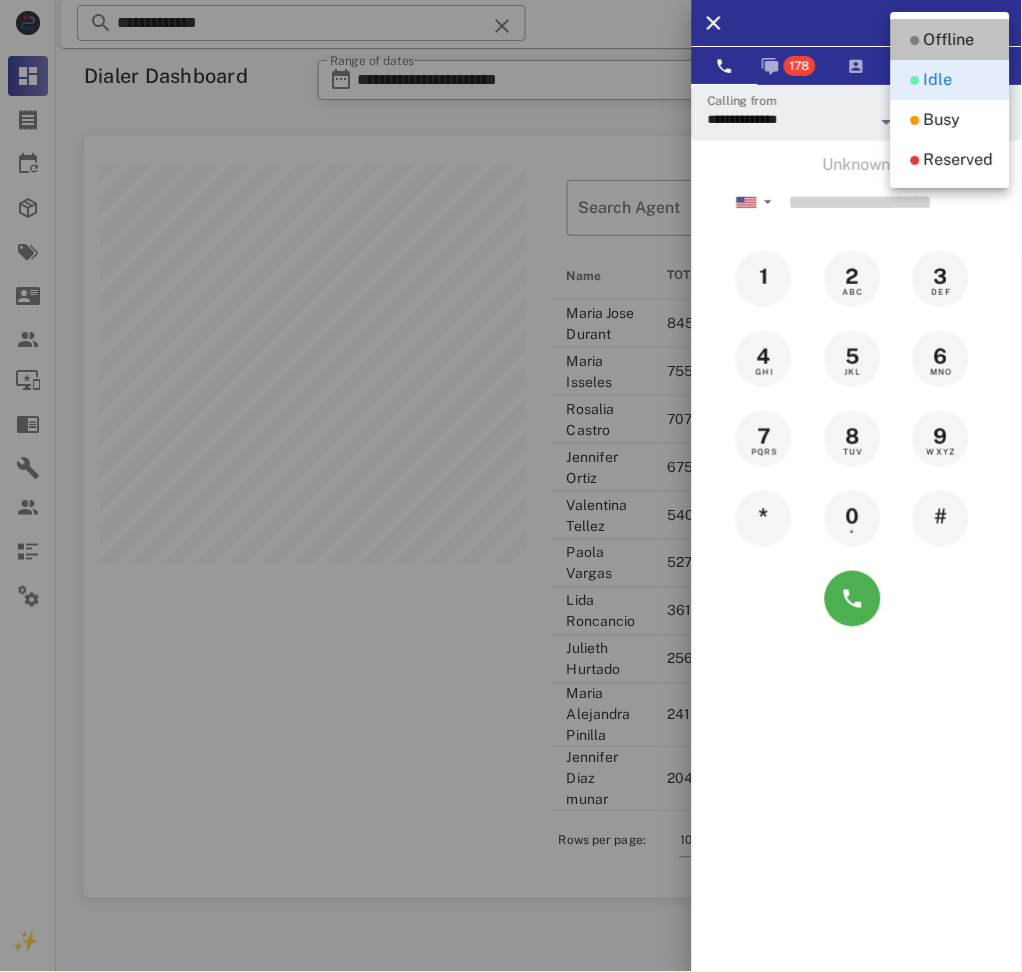 click on "Offline" at bounding box center (949, 40) 